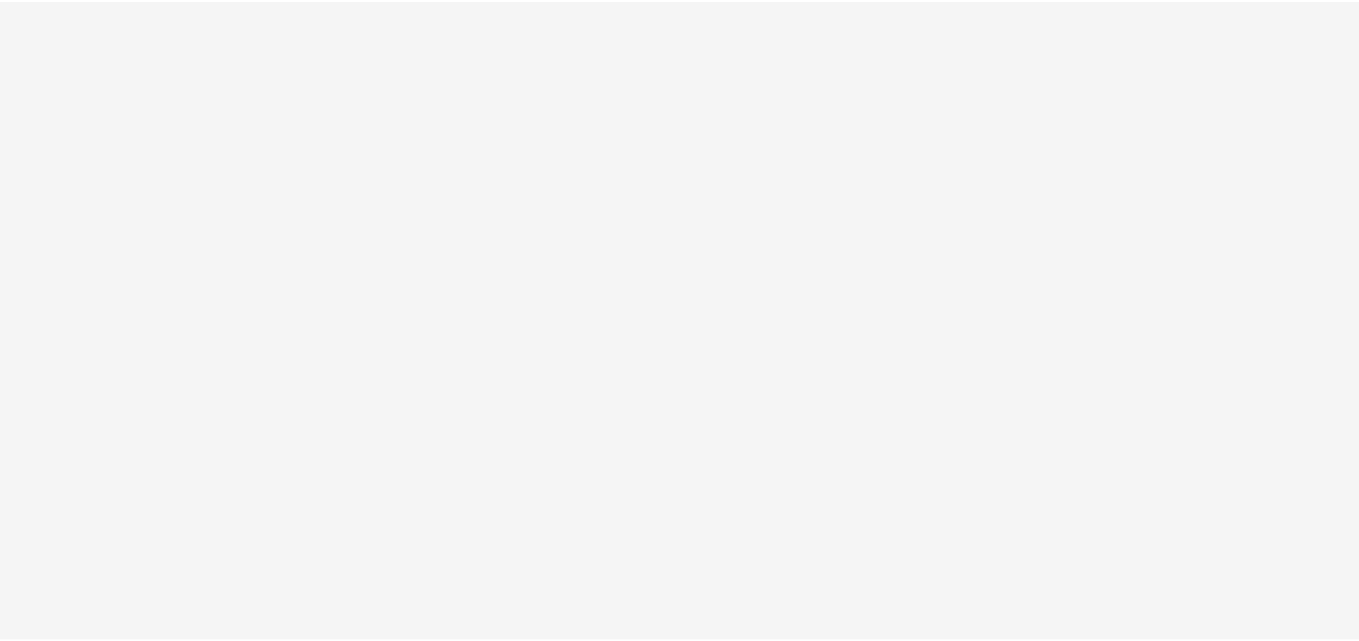 scroll, scrollTop: 0, scrollLeft: 0, axis: both 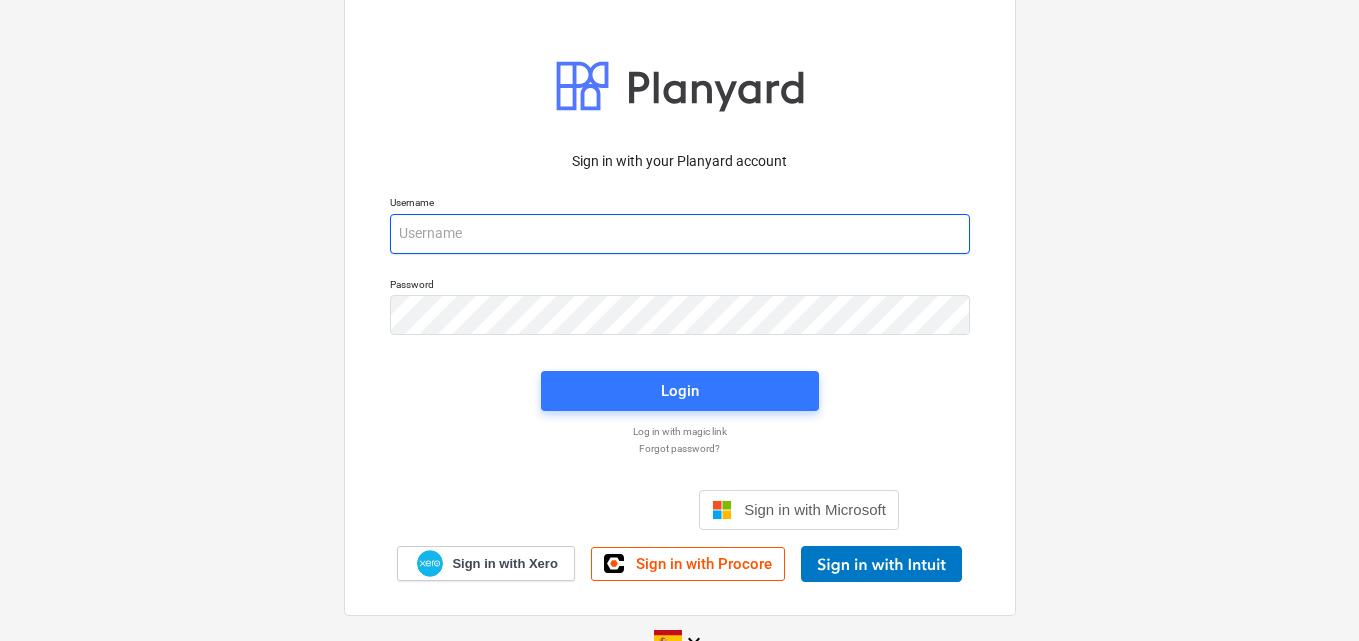 click at bounding box center [680, 234] 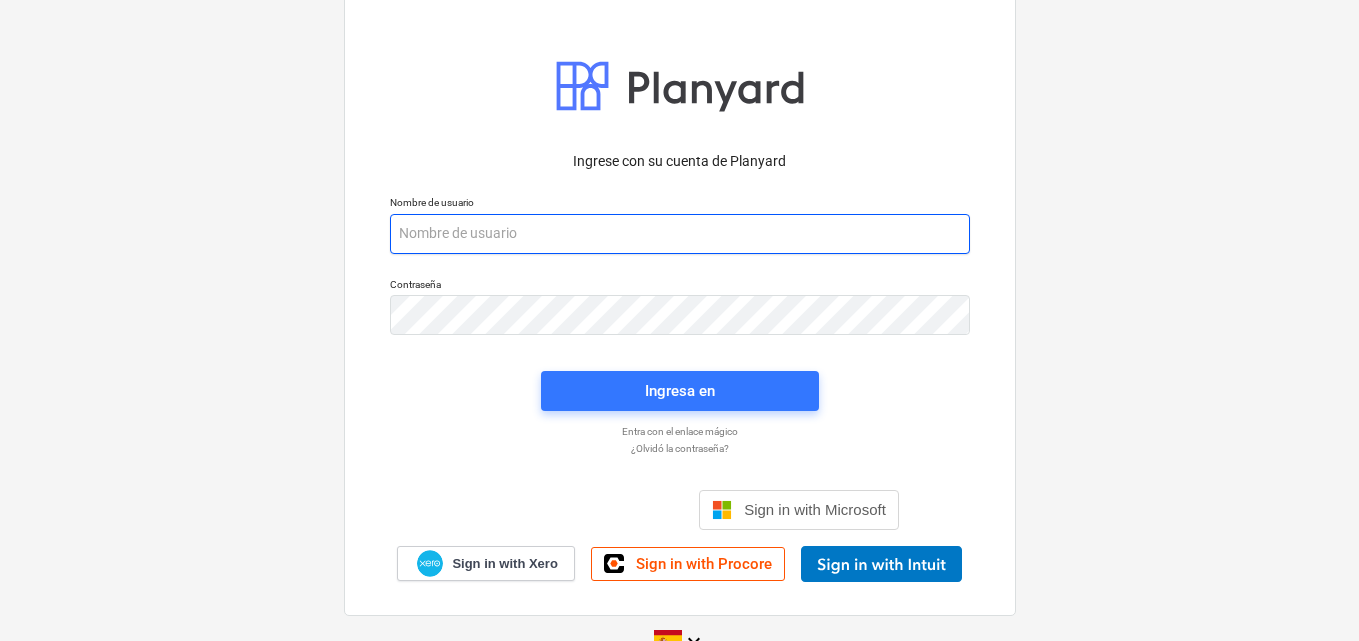 paste on "[EMAIL_ADDRESS][DOMAIN_NAME]" 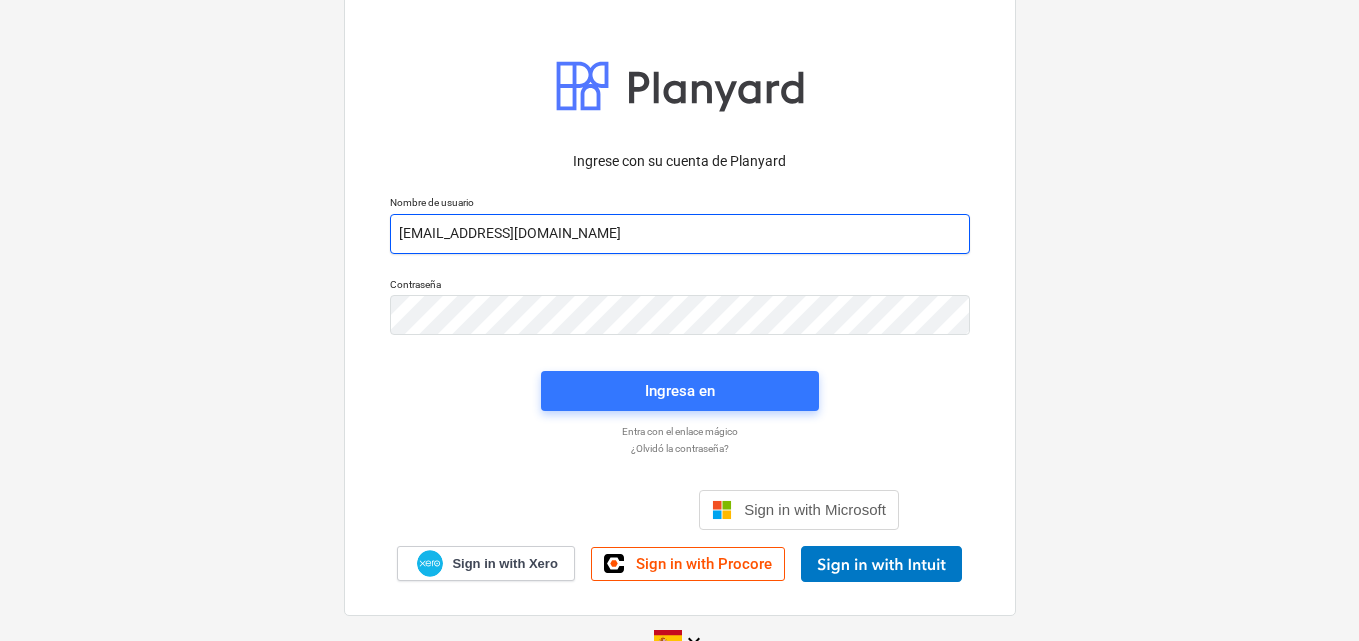 drag, startPoint x: 402, startPoint y: 231, endPoint x: 459, endPoint y: 290, distance: 82.036575 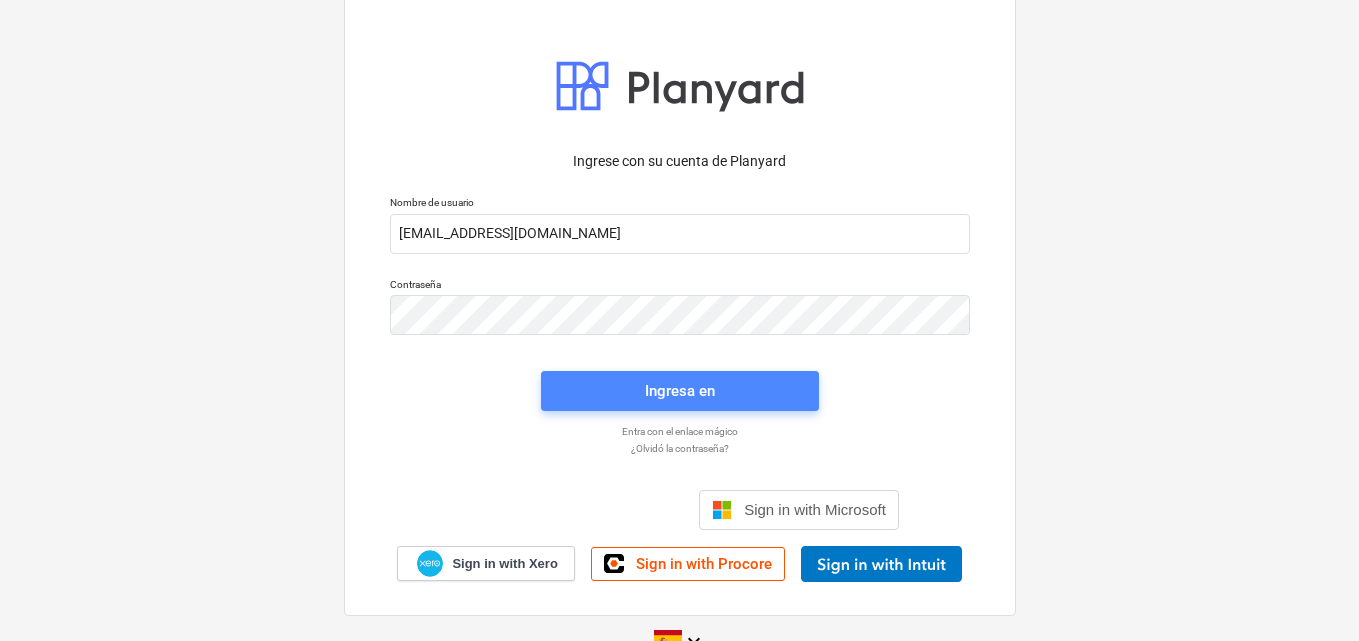 click on "Ingresa en" at bounding box center [680, 391] 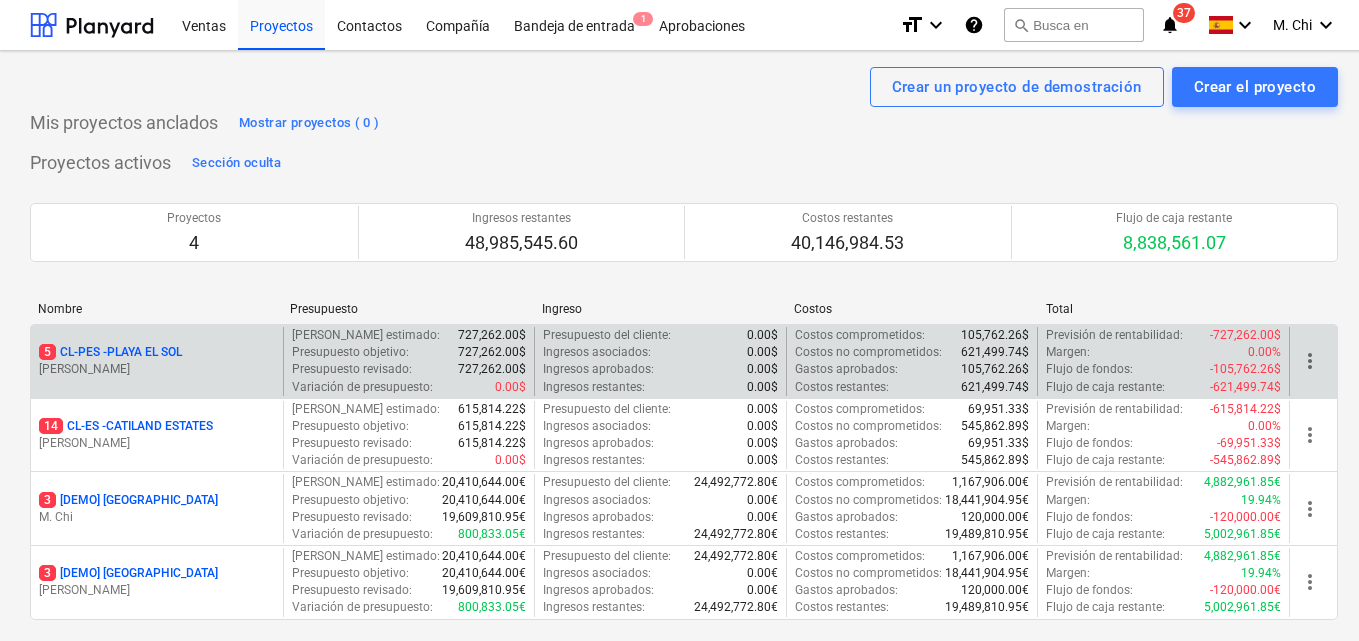 click on "[PERSON_NAME]" at bounding box center (157, 369) 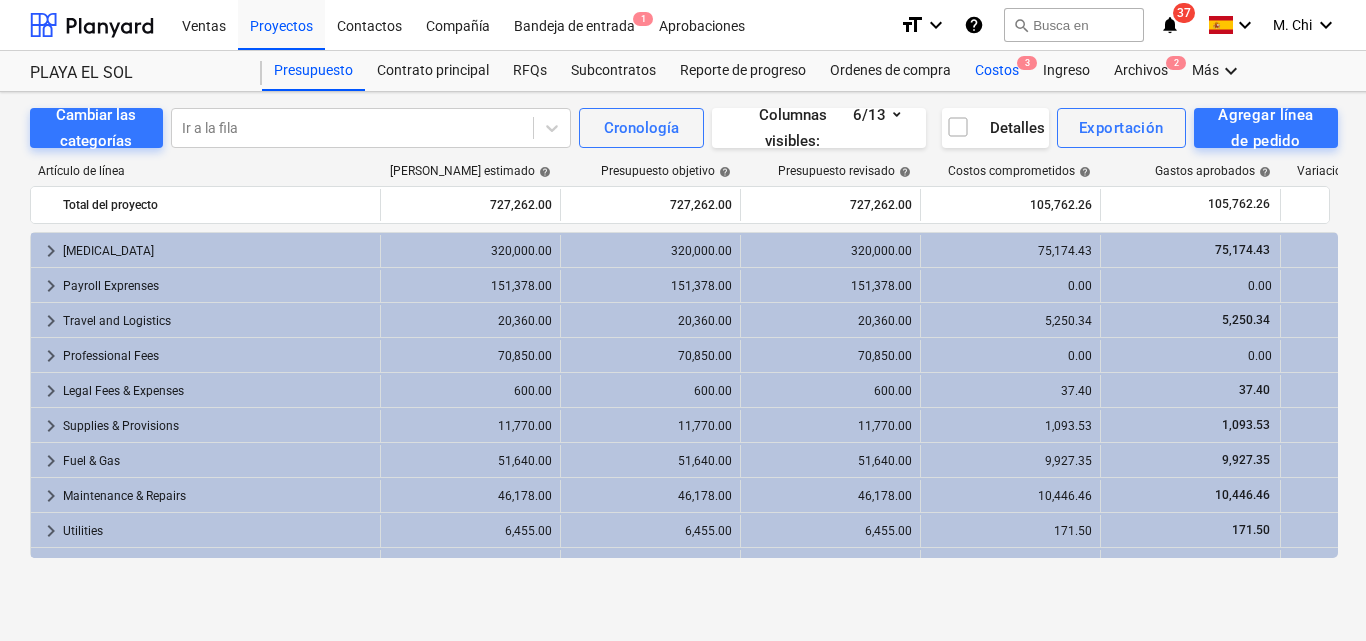 click on "Costos 3" at bounding box center [997, 71] 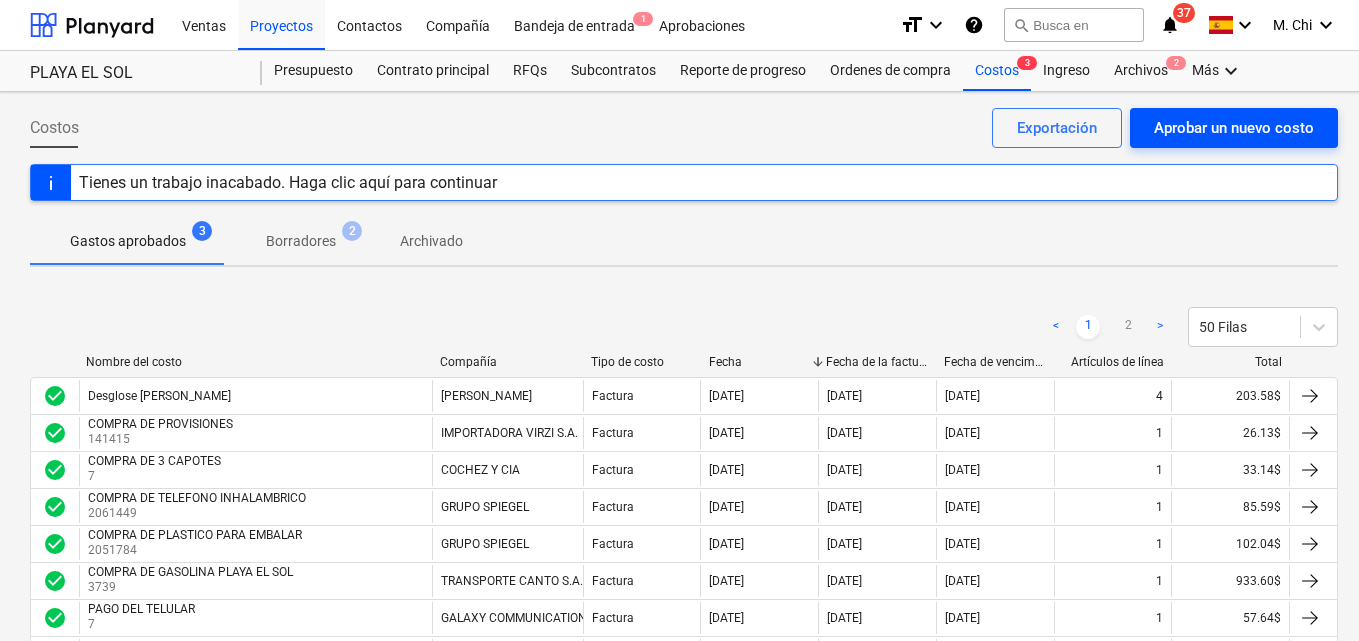 click on "Aprobar un nuevo costo" at bounding box center (1234, 128) 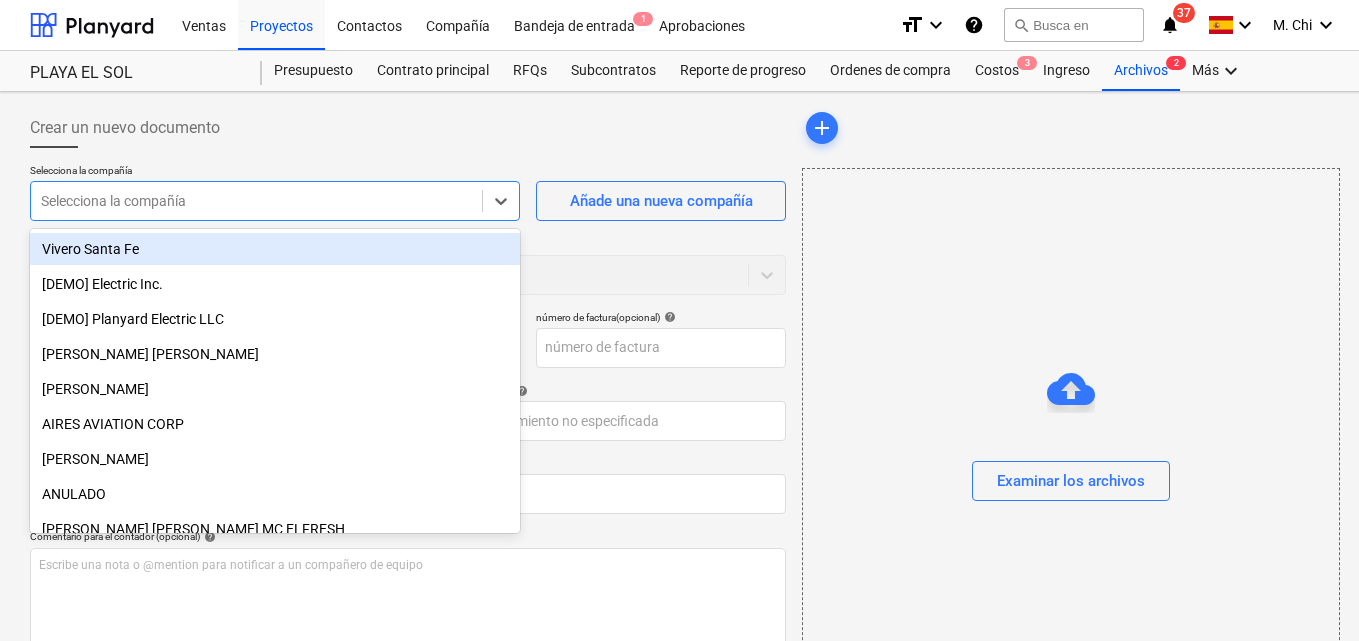 click at bounding box center (256, 201) 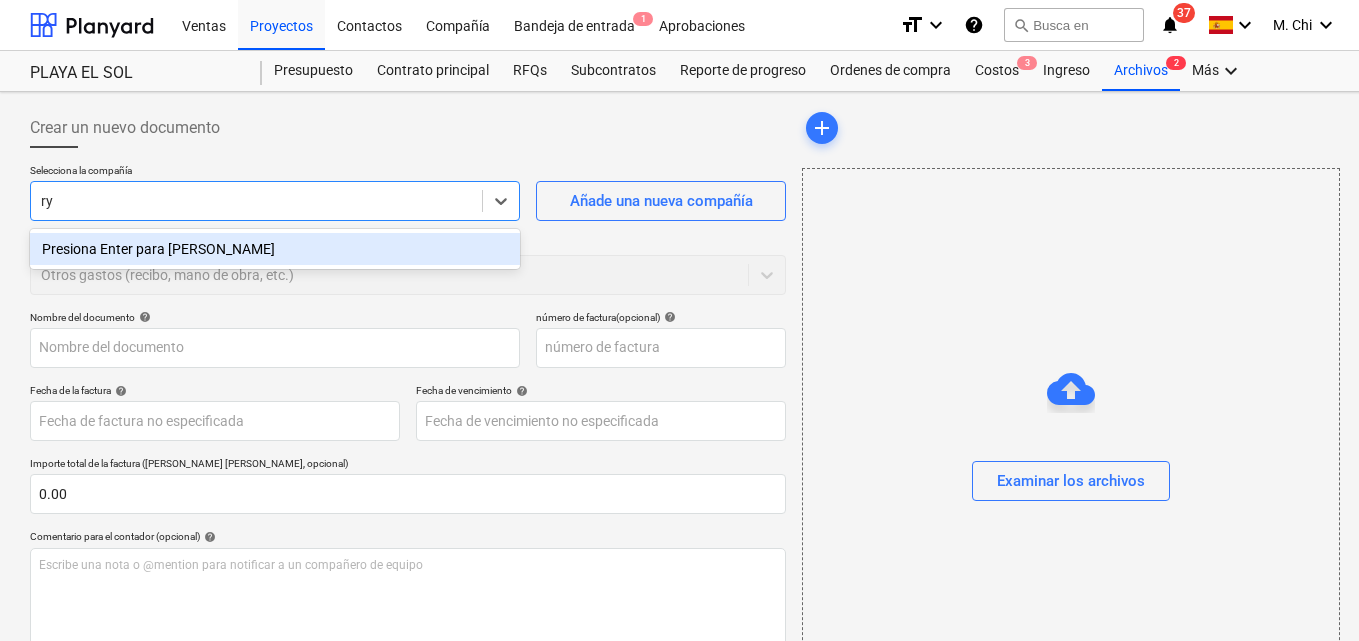 type on "r" 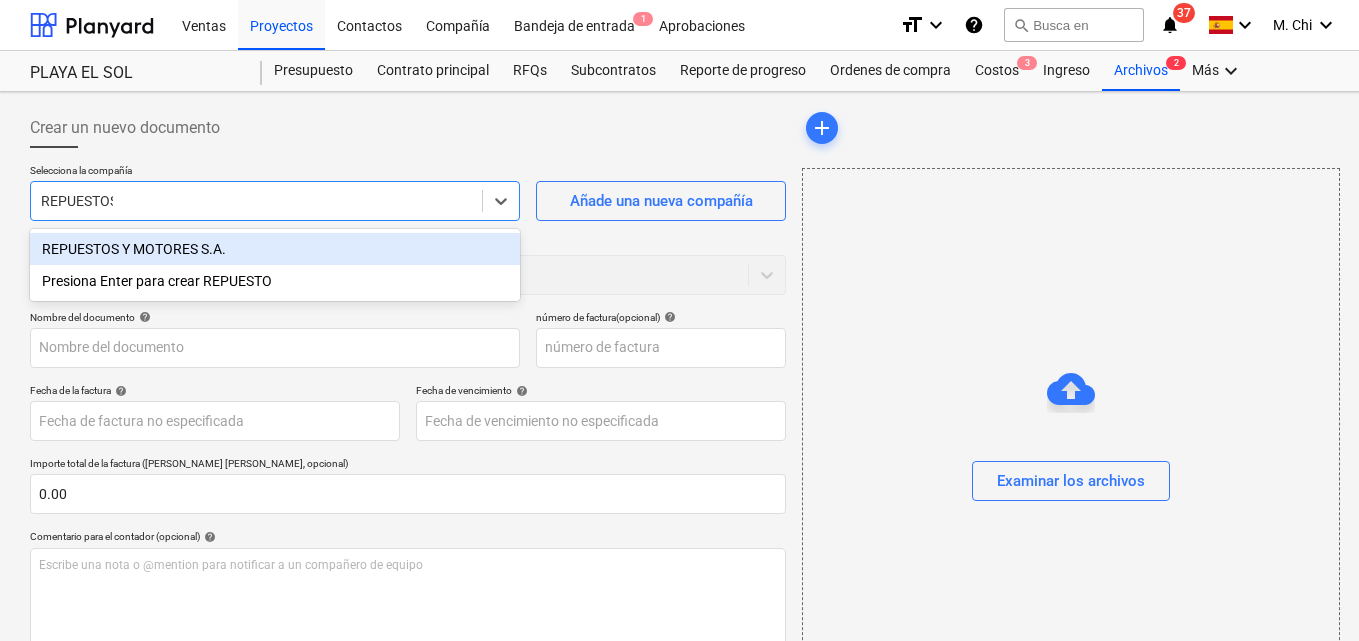 type on "REPUESTOS" 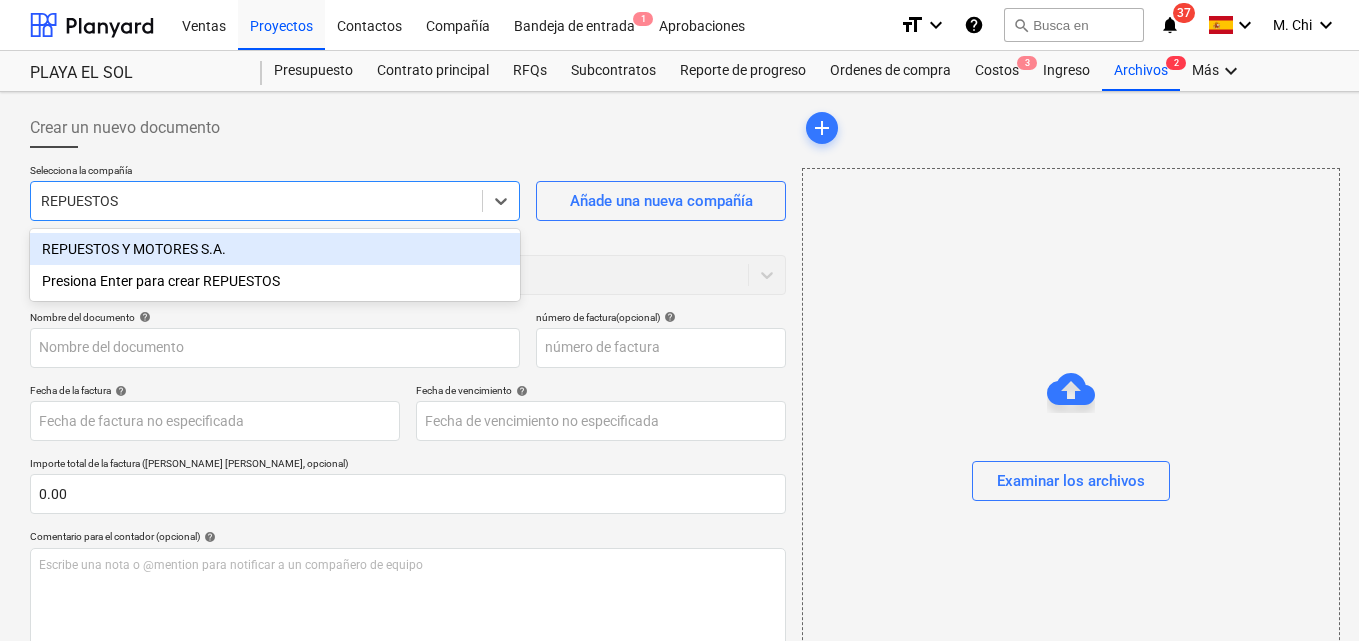 click on "REPUESTOS Y MOTORES S.A." at bounding box center [275, 249] 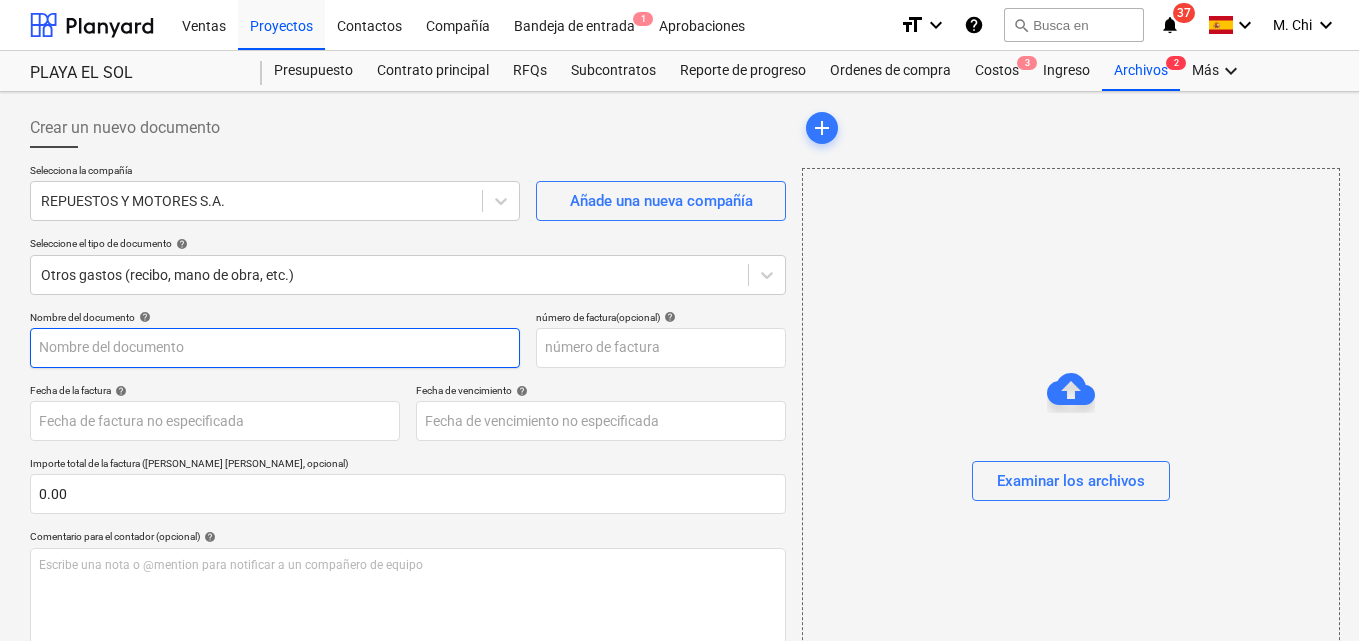 click at bounding box center (275, 348) 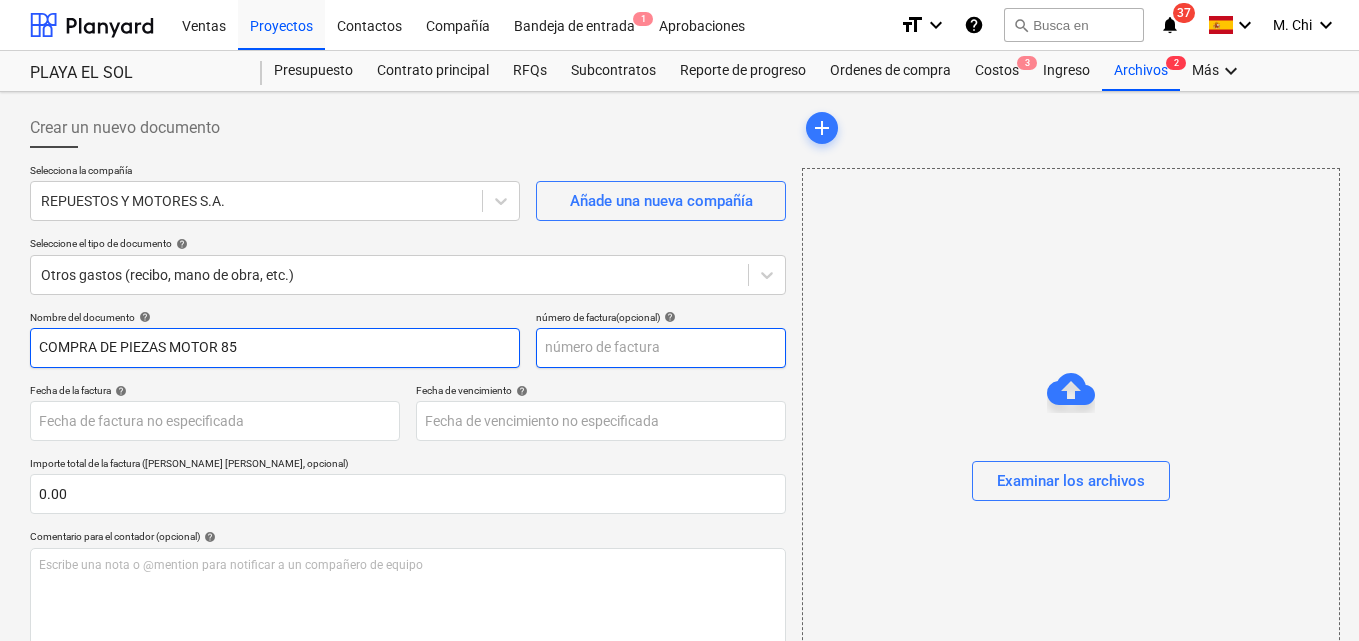 type on "COMPRA DE PIEZAS MOTOR 85" 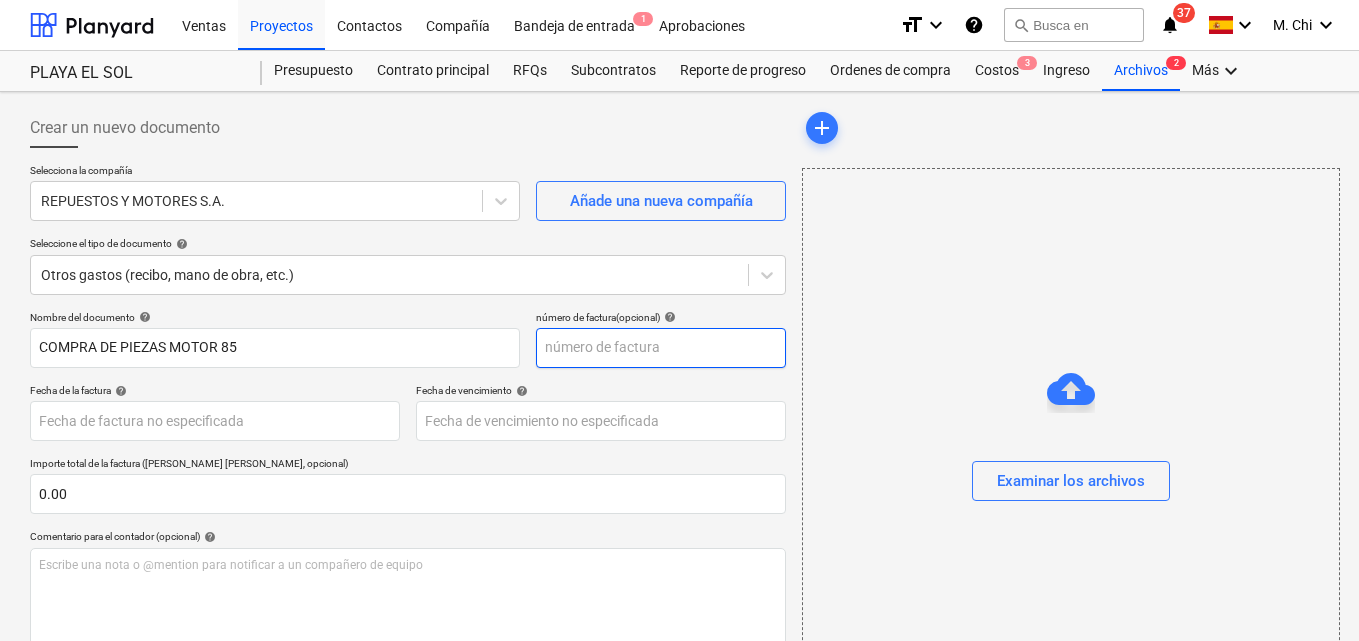 click at bounding box center [661, 348] 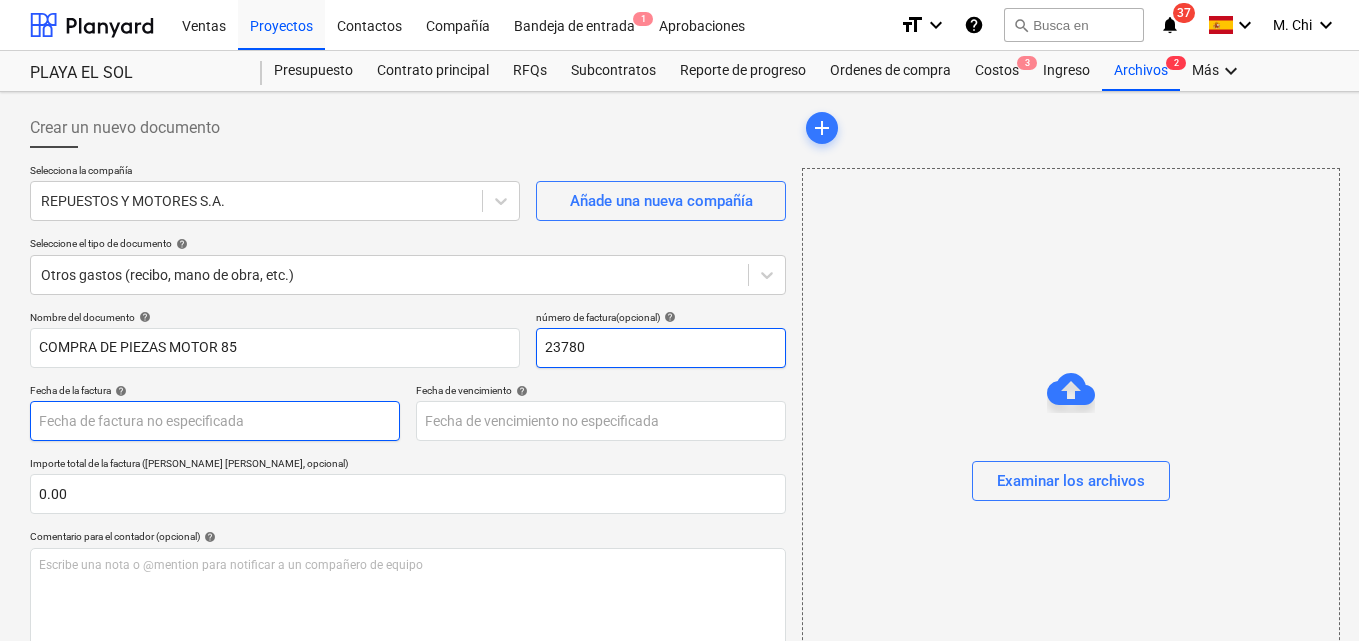 type on "23780" 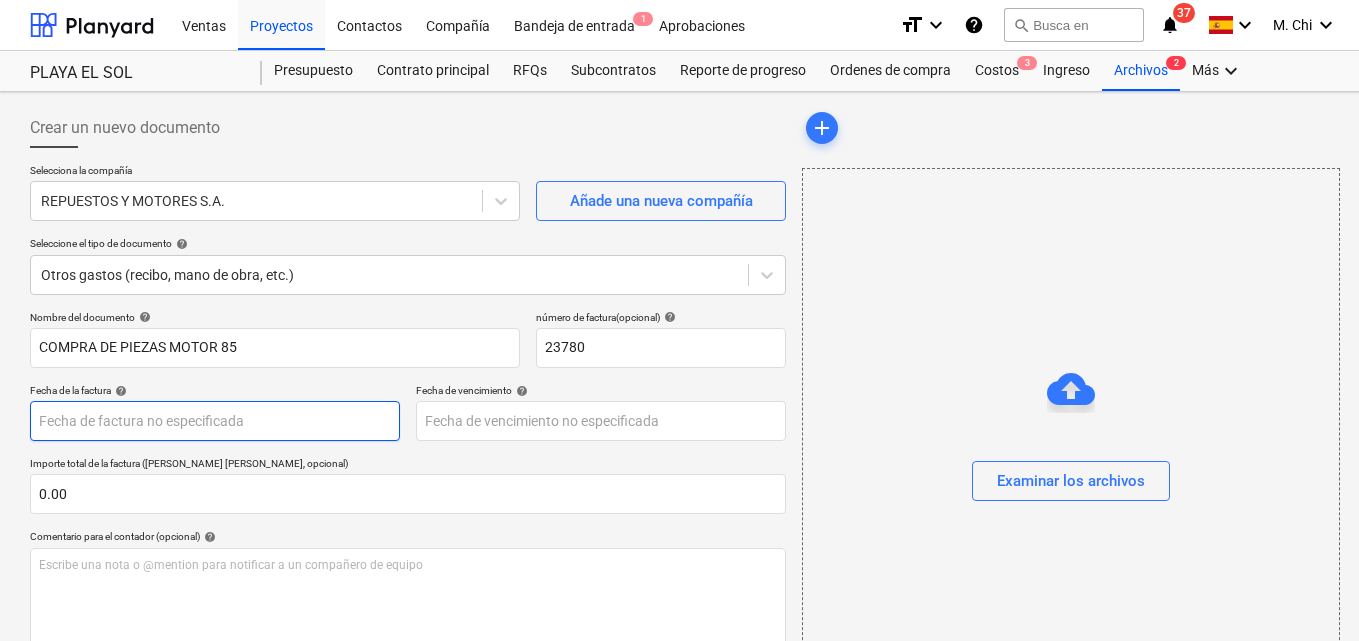 click on "Ventas Proyectos Contactos Compañía Bandeja de entrada 1 Aprobaciones format_size keyboard_arrow_down help search Busca en notifications 37 keyboard_arrow_down M. Chi keyboard_arrow_down PLAYA EL SOL  Presupuesto Contrato principal RFQs Subcontratos Reporte de progreso Ordenes de compra Costos 3 Ingreso Archivos 2 Más keyboard_arrow_down Crear un nuevo documento Selecciona la compañía REPUESTOS Y MOTORES S.A.   Añade una nueva compañía Seleccione el tipo de documento help Otros gastos (recibo, mano de obra, etc.) Nombre del documento help COMPRA DE PIEZAS MOTOR 85 número de factura  (opcional) help 23780 Fecha de la factura help Press the down arrow key to interact with the calendar and
select a date. Press the question mark key to get the keyboard shortcuts for changing dates. Fecha de vencimiento help Press the down arrow key to interact with the calendar and
select a date. Press the question mark key to get the keyboard shortcuts for changing dates. 0.00 help ﻿ Despejado Guardar Envíe" at bounding box center (679, 320) 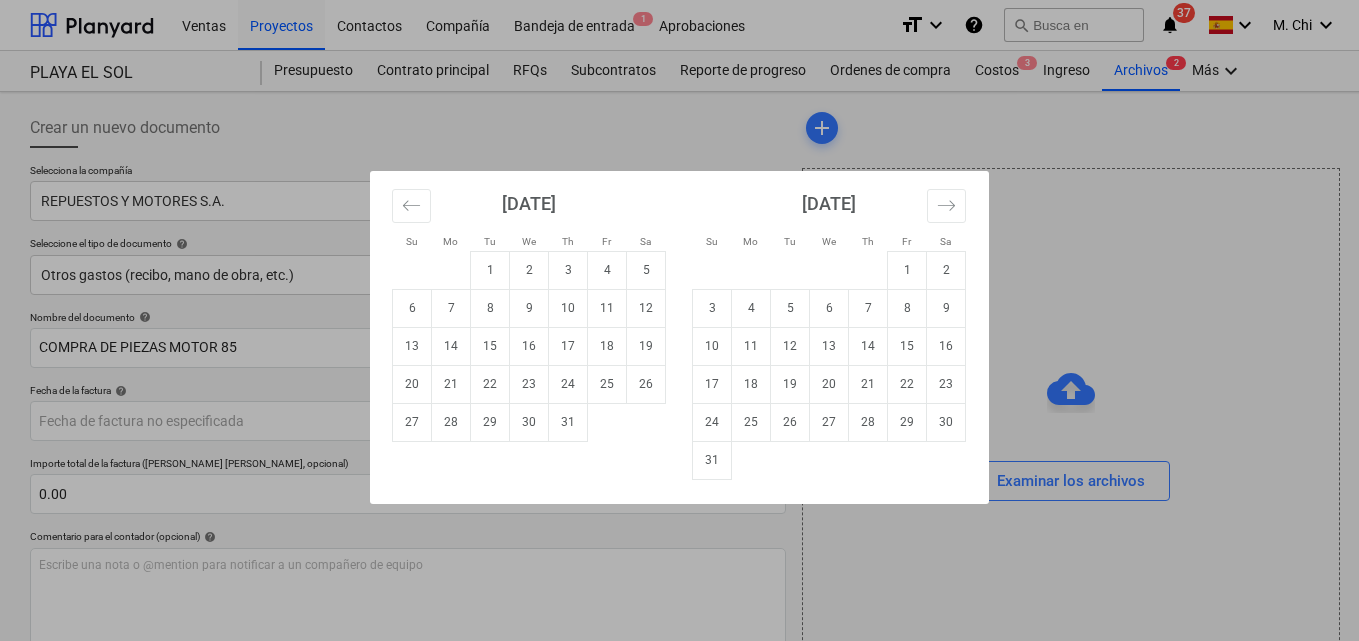 click on "25" at bounding box center [607, 384] 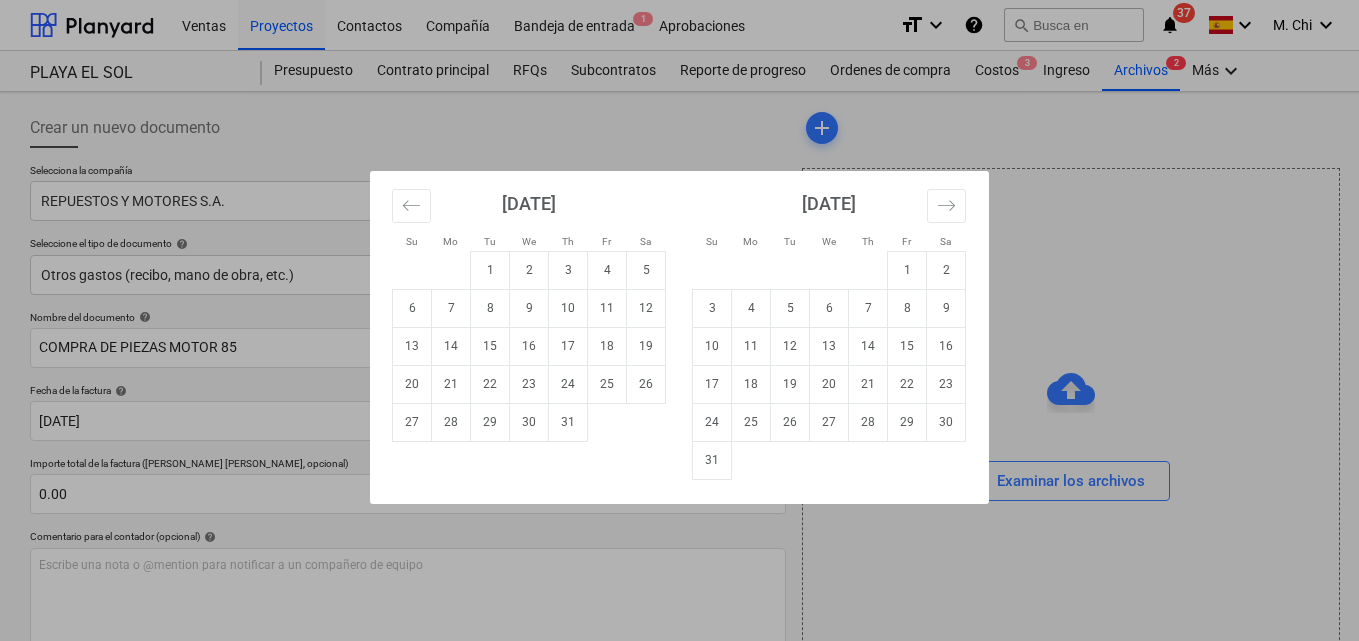 drag, startPoint x: 516, startPoint y: 421, endPoint x: 535, endPoint y: 436, distance: 24.207438 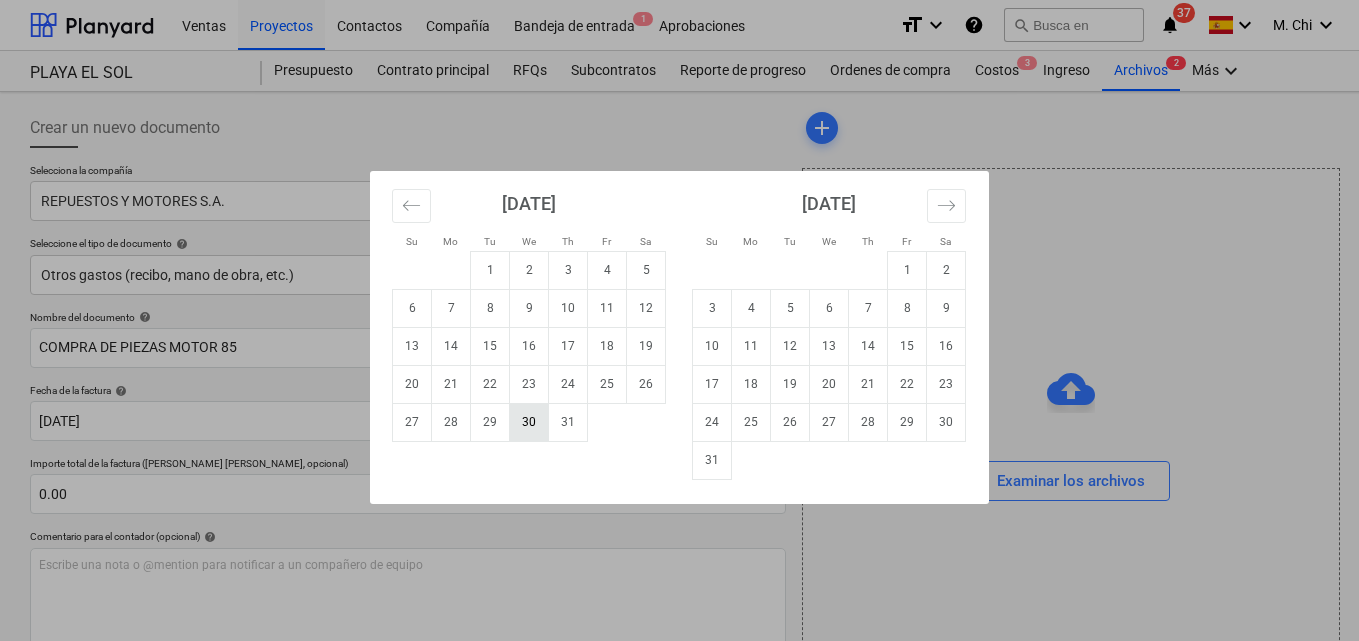 click on "Ventas Proyectos Contactos Compañía Bandeja de entrada 1 Aprobaciones format_size keyboard_arrow_down help search Busca en notifications 37 keyboard_arrow_down M. Chi keyboard_arrow_down PLAYA EL SOL  Presupuesto Contrato principal RFQs Subcontratos Reporte de progreso Ordenes de compra Costos 3 Ingreso Archivos 2 Más keyboard_arrow_down Crear un nuevo documento Selecciona la compañía REPUESTOS Y MOTORES S.A.   Añade una nueva compañía Seleccione el tipo de documento help Otros gastos (recibo, mano de obra, etc.) Nombre del documento help COMPRA DE PIEZAS MOTOR 85 número de factura  (opcional) help 23780 Fecha de la factura help 25 Jul 2025 25.07.2025 Press the down arrow key to interact with the calendar and
select a date. Press the question mark key to get the keyboard shortcuts for changing dates. Fecha de vencimiento help Press the down arrow key to interact with the calendar and
select a date. Press the question mark key to get the keyboard shortcuts for changing dates. 0.00 help ﻿ 1" at bounding box center [679, 320] 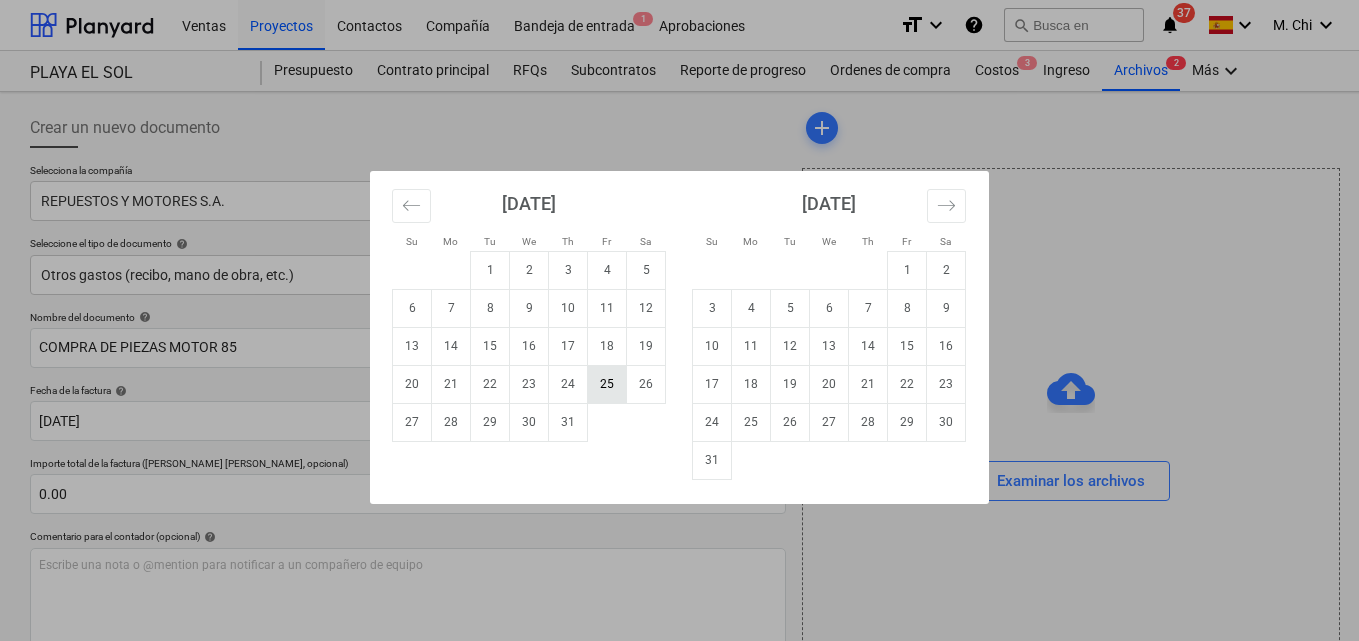 click on "25" at bounding box center [607, 384] 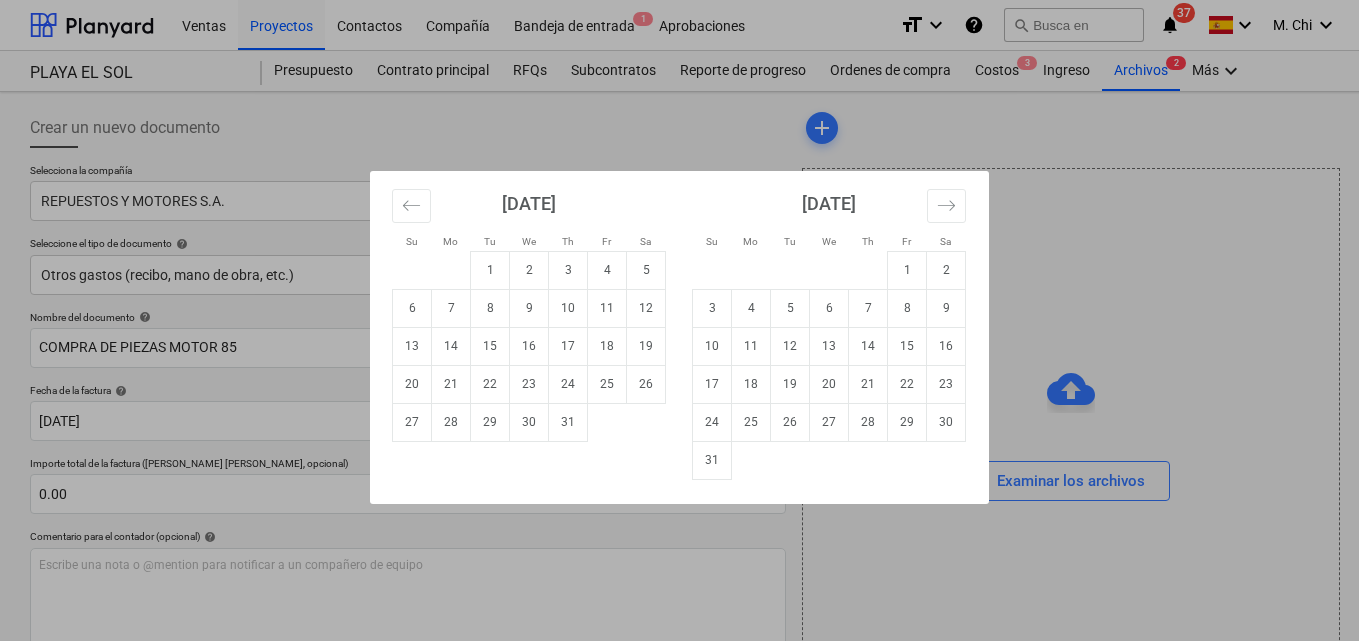 type on "[DATE]" 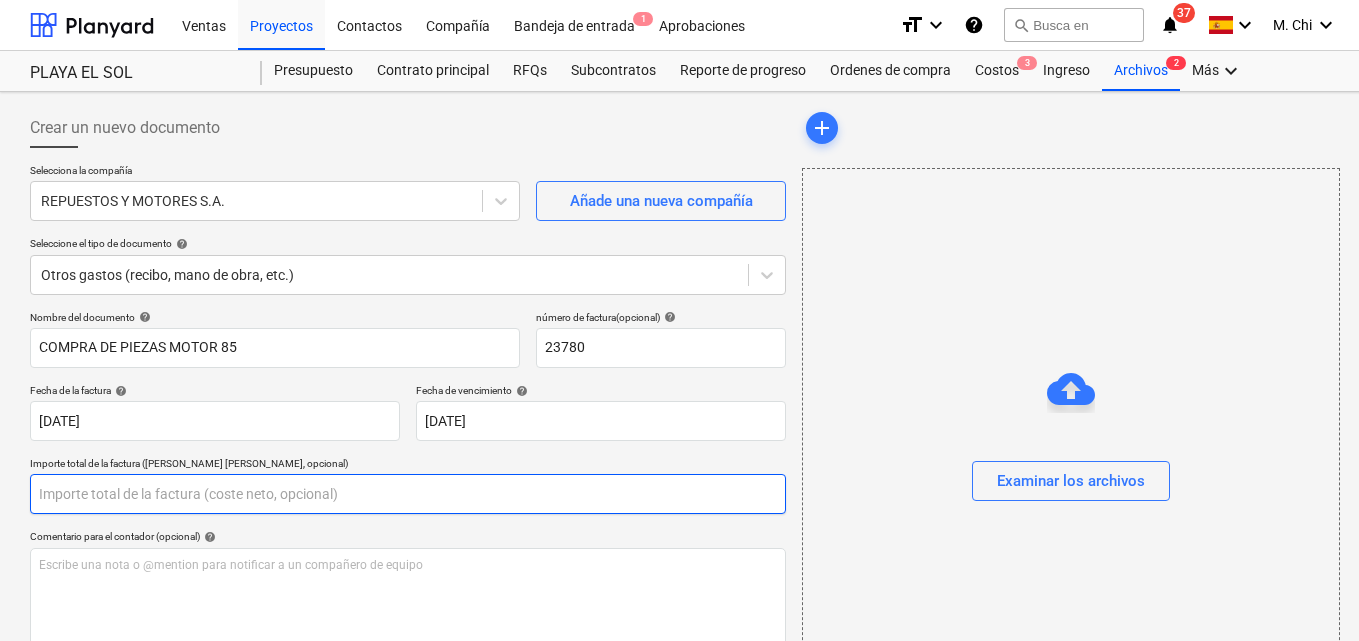 click at bounding box center [408, 494] 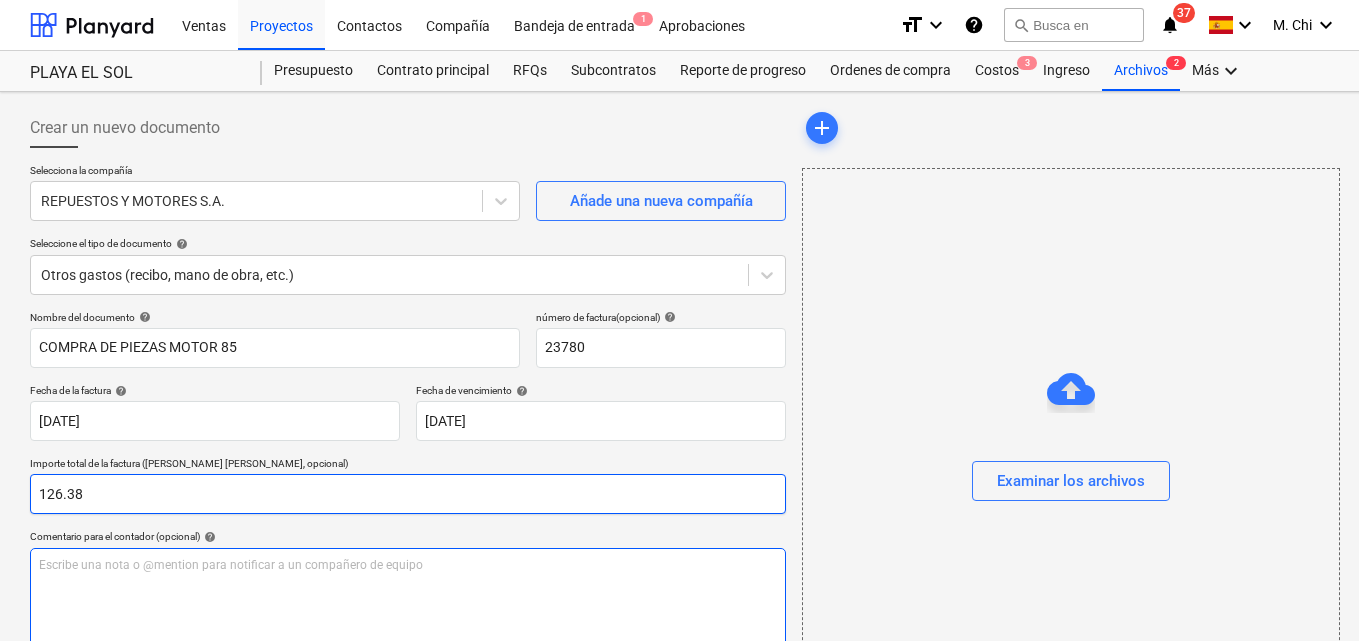 type on "126.38" 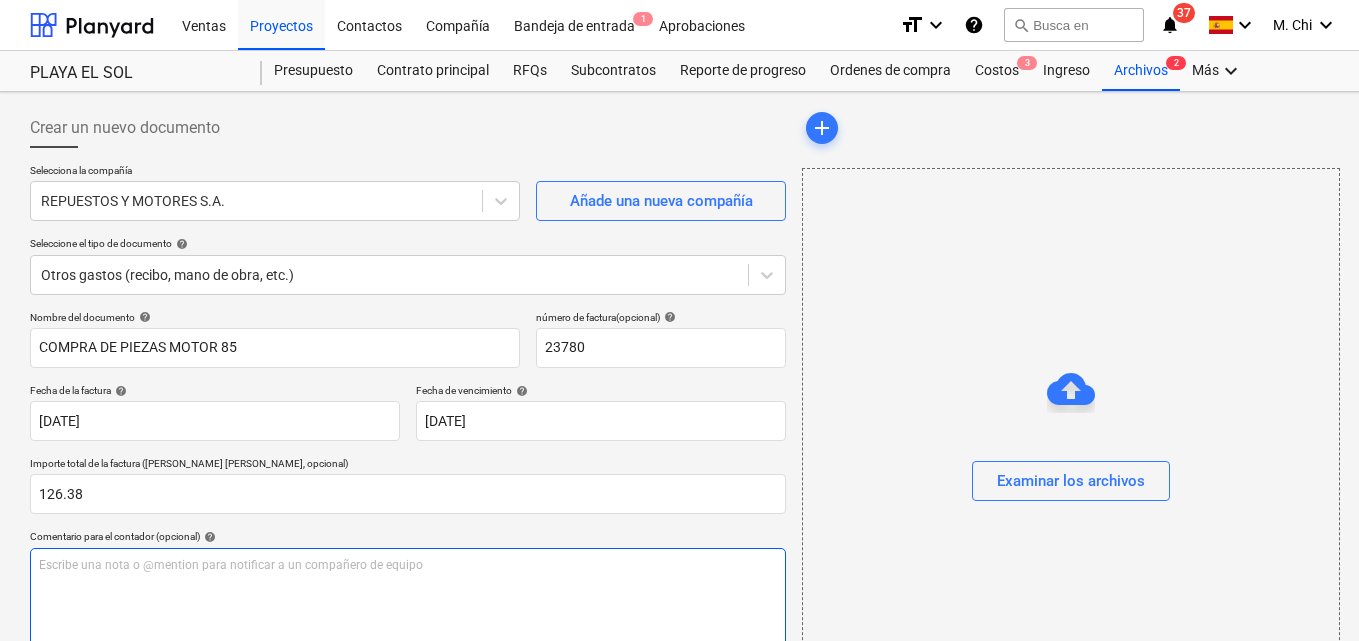 click on "Escribe una nota o @mention para notificar a un compañero de equipo ﻿" at bounding box center (408, 565) 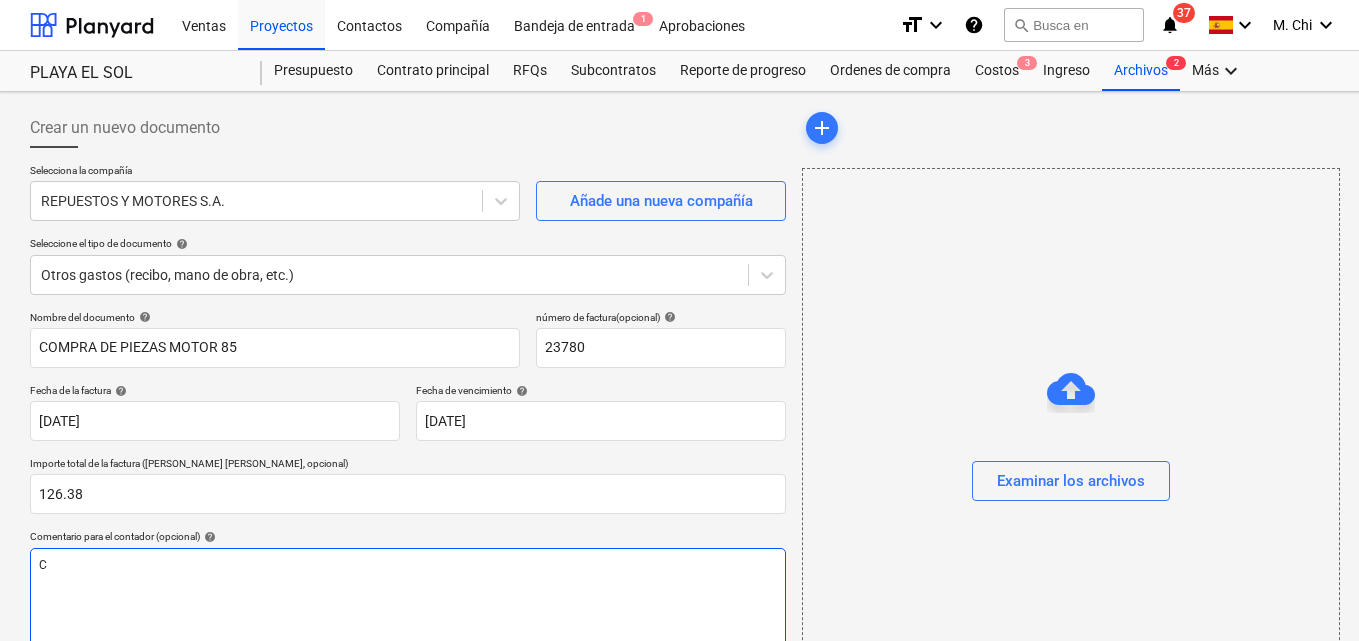 type 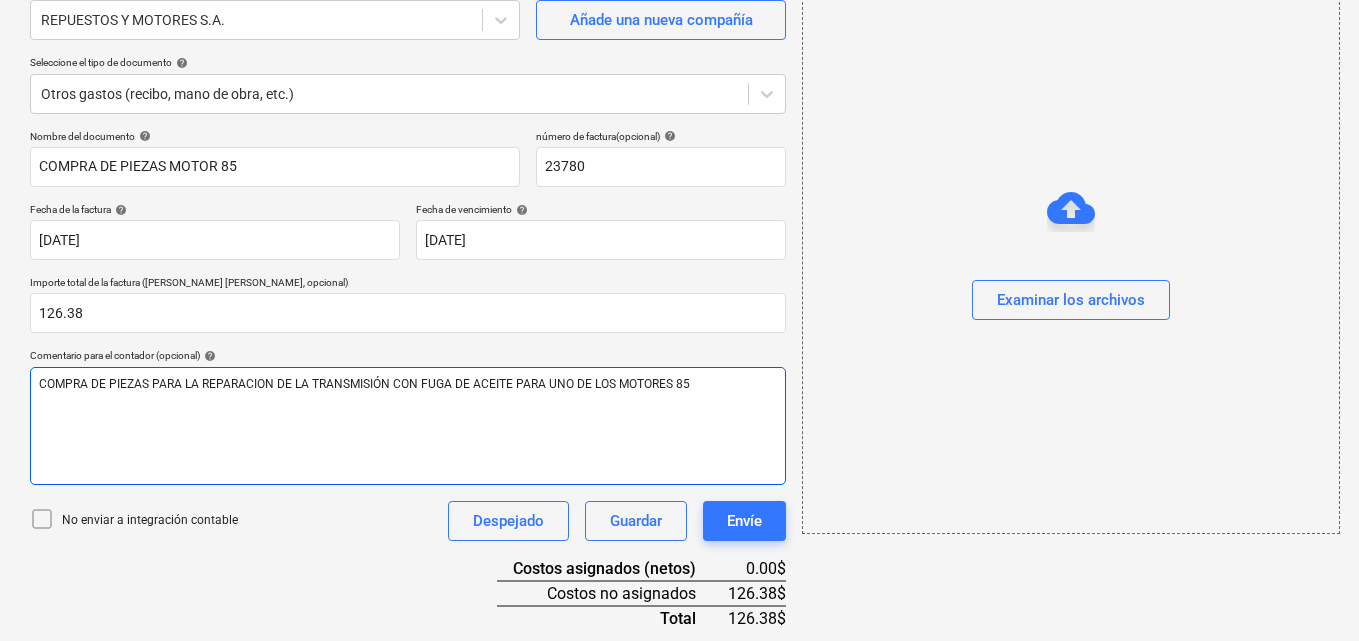 scroll, scrollTop: 259, scrollLeft: 0, axis: vertical 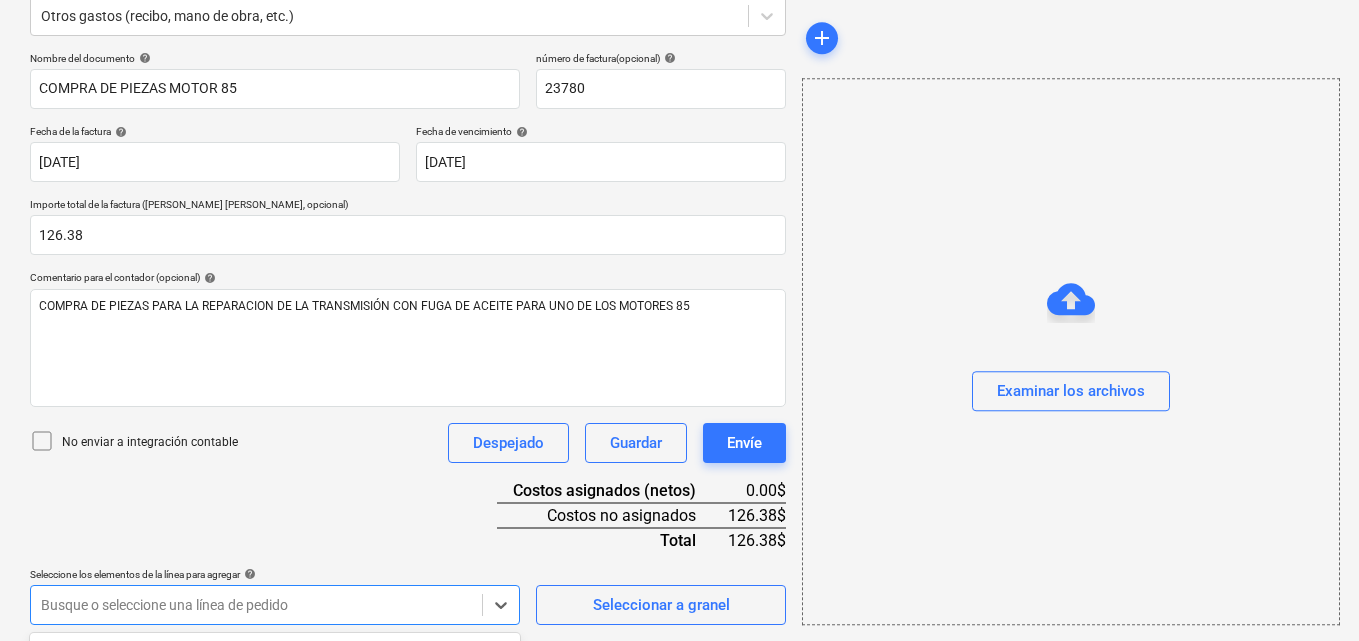 click on "Ventas Proyectos Contactos Compañía Bandeja de entrada 1 Aprobaciones format_size keyboard_arrow_down help search Busca en notifications 37 keyboard_arrow_down M. Chi keyboard_arrow_down PLAYA EL SOL  Presupuesto Contrato principal RFQs Subcontratos Reporte de progreso Ordenes de compra Costos 3 Ingreso Archivos 2 Más keyboard_arrow_down Crear un nuevo documento Selecciona la compañía REPUESTOS Y MOTORES S.A.   Añade una nueva compañía Seleccione el tipo de documento help Otros gastos (recibo, mano de obra, etc.) Nombre del documento help COMPRA DE PIEZAS MOTOR 85 número de factura  (opcional) help 23780 Fecha de la factura help 25 Jul 2025 25.07.2025 Press the down arrow key to interact with the calendar and
select a date. Press the question mark key to get the keyboard shortcuts for changing dates. Fecha de vencimiento help 25 Jul 2025 25.07.2025 Importe total de la factura (coste neto, opcional) 126.38 Comentario para el contador (opcional) help No enviar a integración contable Despejado" at bounding box center [679, 61] 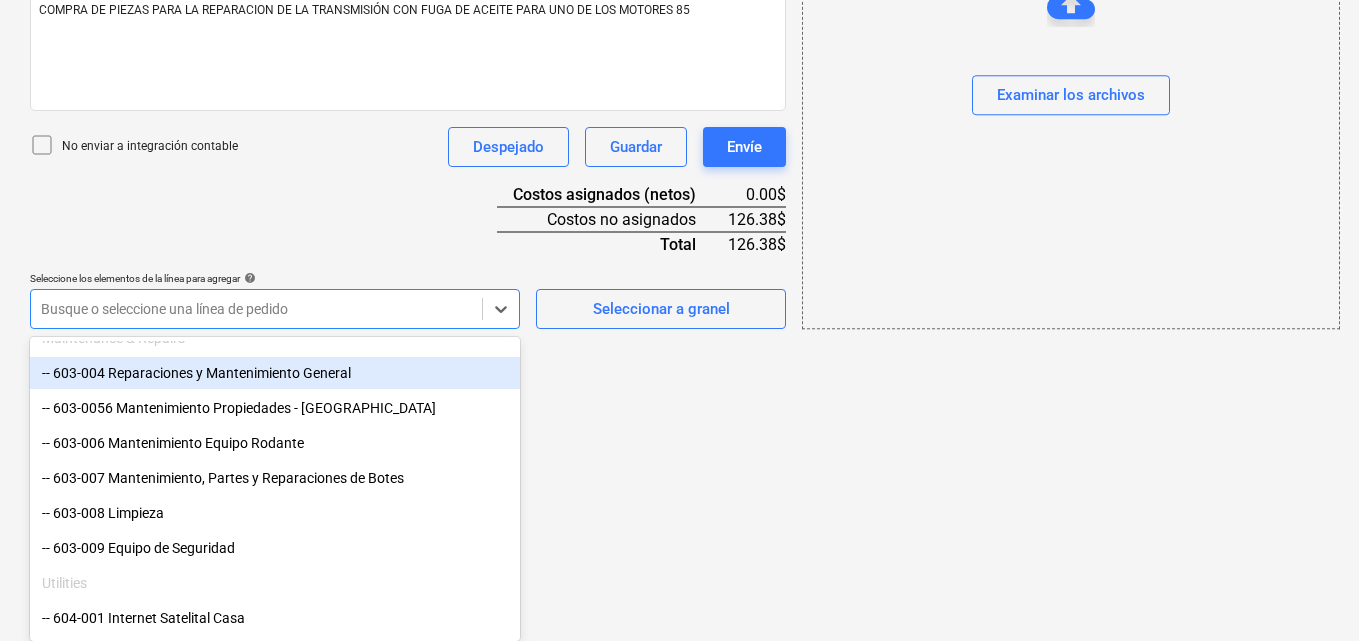 scroll, scrollTop: 1000, scrollLeft: 0, axis: vertical 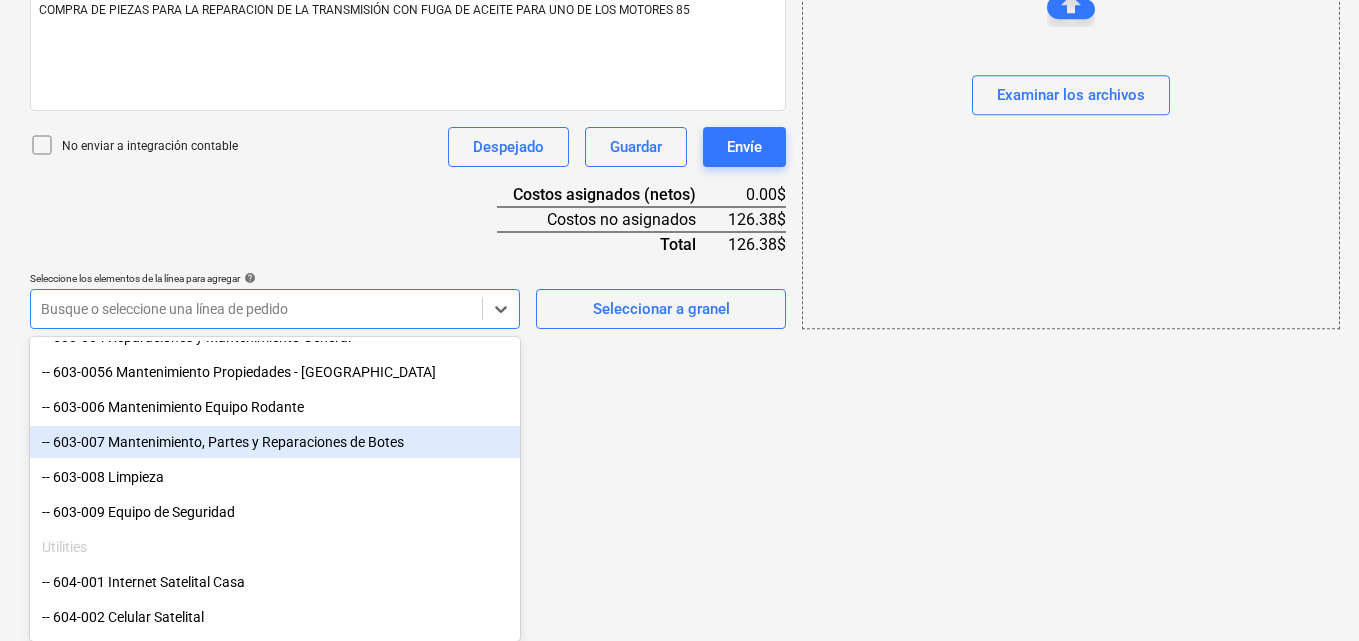 click on "--  603-007 Mantenimiento, Partes y Reparaciones de Botes" at bounding box center (275, 442) 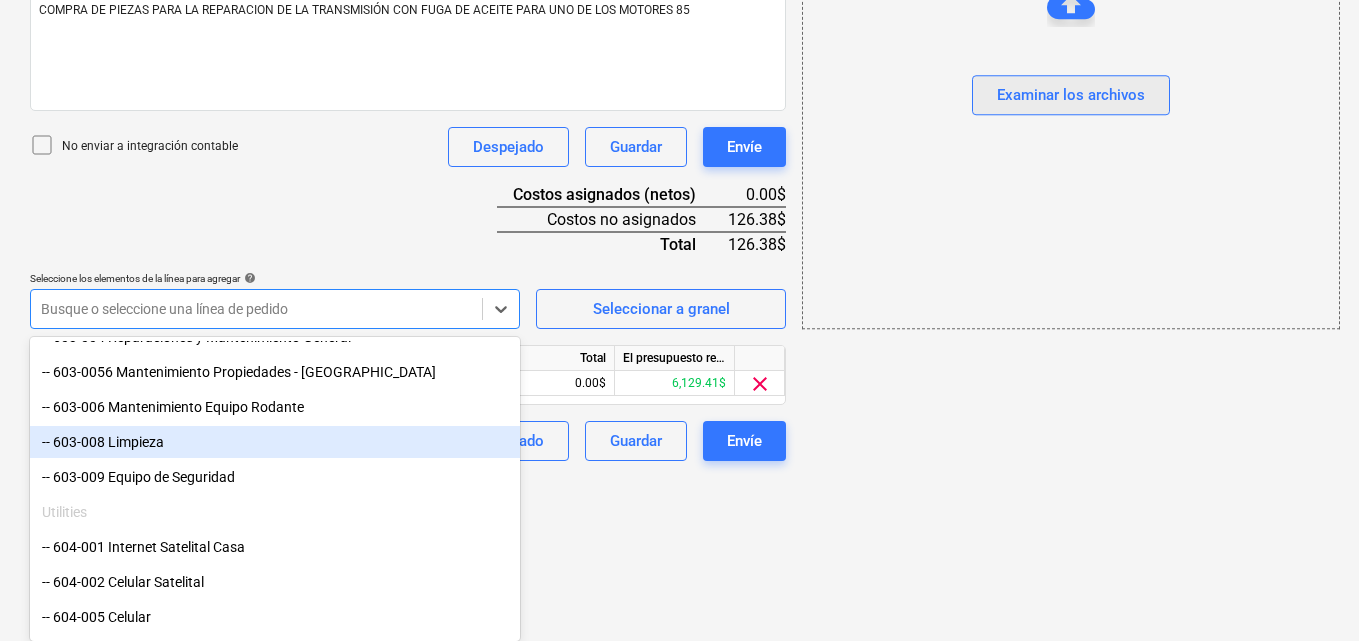 click on "Examinar los archivos" at bounding box center [1071, 55] 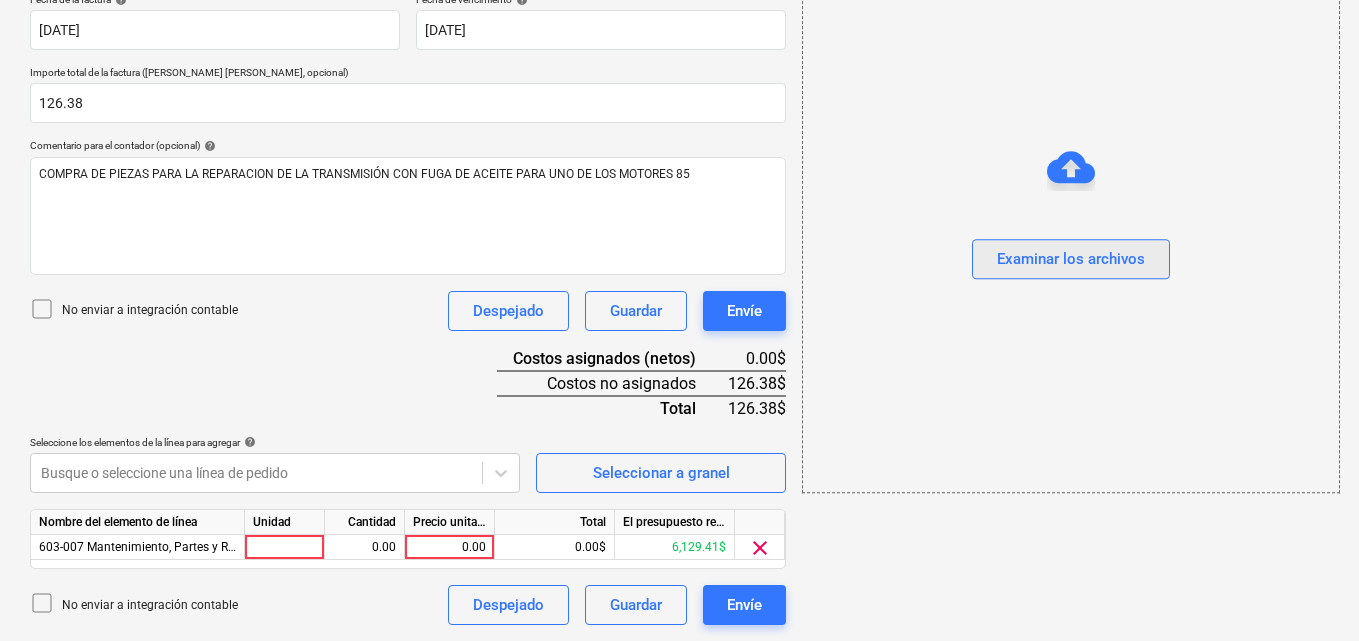 scroll, scrollTop: 391, scrollLeft: 0, axis: vertical 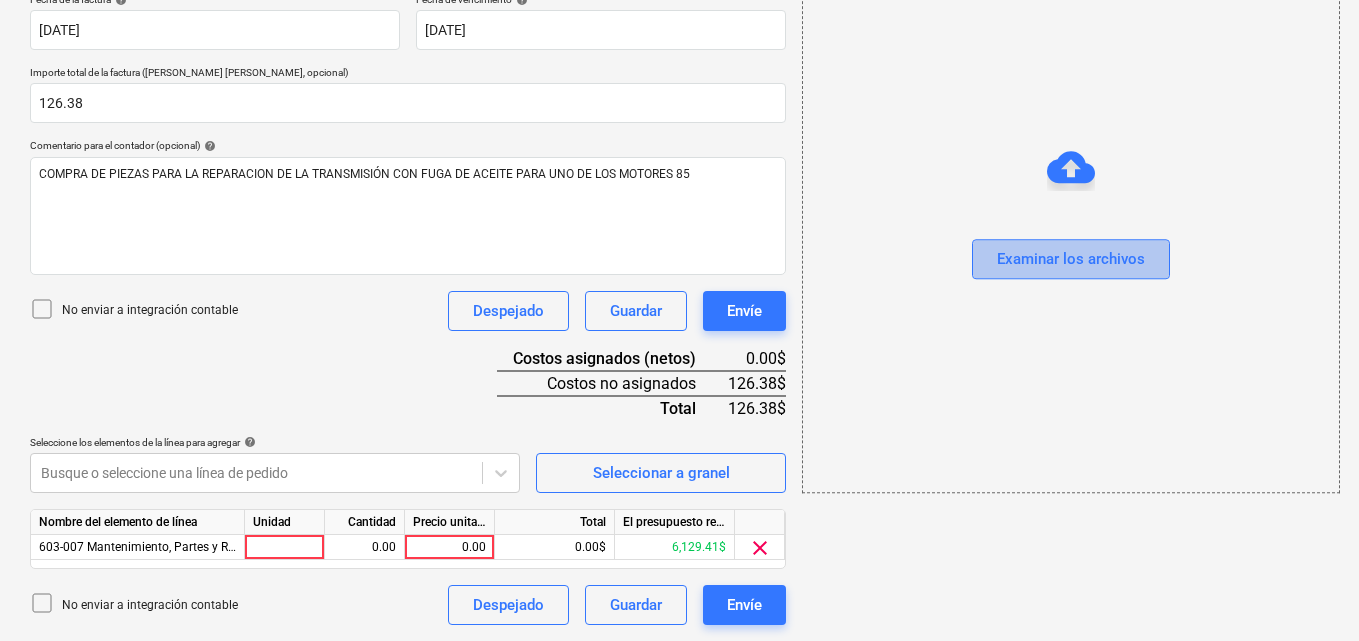 click on "Examinar los archivos" at bounding box center (1071, 260) 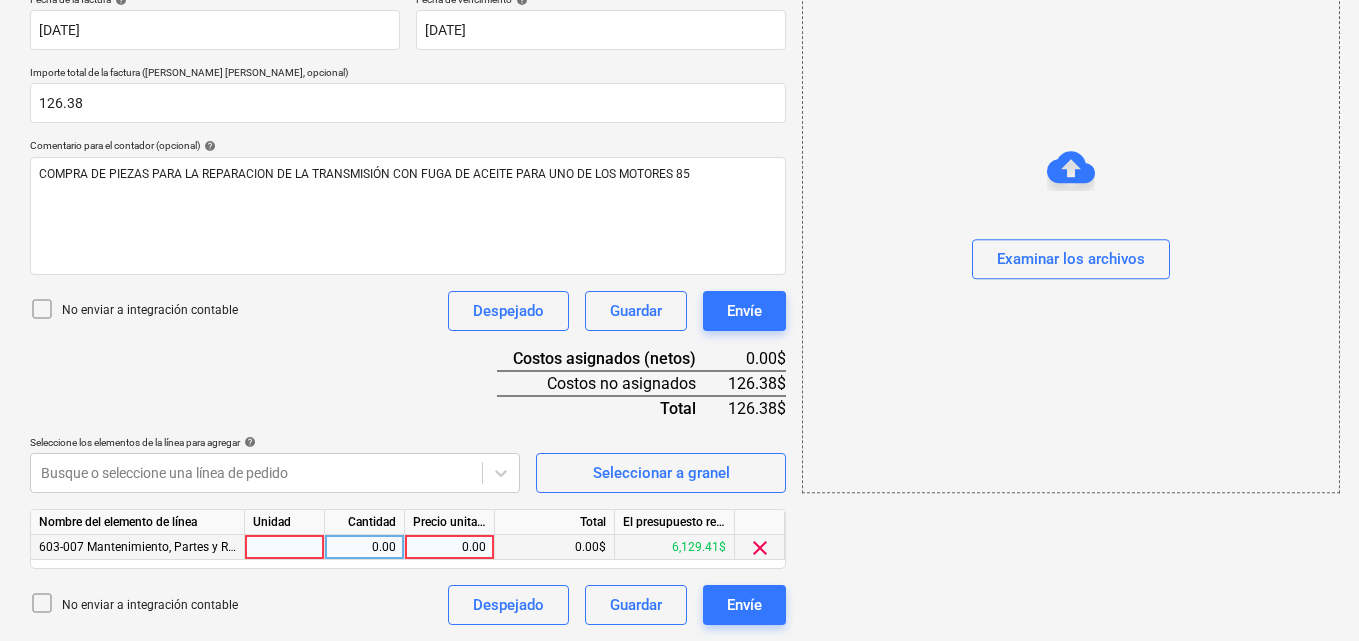 click at bounding box center [285, 547] 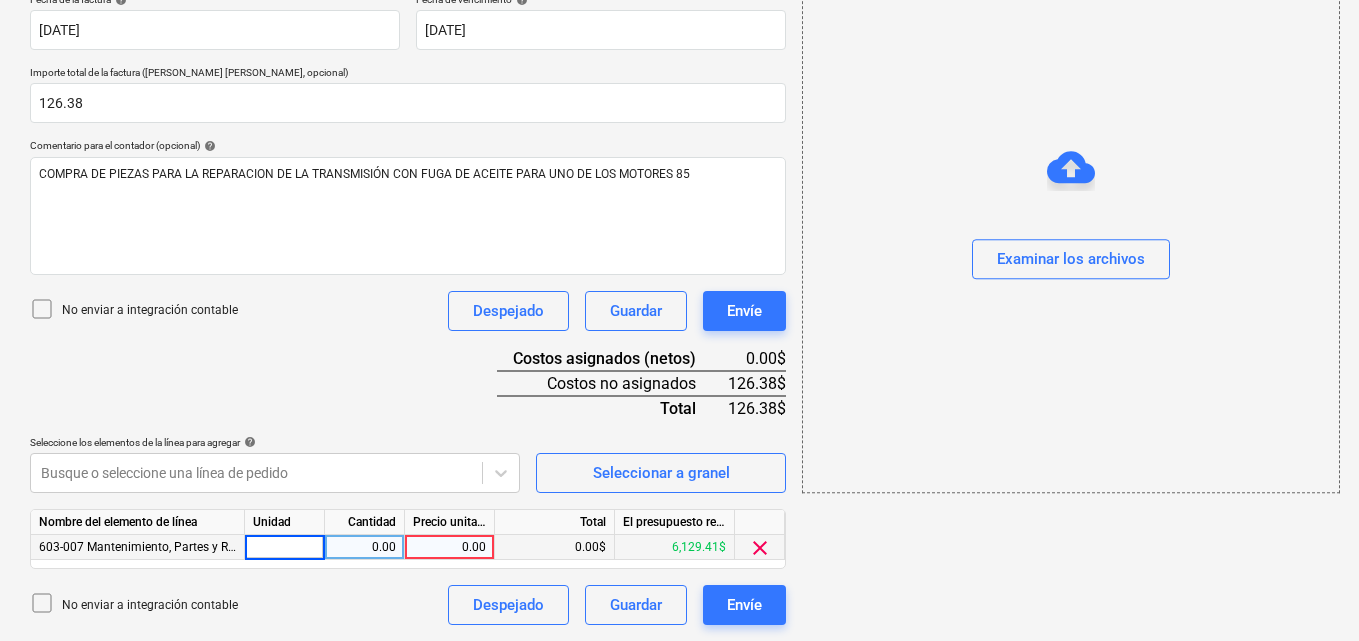 type on "1" 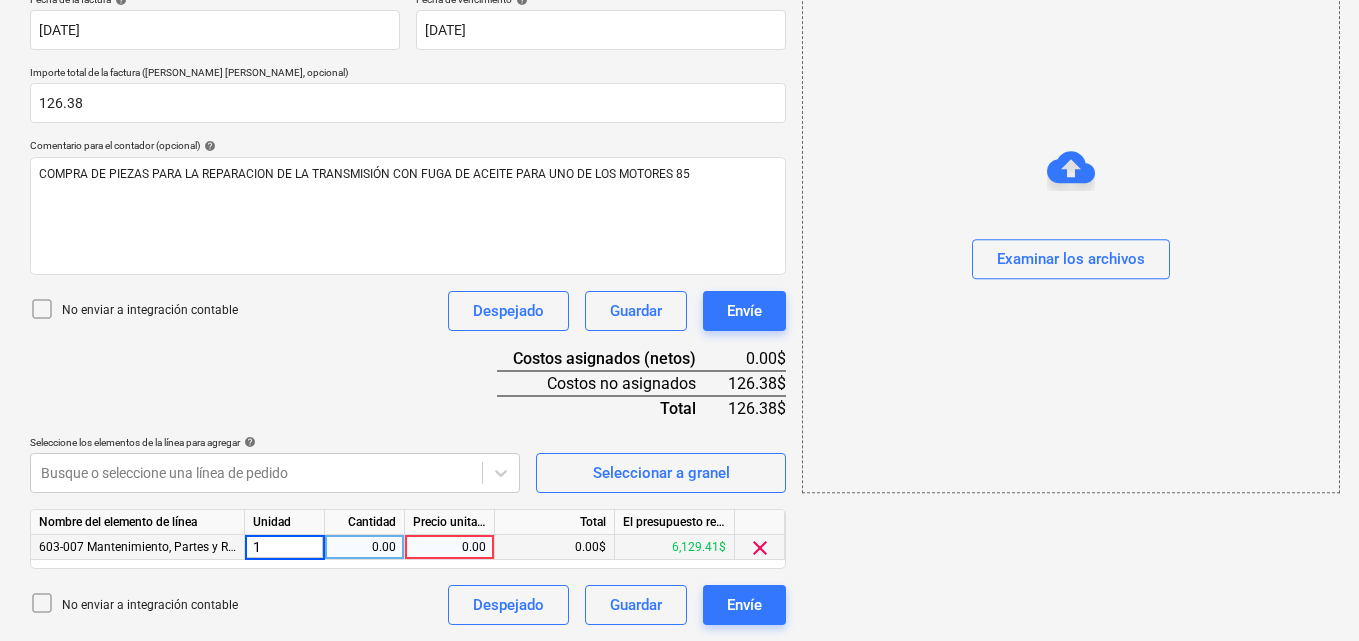 click on "0.00" at bounding box center [364, 547] 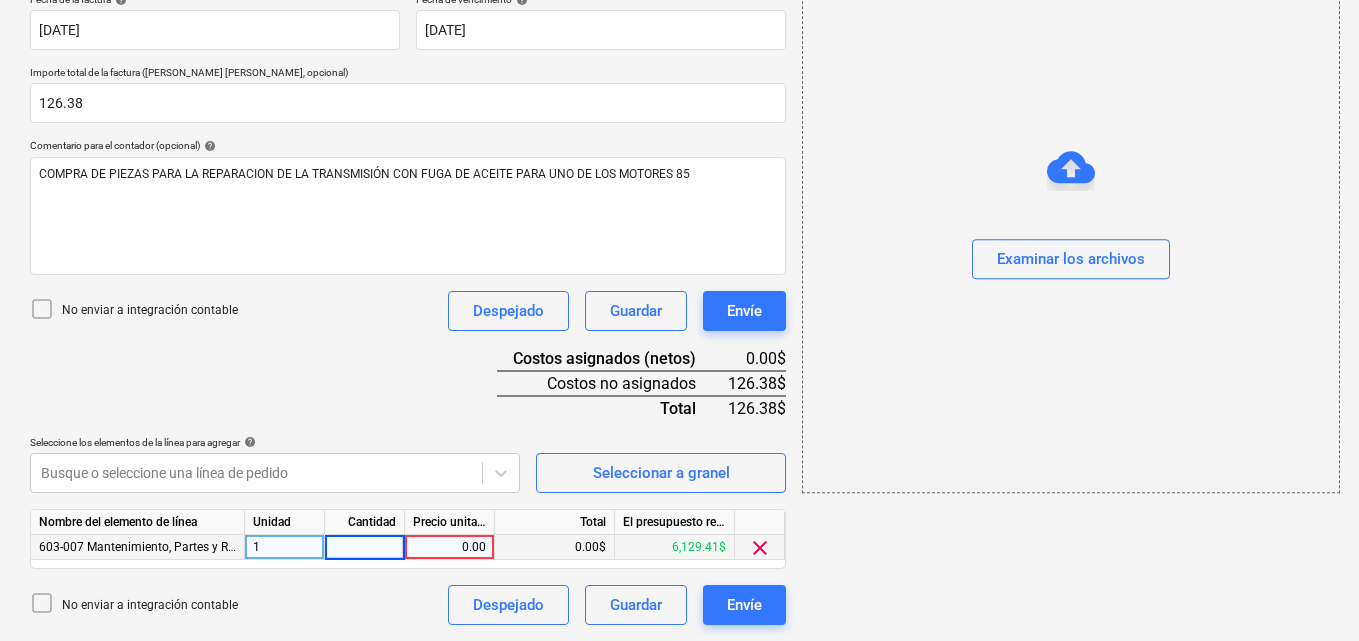 click on "0.00" at bounding box center [449, 547] 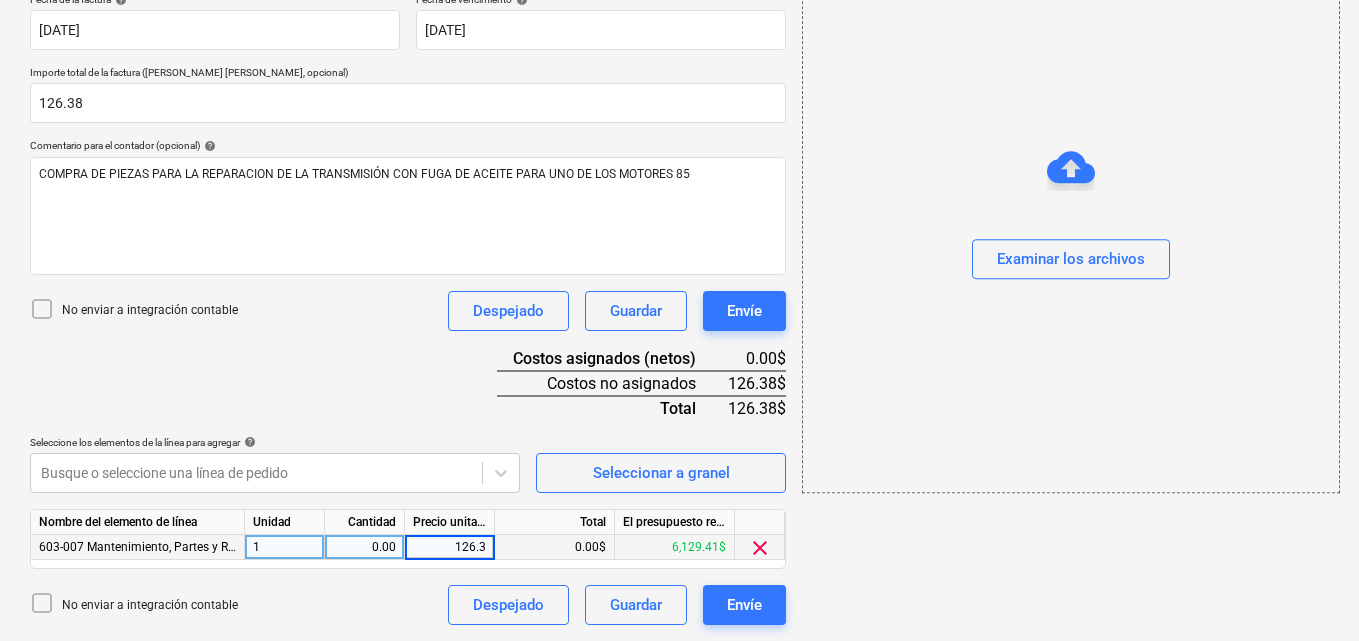 type on "126.38" 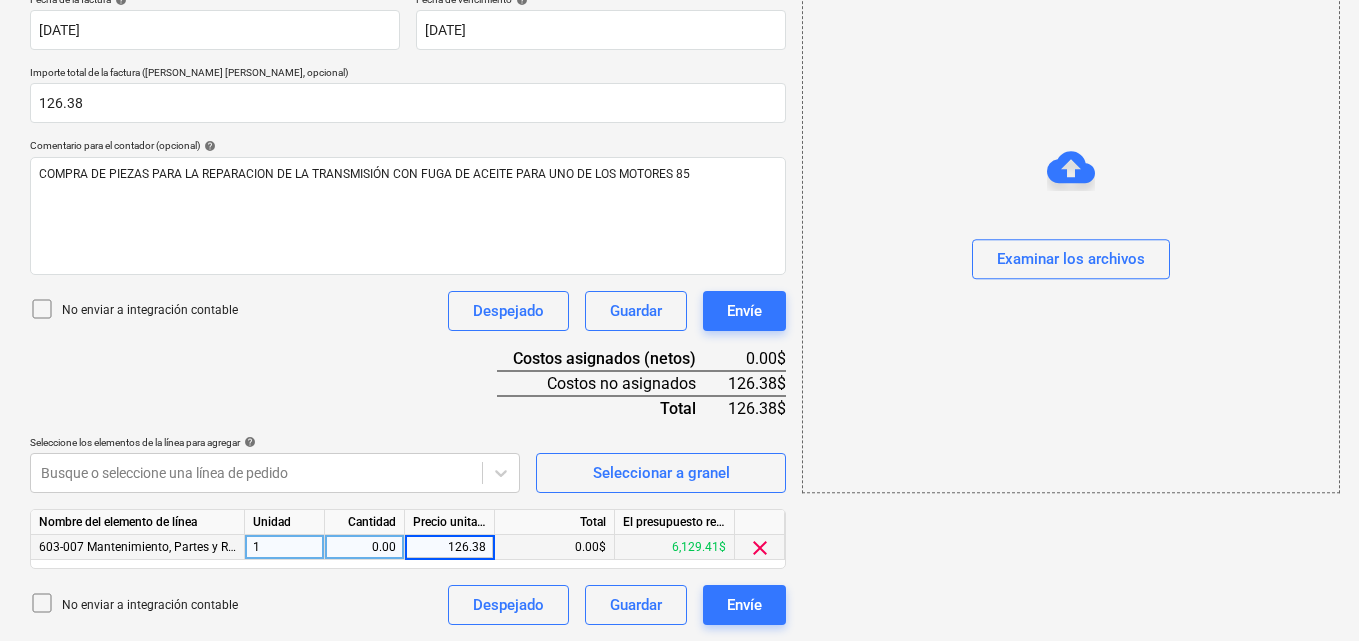 click on "add Examinar los archivos" at bounding box center (1070, 171) 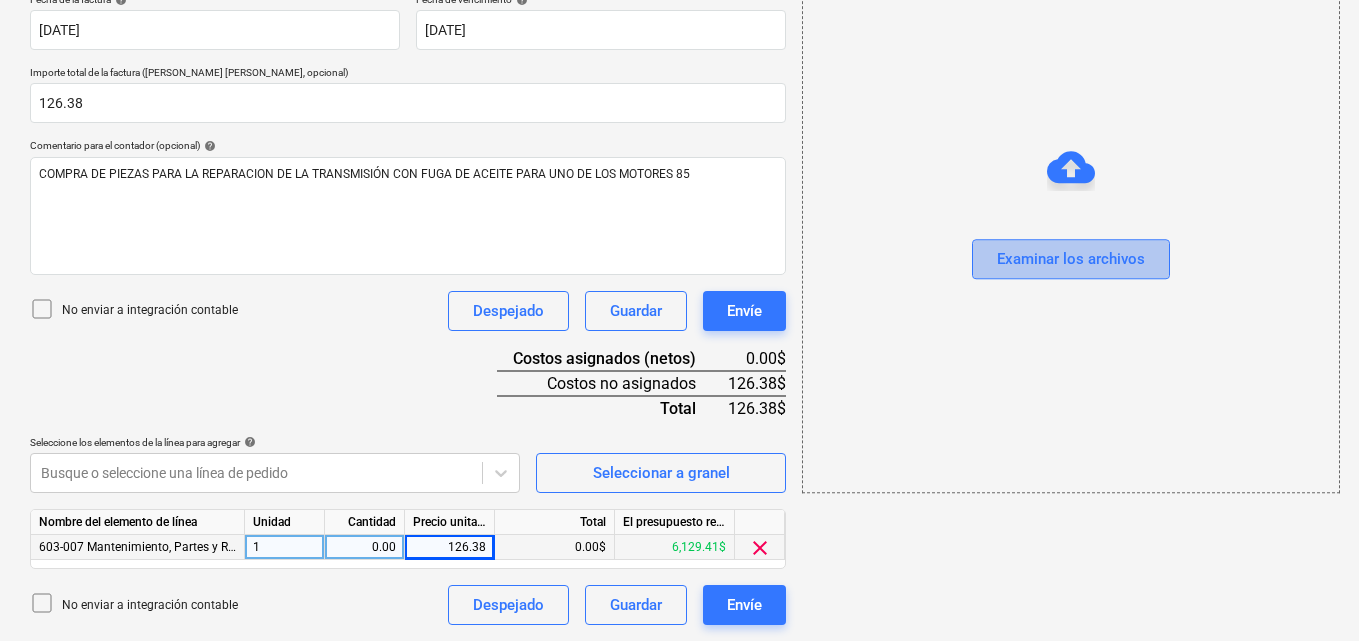 click on "Examinar los archivos" at bounding box center (1071, 260) 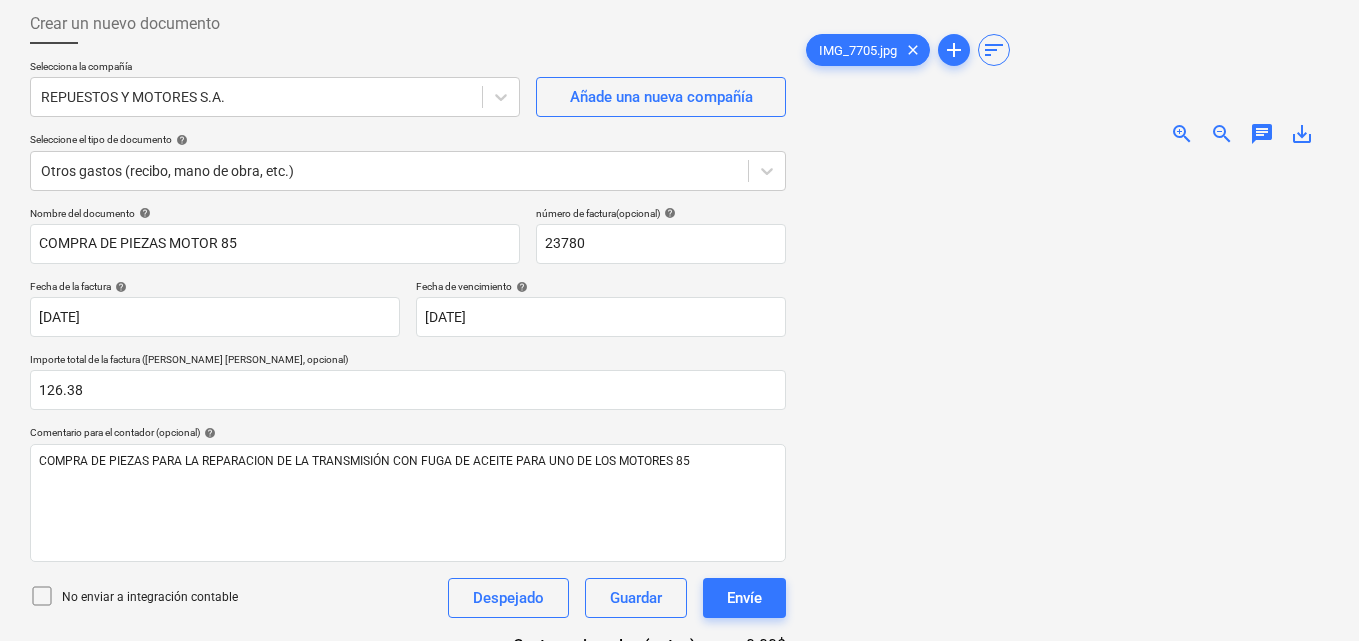 scroll, scrollTop: 91, scrollLeft: 0, axis: vertical 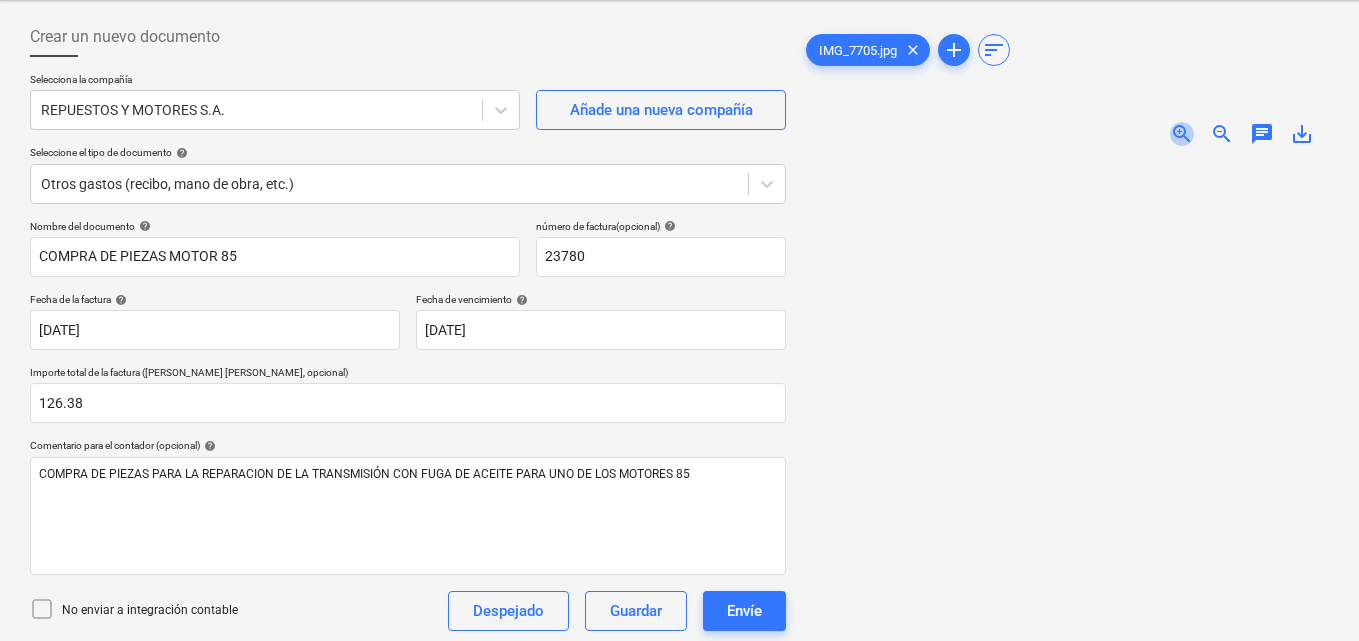 click on "zoom_in" at bounding box center (1182, 134) 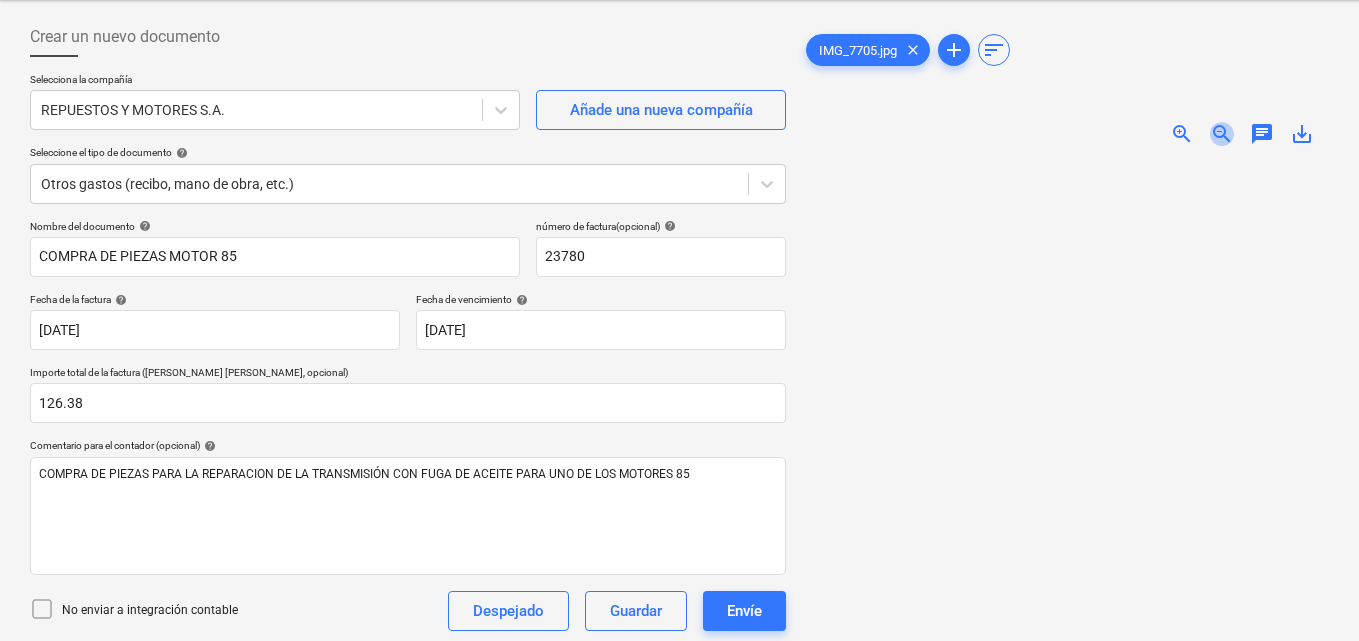 click on "zoom_out" at bounding box center [1222, 134] 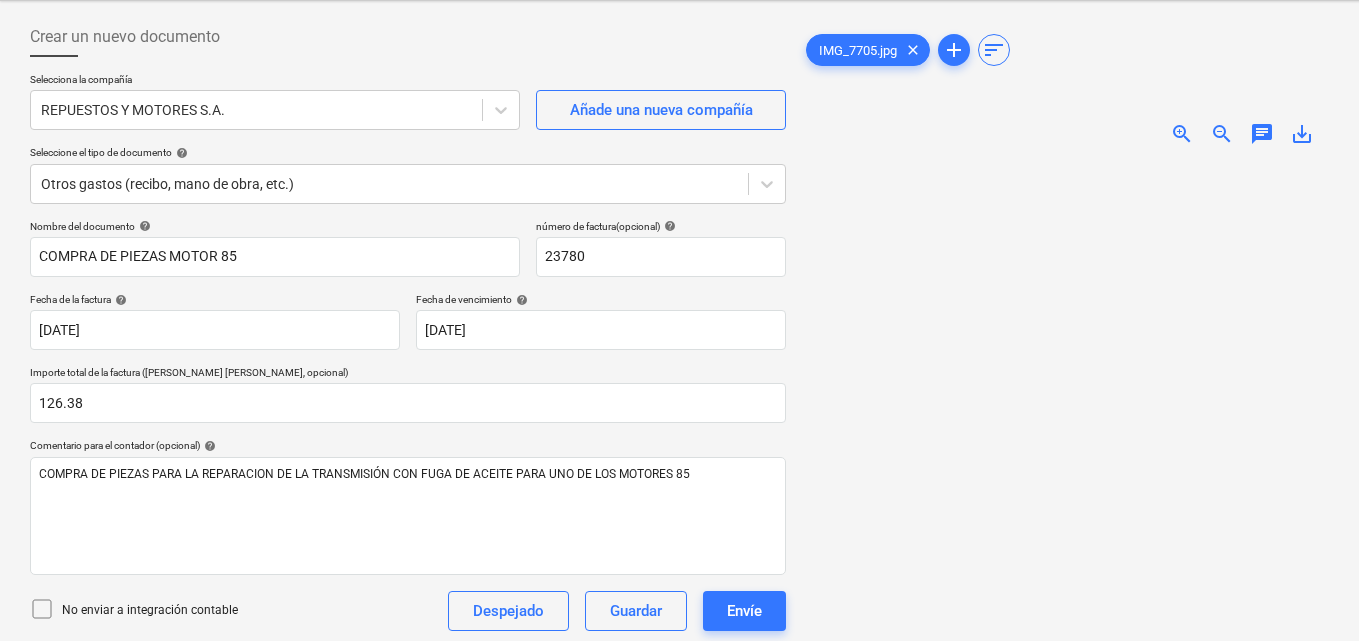 scroll, scrollTop: 47, scrollLeft: 0, axis: vertical 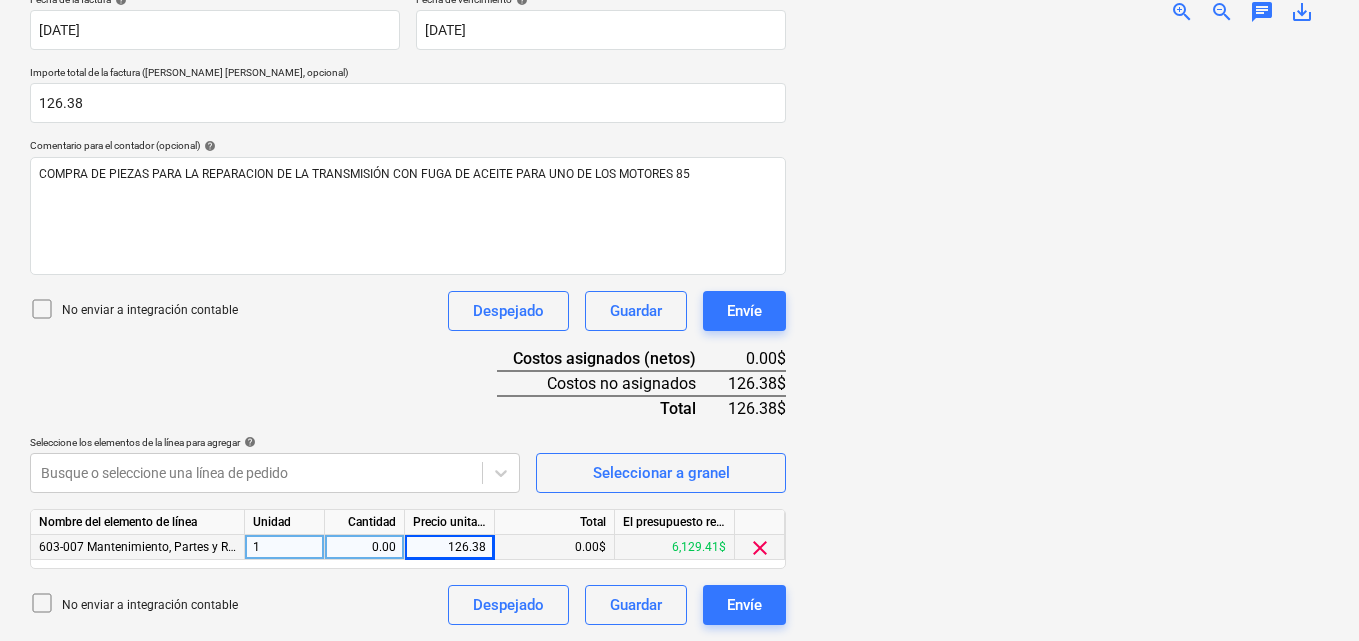 click on "0.00" at bounding box center [364, 547] 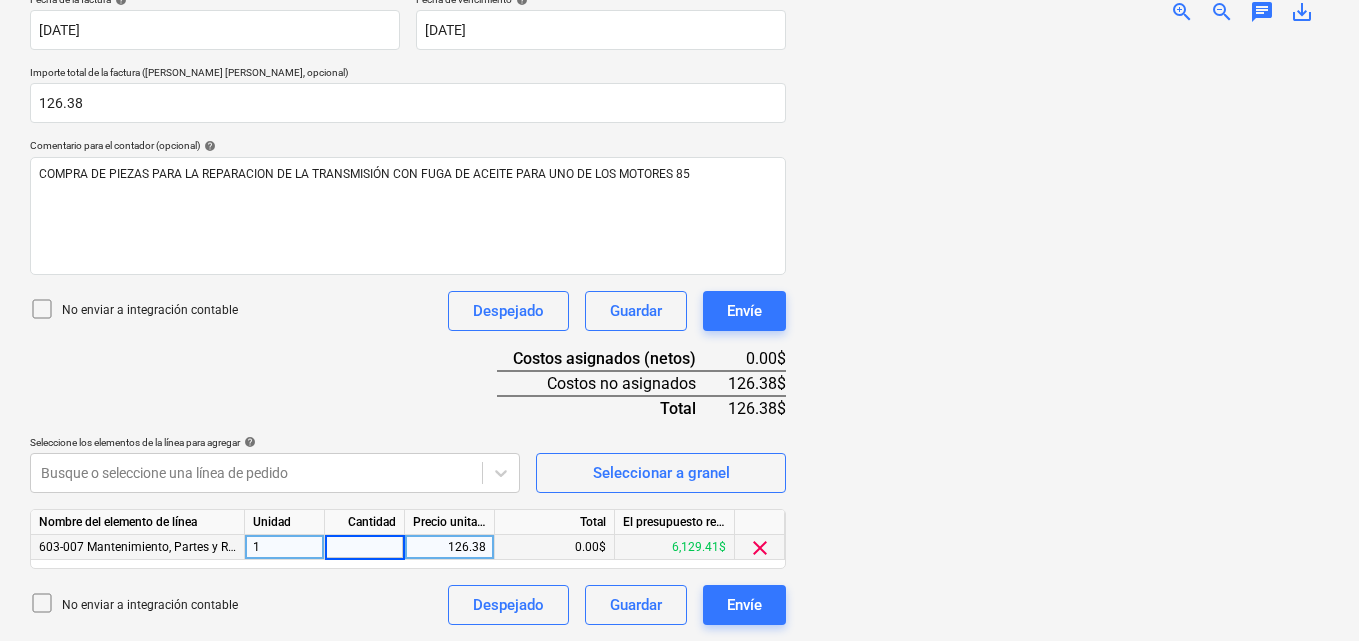type on "1" 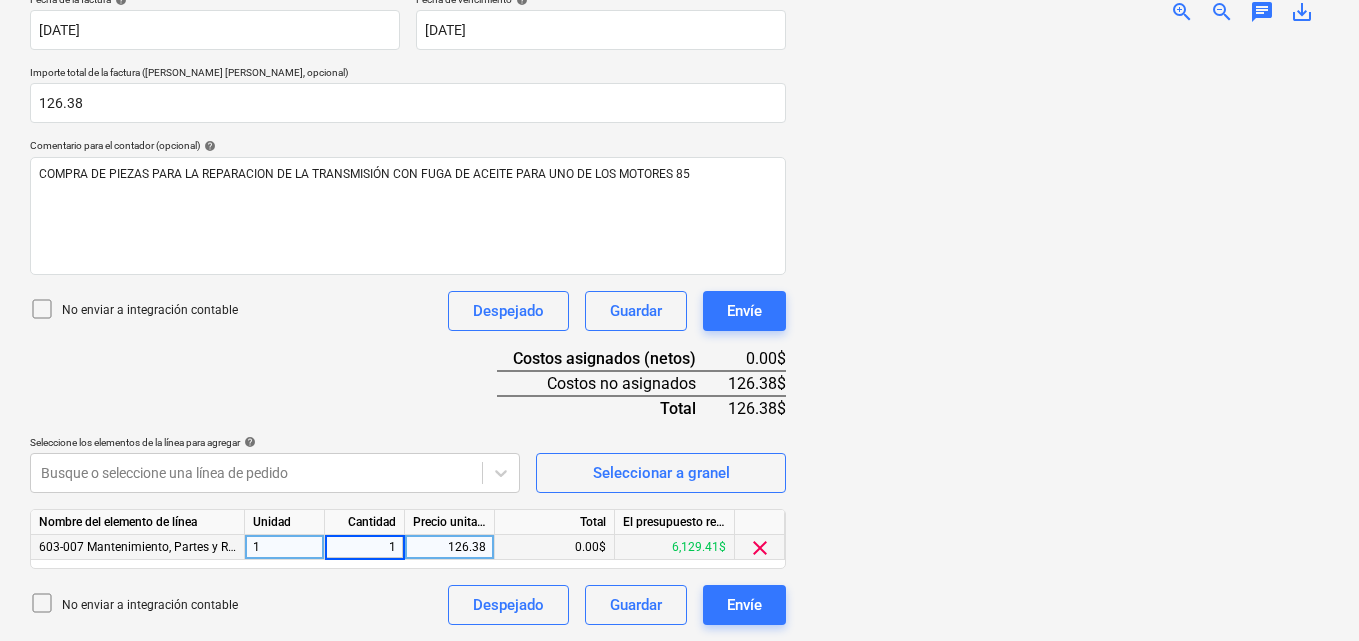 click at bounding box center [1070, 40] 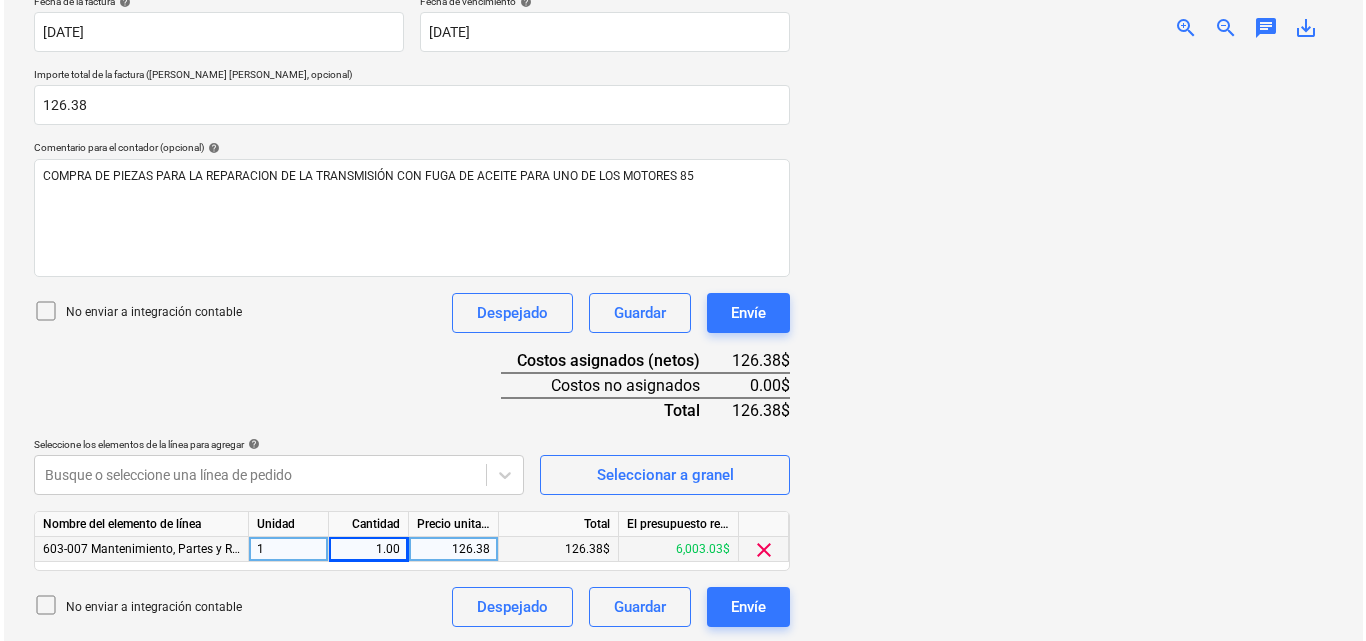 scroll, scrollTop: 391, scrollLeft: 0, axis: vertical 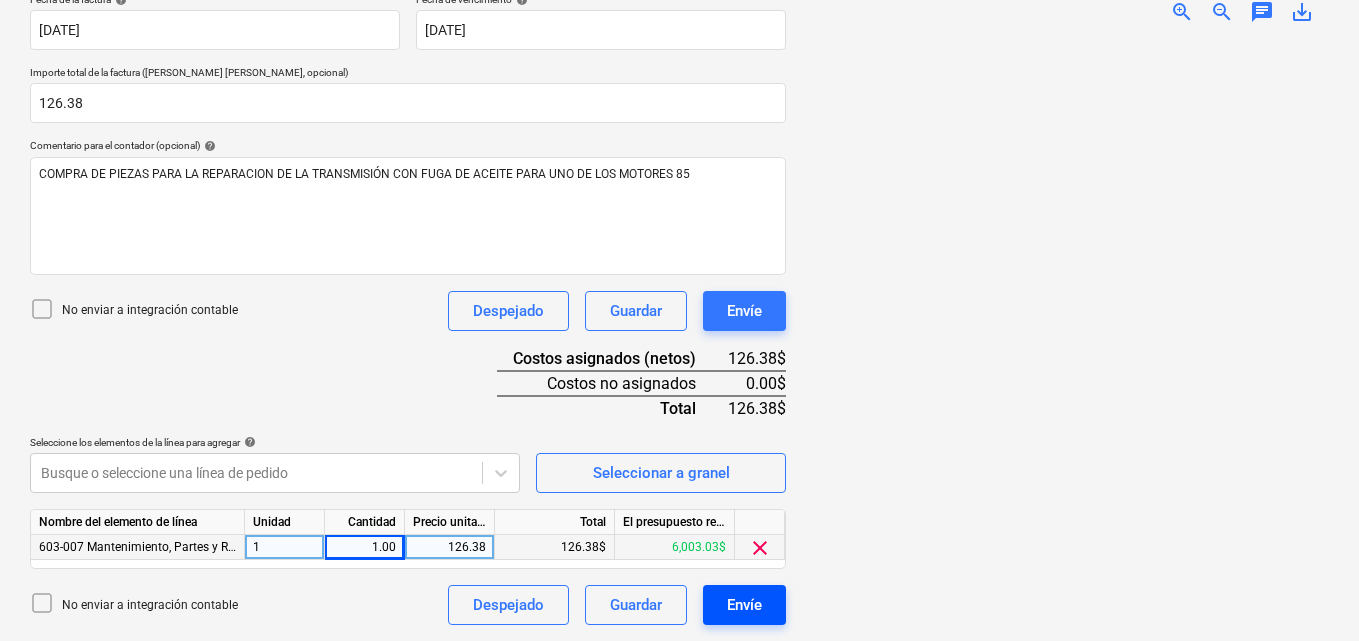 click on "Envíe" at bounding box center [744, 605] 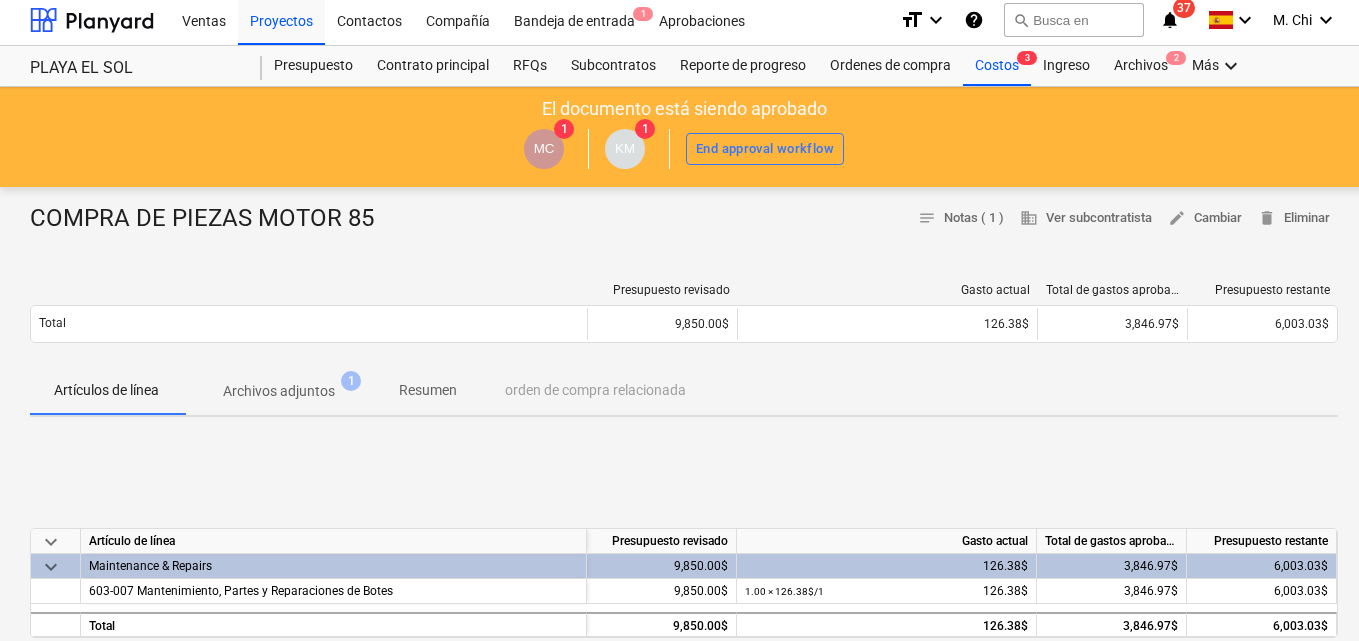 scroll, scrollTop: 0, scrollLeft: 0, axis: both 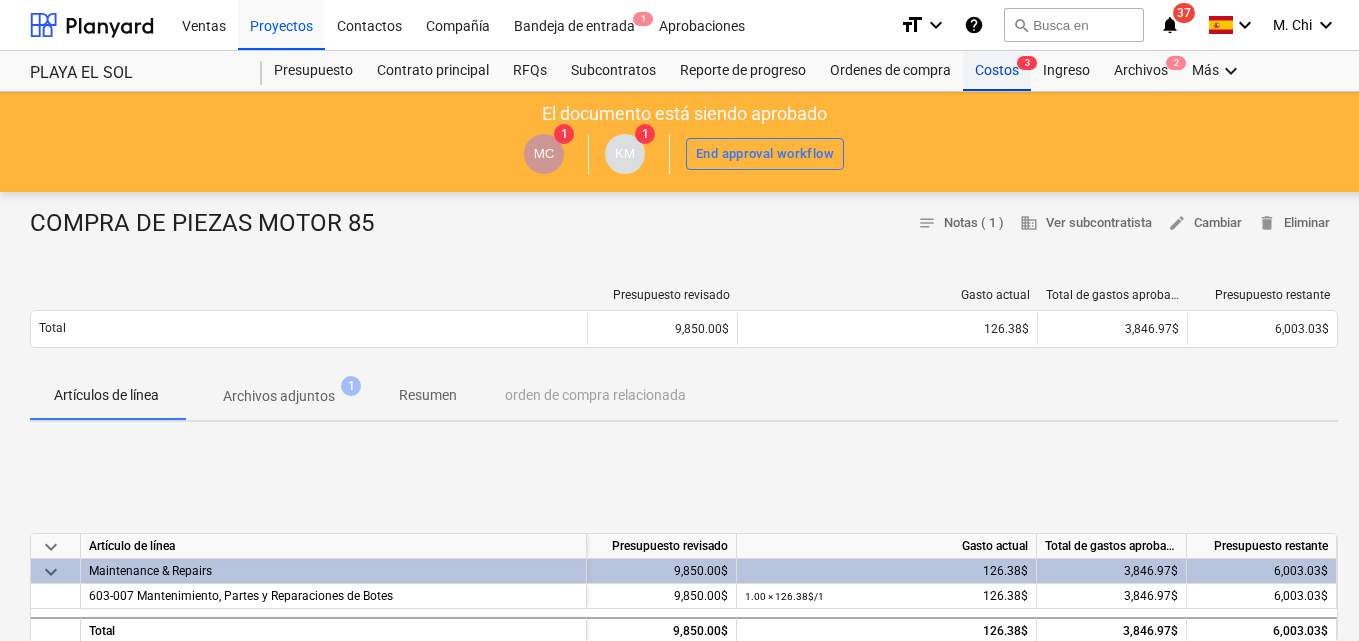 click on "Costos 3" at bounding box center (997, 71) 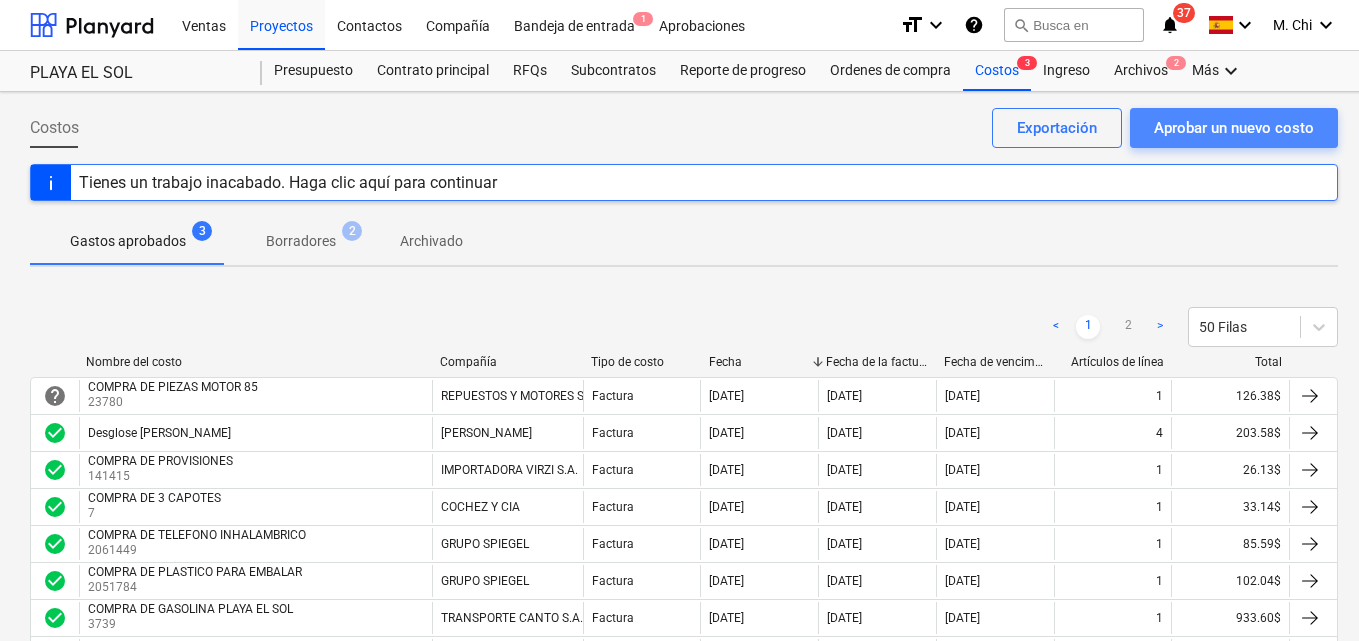 click on "Aprobar un nuevo costo" at bounding box center (1234, 128) 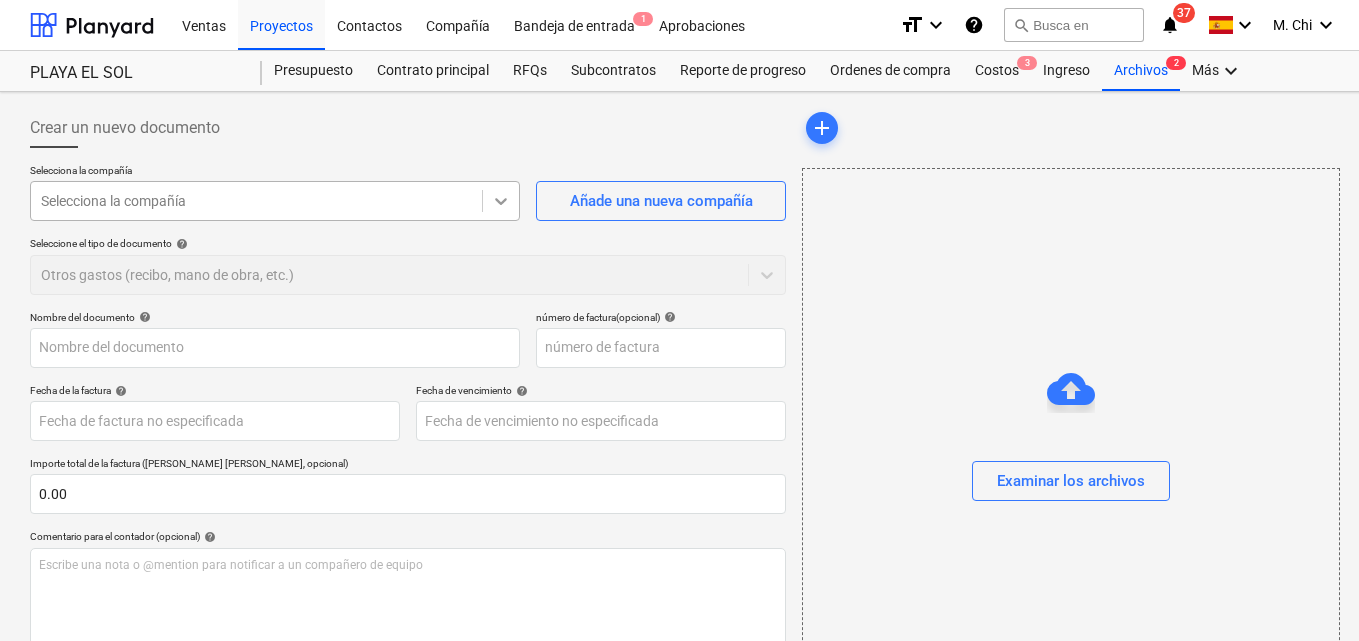 click 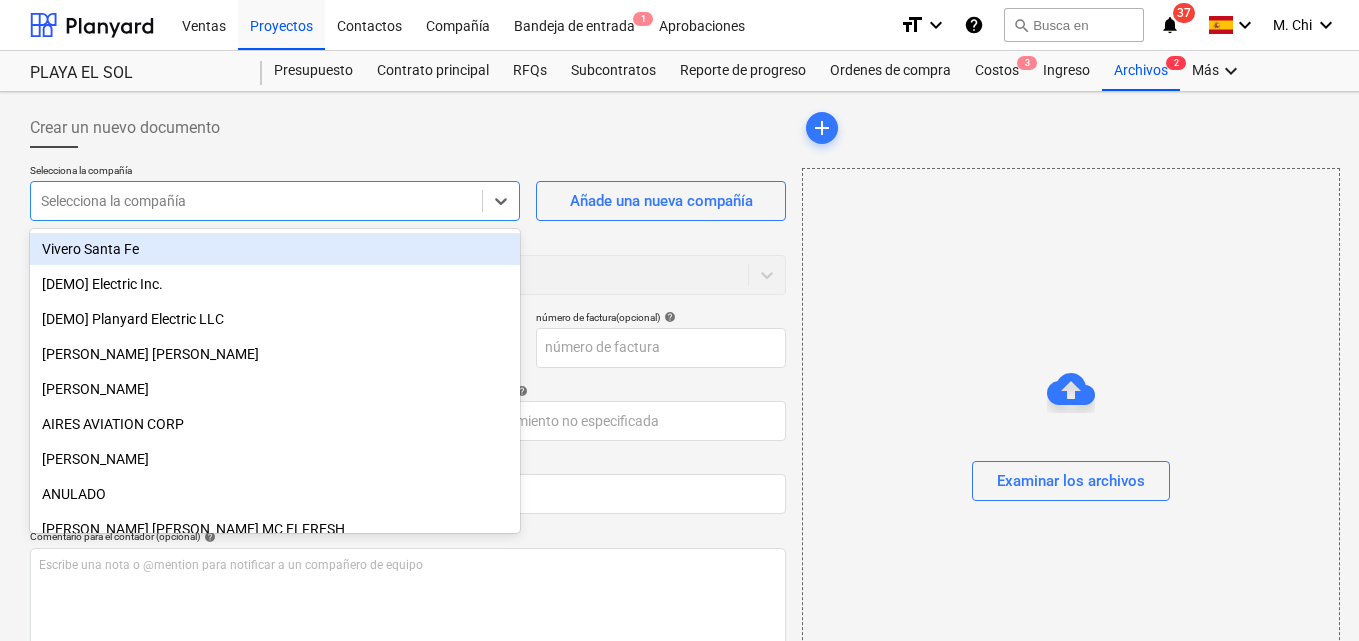 click at bounding box center [256, 201] 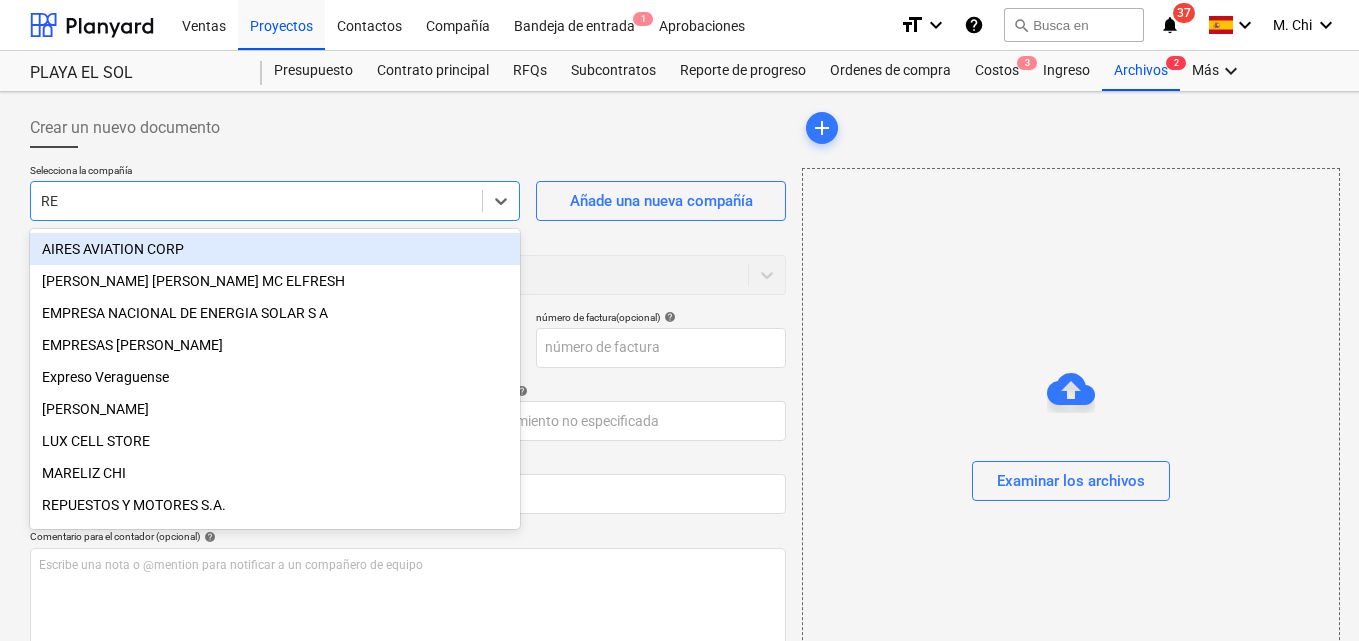type on "REP" 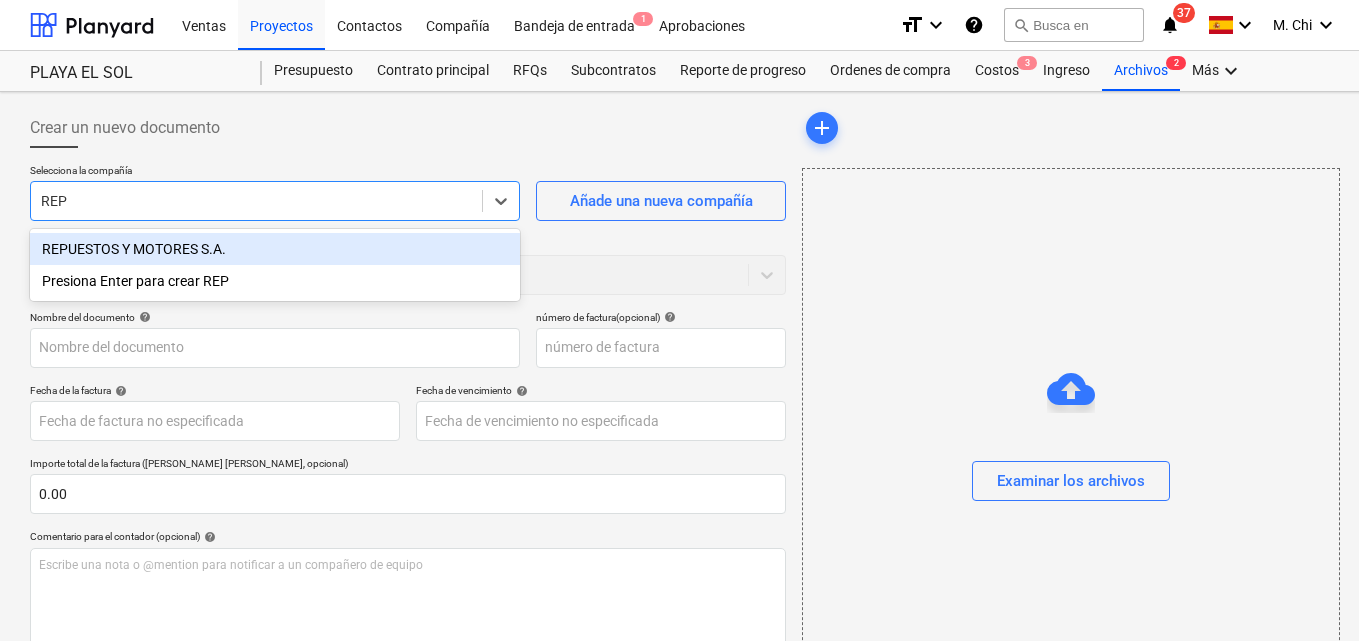 click on "REPUESTOS Y MOTORES S.A." at bounding box center (275, 249) 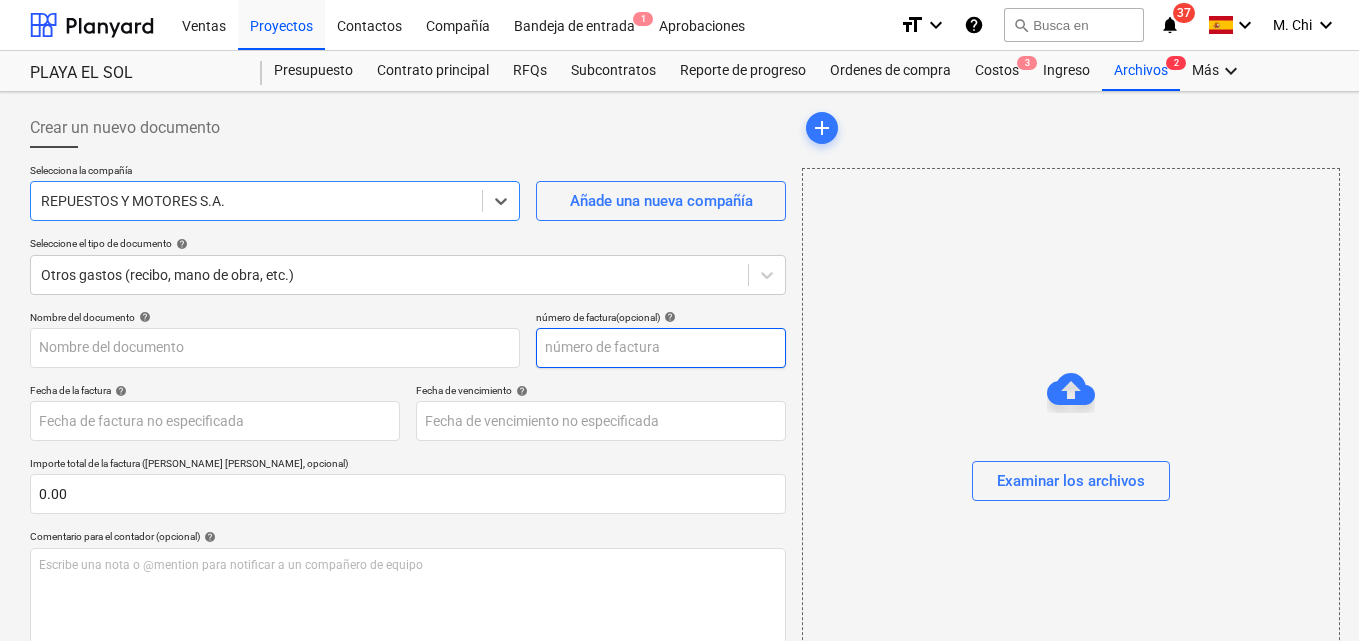 click at bounding box center (661, 348) 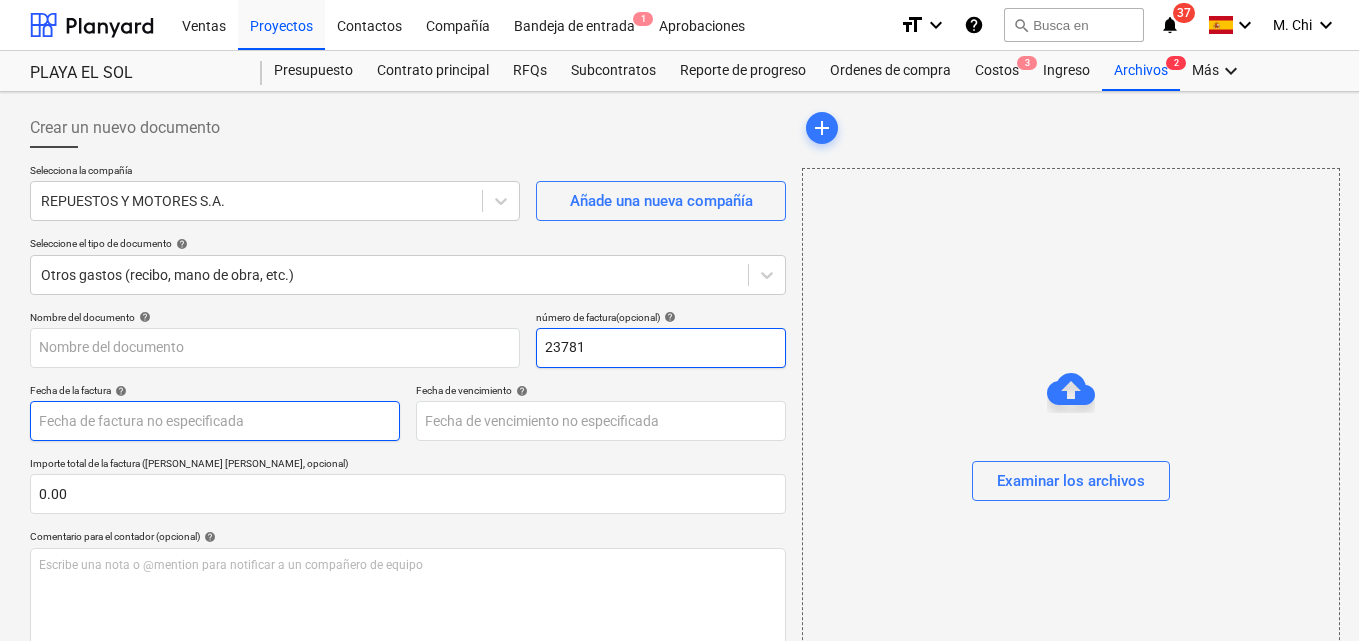 type on "23781" 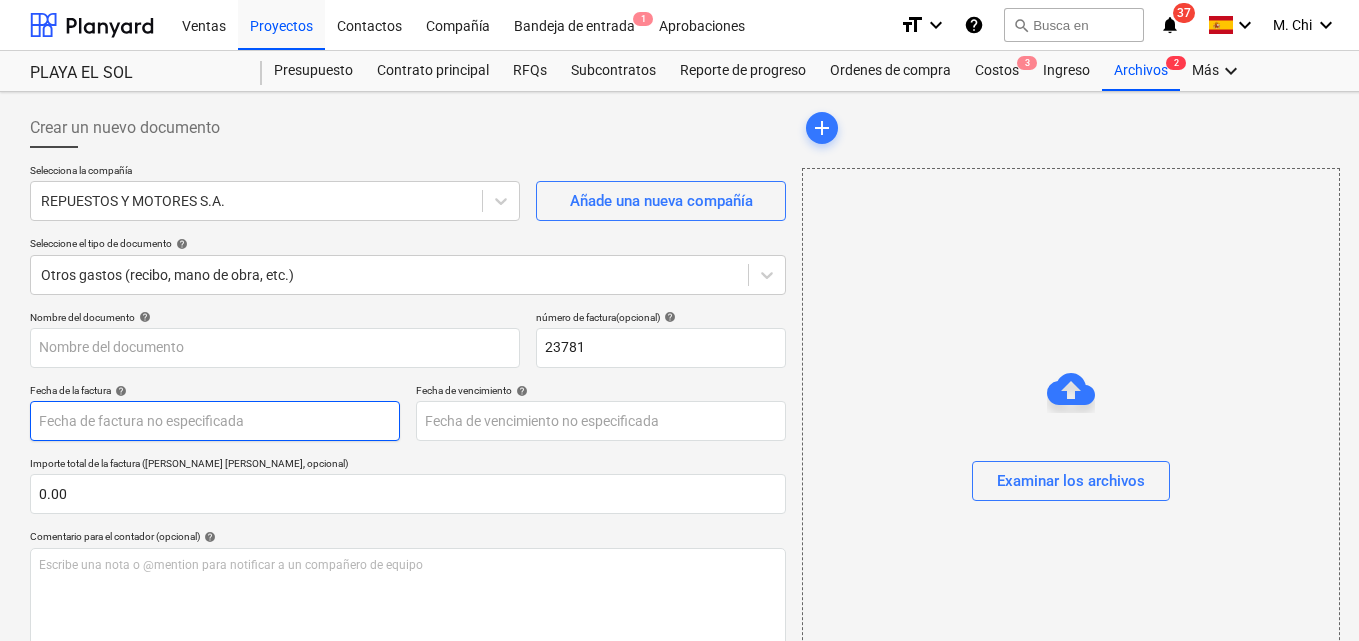 click on "Ventas Proyectos Contactos Compañía Bandeja de entrada 1 Aprobaciones format_size keyboard_arrow_down help search Busca en notifications 37 keyboard_arrow_down M. Chi keyboard_arrow_down PLAYA EL SOL  Presupuesto Contrato principal RFQs Subcontratos Reporte de progreso Ordenes de compra Costos 3 Ingreso Archivos 2 Más keyboard_arrow_down Crear un nuevo documento Selecciona la compañía REPUESTOS Y MOTORES S.A.   Añade una nueva compañía Seleccione el tipo de documento help Otros gastos (recibo, mano de obra, etc.) Nombre del documento help número de factura  (opcional) help 23781 Fecha de la factura help Press the down arrow key to interact with the calendar and
select a date. Press the question mark key to get the keyboard shortcuts for changing dates. Fecha de vencimiento help Press the down arrow key to interact with the calendar and
select a date. Press the question mark key to get the keyboard shortcuts for changing dates. Importe total de la factura (coste neto, opcional) 0.00 help ﻿" at bounding box center [679, 320] 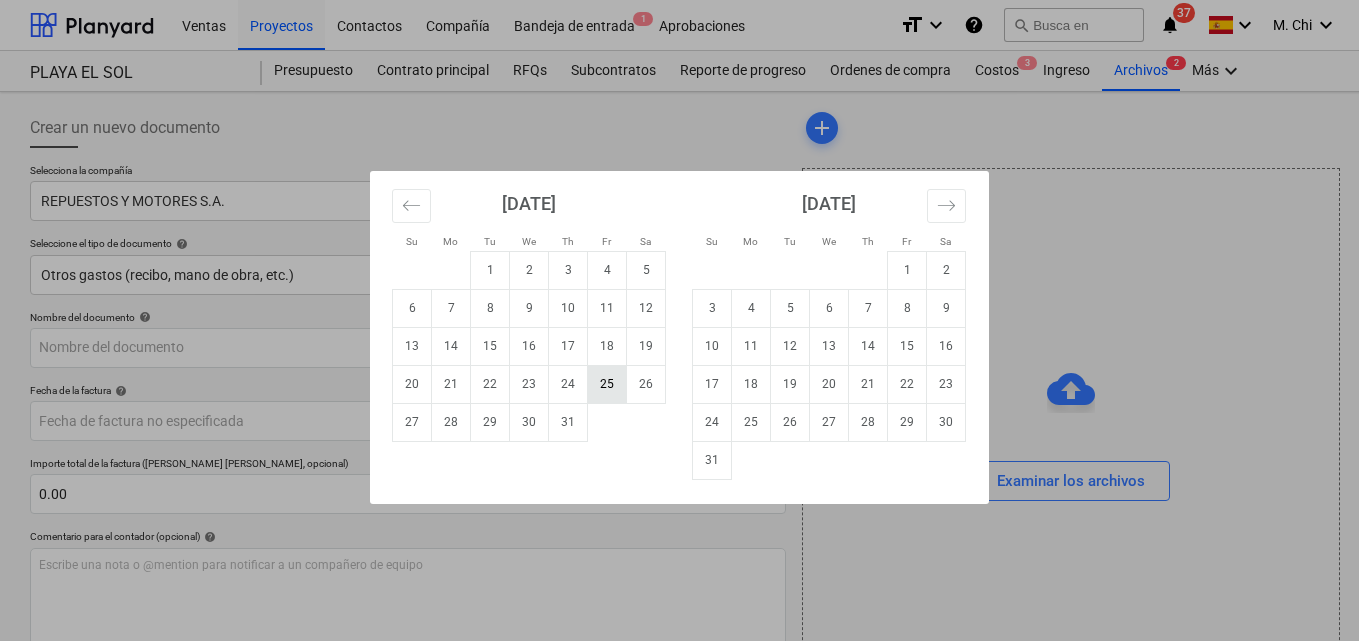 click on "25" at bounding box center (607, 384) 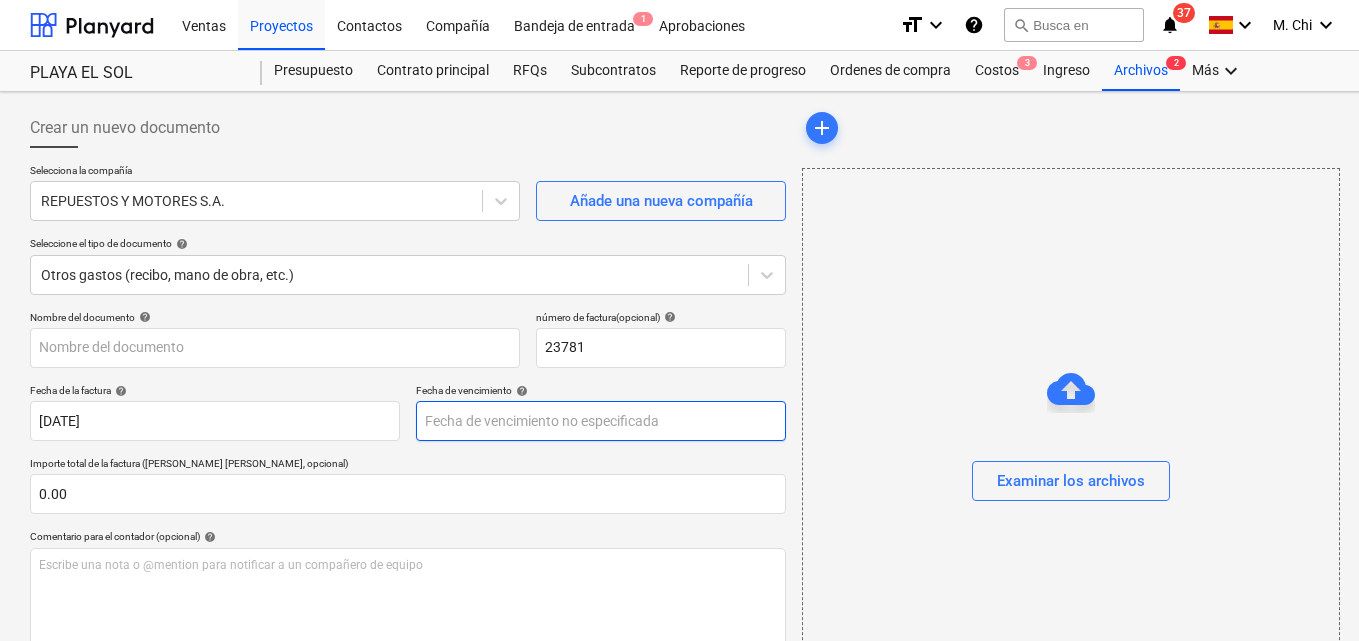 click on "Ventas Proyectos Contactos Compañía Bandeja de entrada 1 Aprobaciones format_size keyboard_arrow_down help search Busca en notifications 37 keyboard_arrow_down M. Chi keyboard_arrow_down PLAYA EL SOL  Presupuesto Contrato principal RFQs Subcontratos Reporte de progreso Ordenes de compra Costos 3 Ingreso Archivos 2 Más keyboard_arrow_down Crear un nuevo documento Selecciona la compañía REPUESTOS Y MOTORES S.A.   Añade una nueva compañía Seleccione el tipo de documento help Otros gastos (recibo, mano de obra, etc.) Nombre del documento help número de factura  (opcional) help 23781 Fecha de la factura help 25 Jul 2025 25.07.2025 Press the down arrow key to interact with the calendar and
select a date. Press the question mark key to get the keyboard shortcuts for changing dates. Fecha de vencimiento help Press the down arrow key to interact with the calendar and
select a date. Press the question mark key to get the keyboard shortcuts for changing dates. 0.00 help ﻿ Despejado Guardar Envíe" at bounding box center [679, 320] 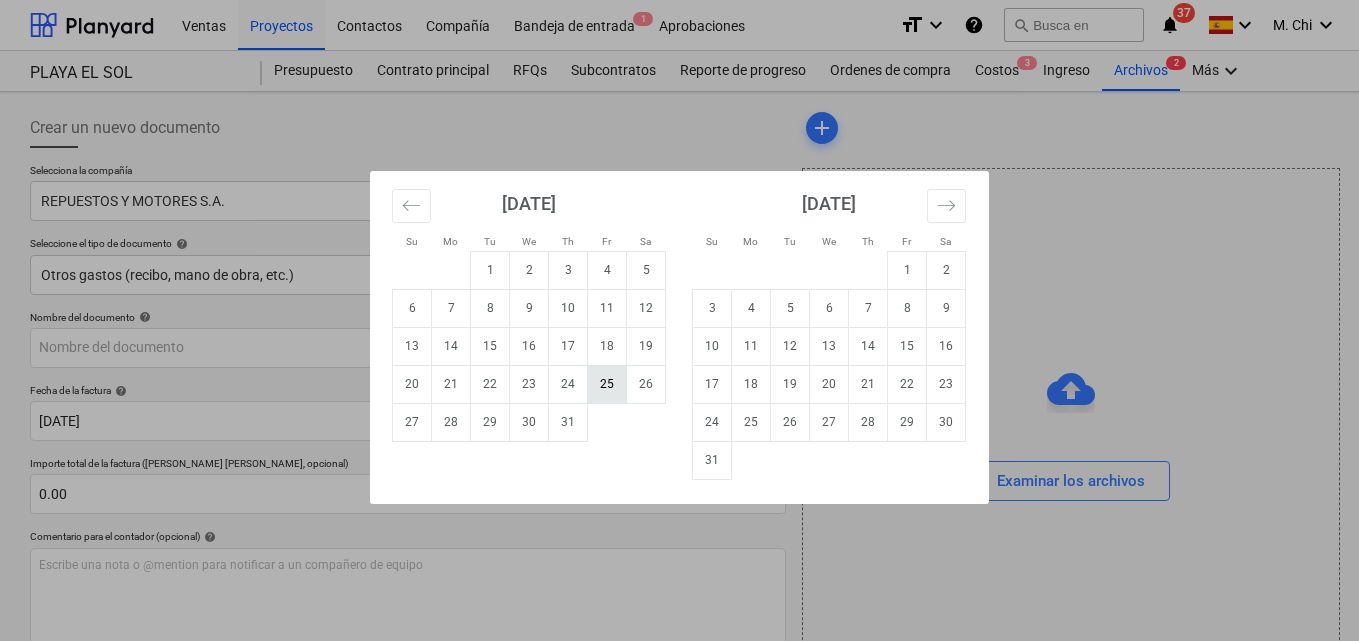 click on "25" at bounding box center [607, 384] 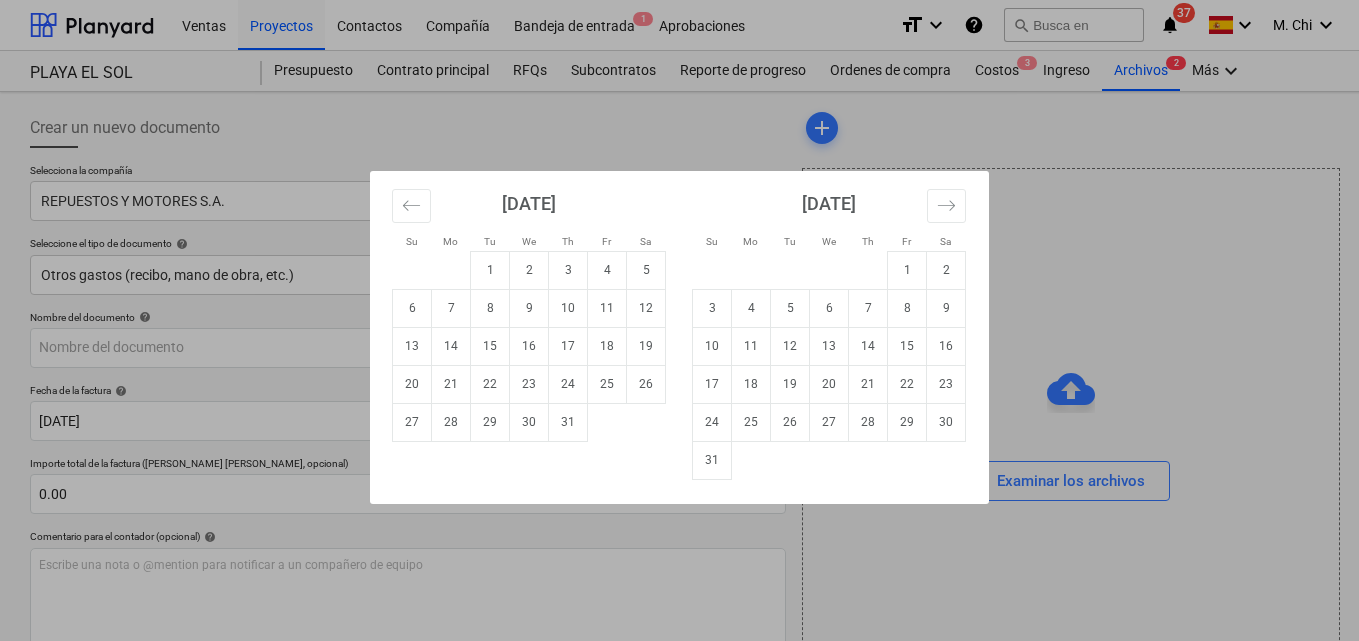 type on "[DATE]" 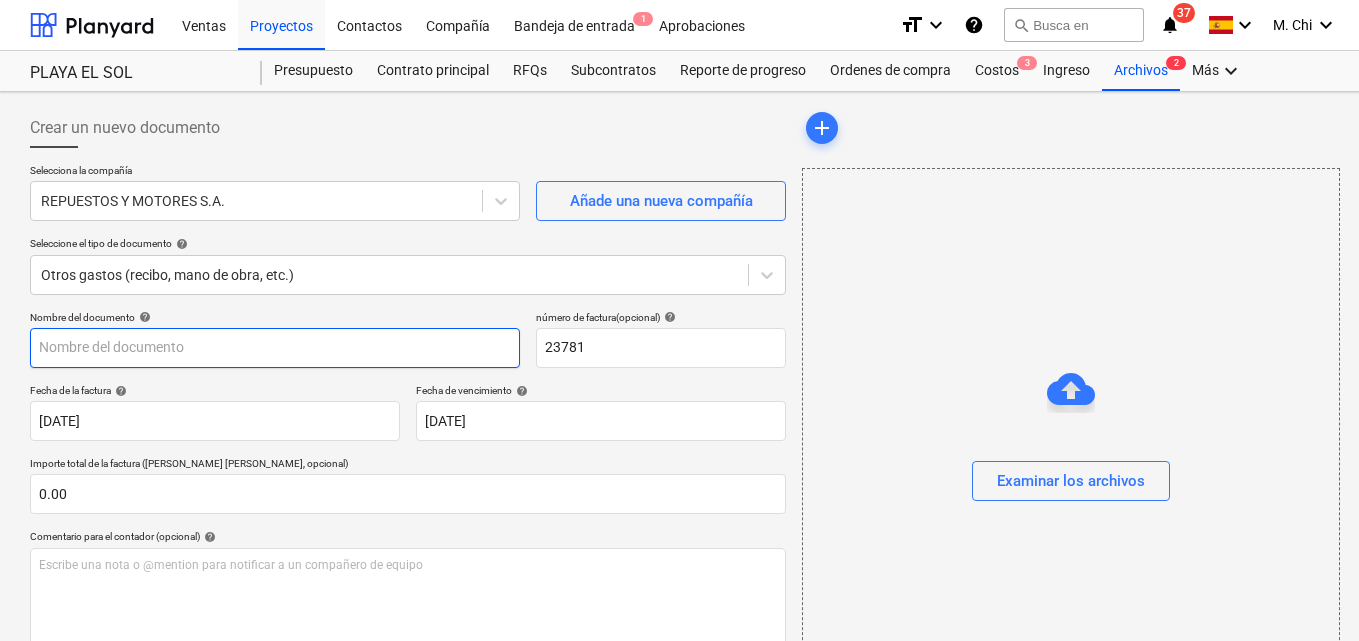 click at bounding box center [275, 348] 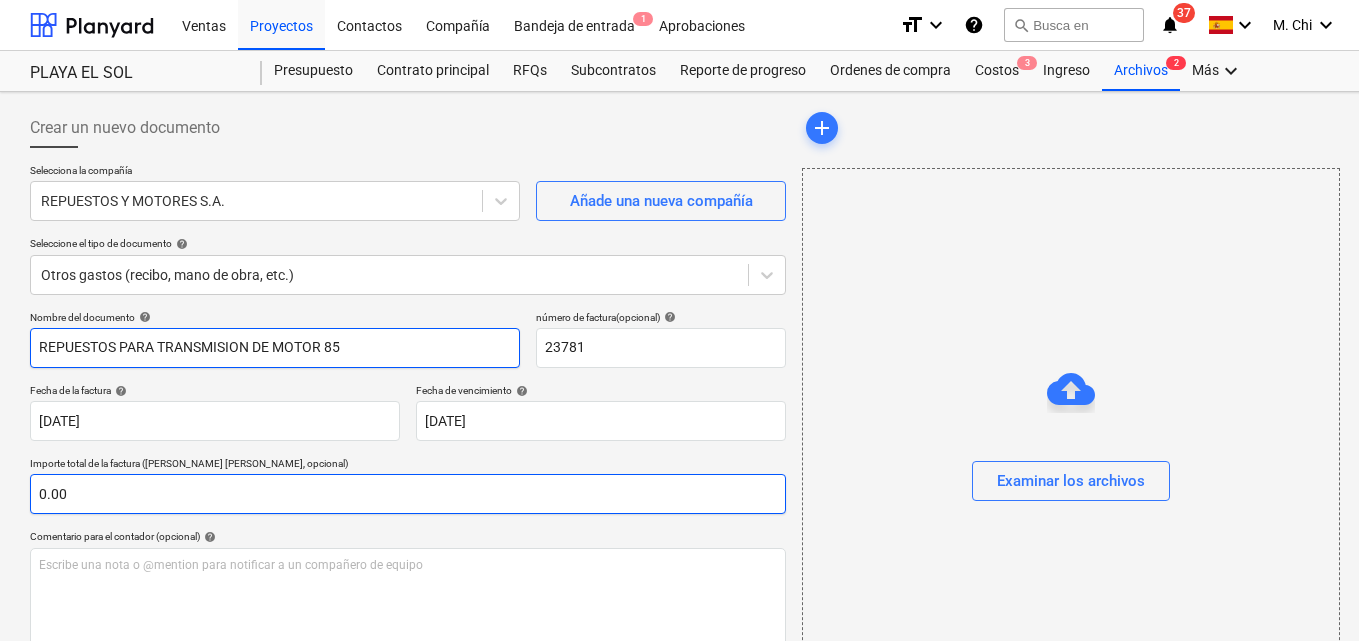 type on "REPUESTOS PARA TRANSMISION DE MOTOR 85" 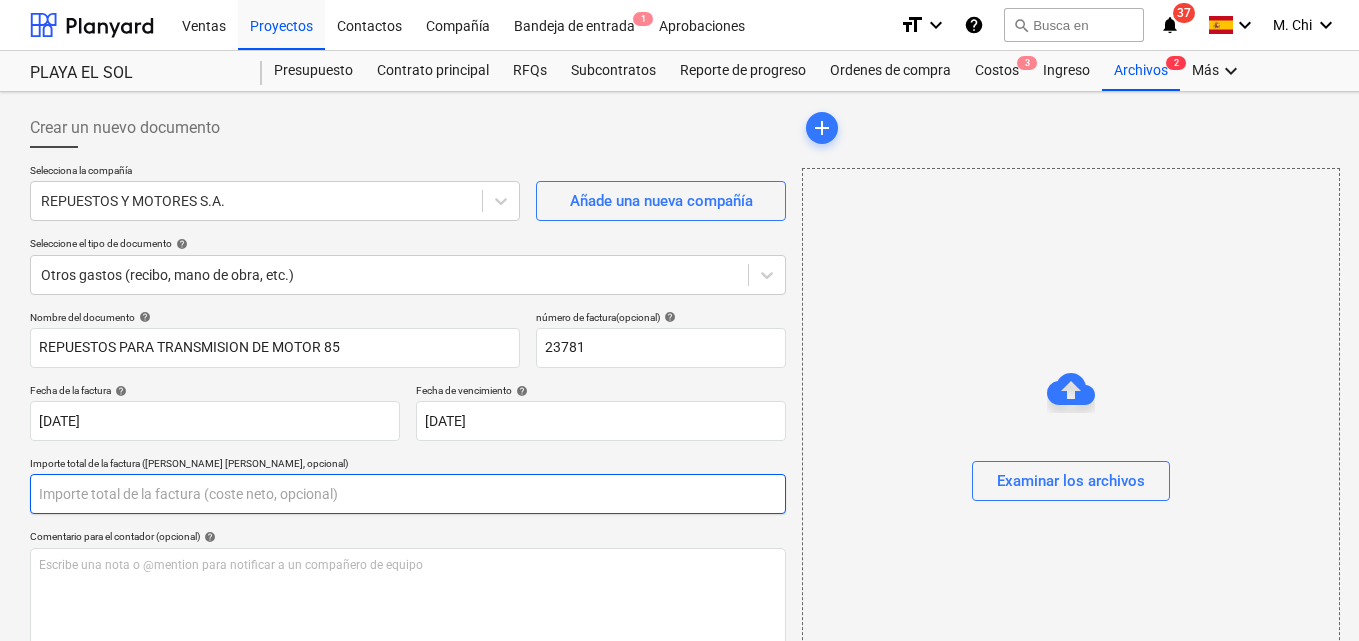 click at bounding box center (408, 494) 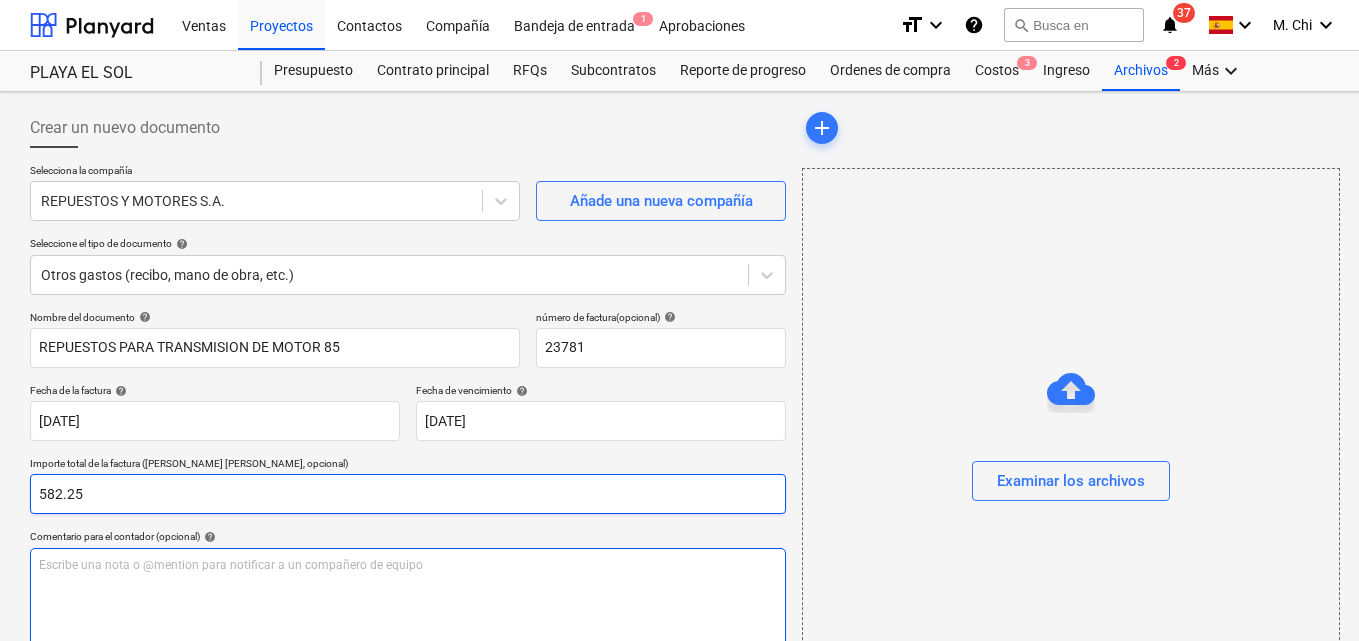 type on "582.25" 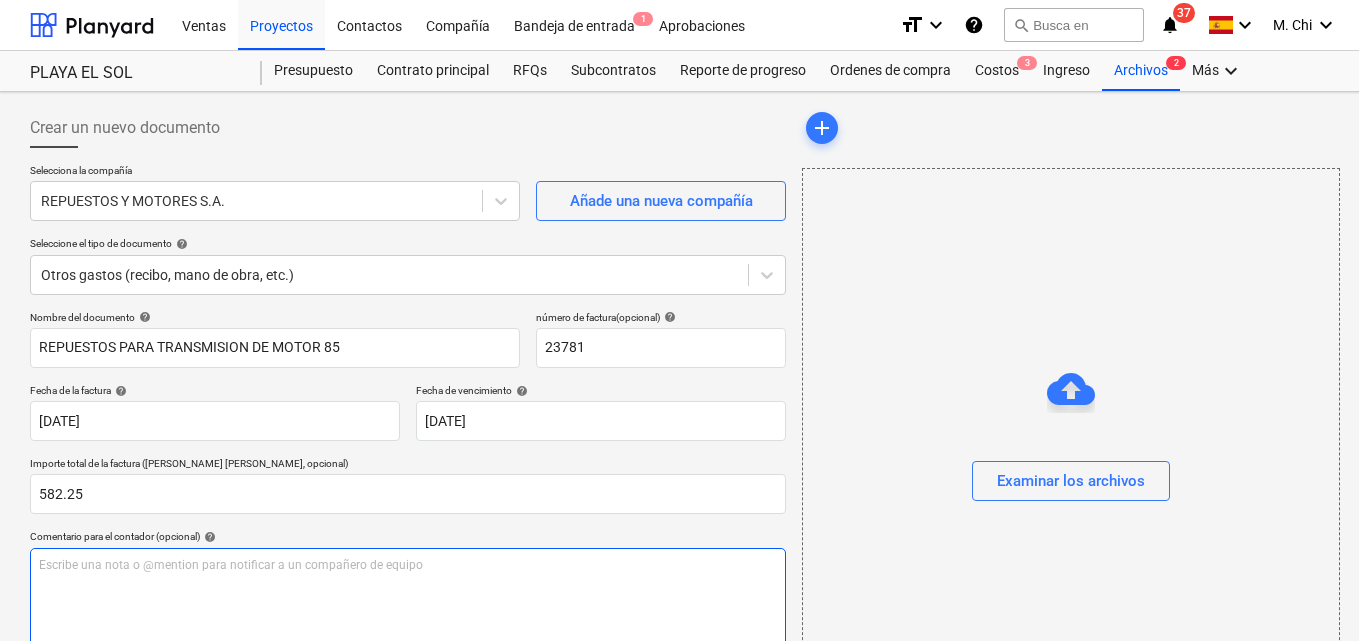 click on "Escribe una nota o @mention para notificar a un compañero de equipo ﻿" at bounding box center (408, 565) 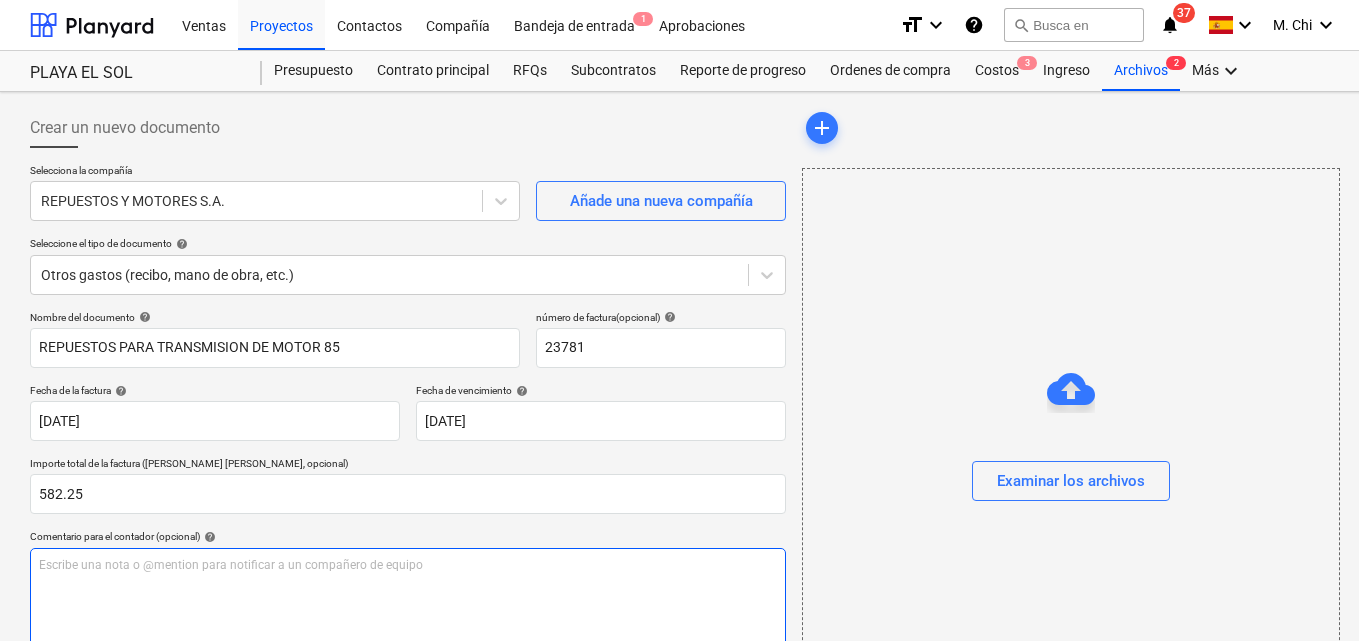 type 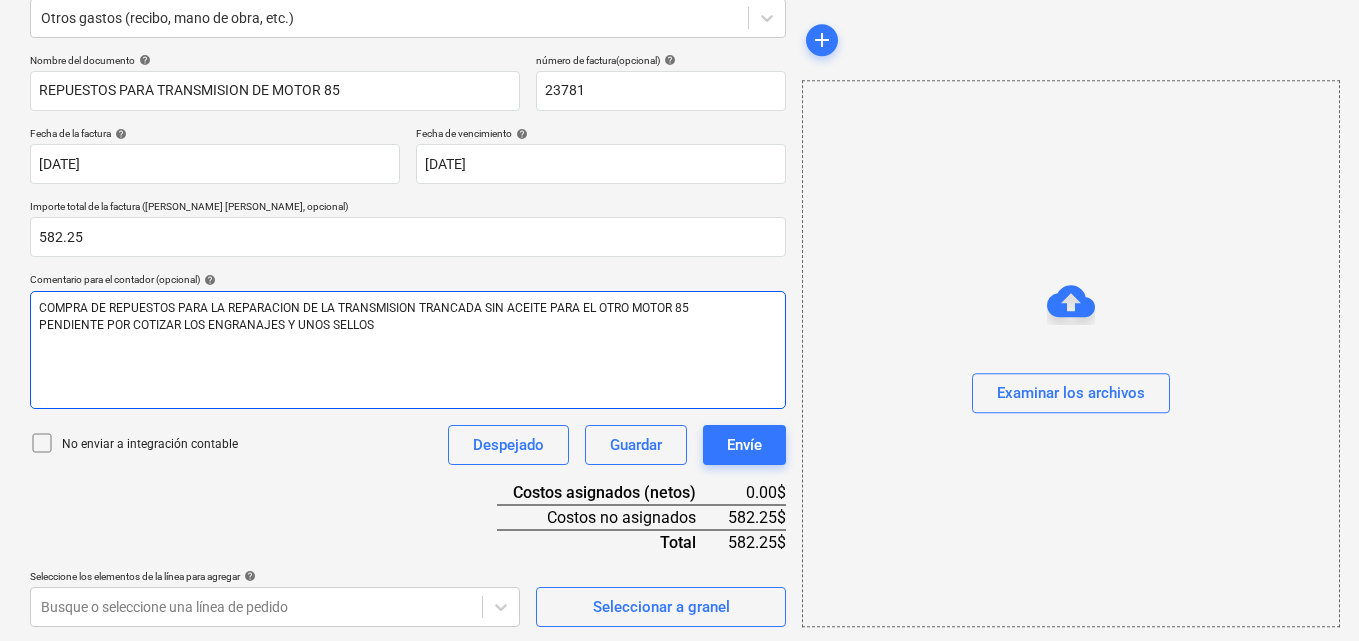 scroll, scrollTop: 259, scrollLeft: 0, axis: vertical 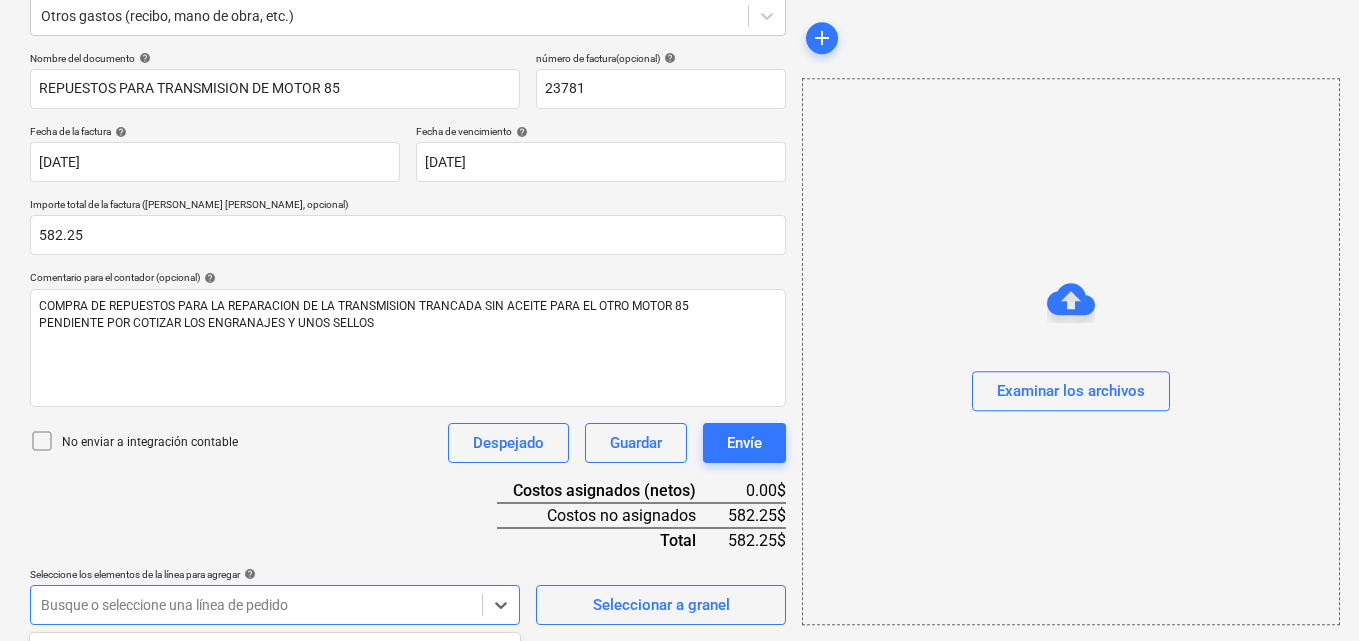 click on "Ventas Proyectos Contactos Compañía Bandeja de entrada 1 Aprobaciones format_size keyboard_arrow_down help search Busca en notifications 37 keyboard_arrow_down M. Chi keyboard_arrow_down PLAYA EL SOL  Presupuesto Contrato principal RFQs Subcontratos Reporte de progreso Ordenes de compra Costos 3 Ingreso Archivos 2 Más keyboard_arrow_down Crear un nuevo documento Selecciona la compañía REPUESTOS Y MOTORES S.A.   Añade una nueva compañía Seleccione el tipo de documento help Otros gastos (recibo, mano de obra, etc.) Nombre del documento help REPUESTOS PARA TRANSMISION DE MOTOR 85 número de factura  (opcional) help 23781 Fecha de la factura help 25 Jul 2025 25.07.2025 Press the down arrow key to interact with the calendar and
select a date. Press the question mark key to get the keyboard shortcuts for changing dates. Fecha de vencimiento help 25 Jul 2025 25.07.2025 Importe total de la factura (coste neto, opcional) 582.25 Comentario para el contador (opcional) help Despejado Guardar Envíe 0.00$" at bounding box center [679, 61] 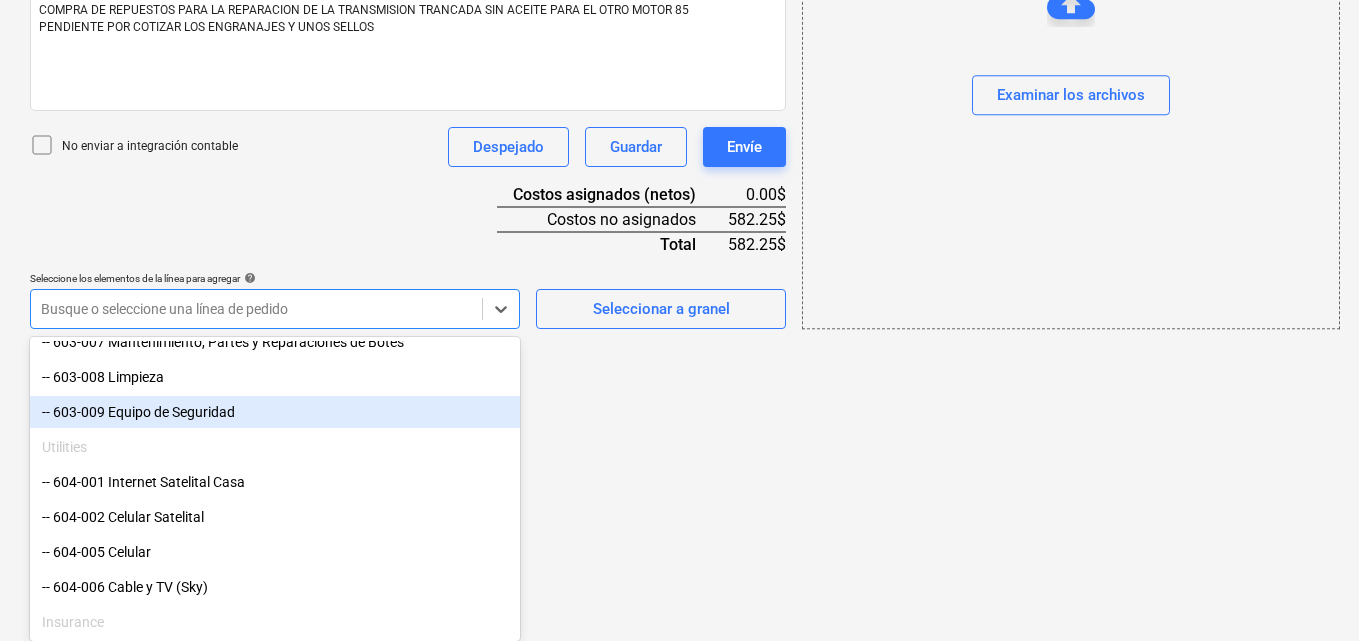 scroll, scrollTop: 1000, scrollLeft: 0, axis: vertical 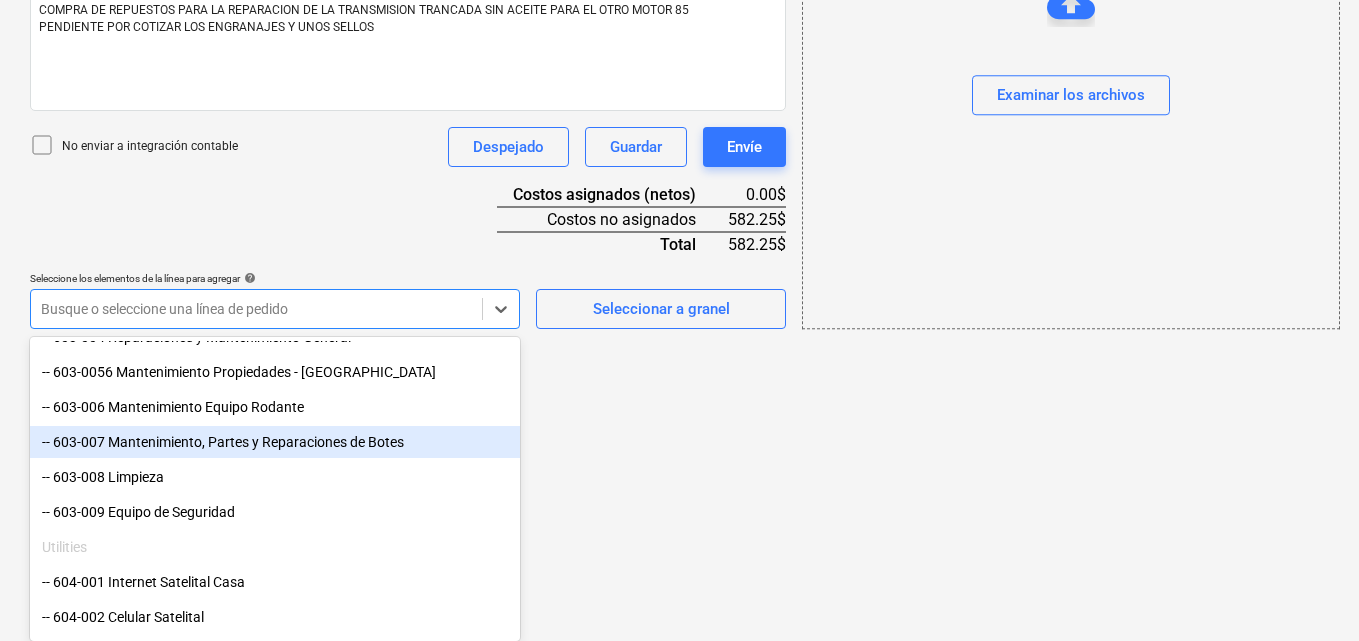 click on "--  603-007 Mantenimiento, Partes y Reparaciones de Botes" at bounding box center (275, 442) 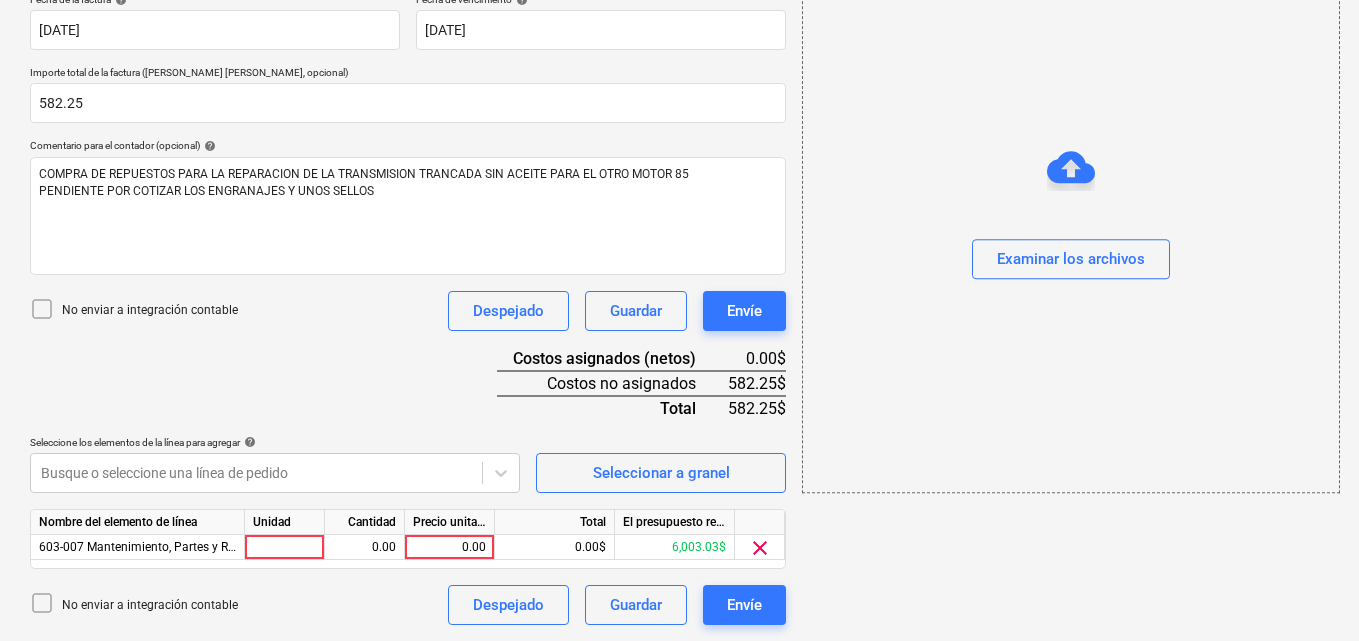 scroll, scrollTop: 391, scrollLeft: 0, axis: vertical 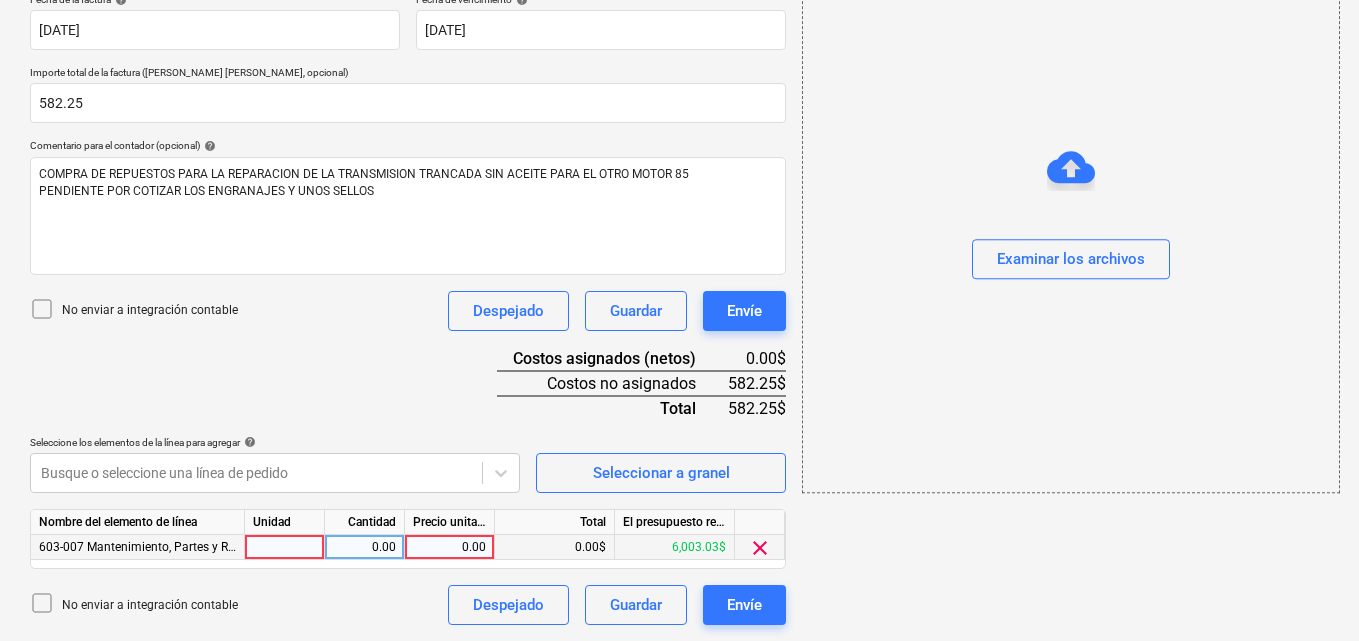 click at bounding box center (285, 547) 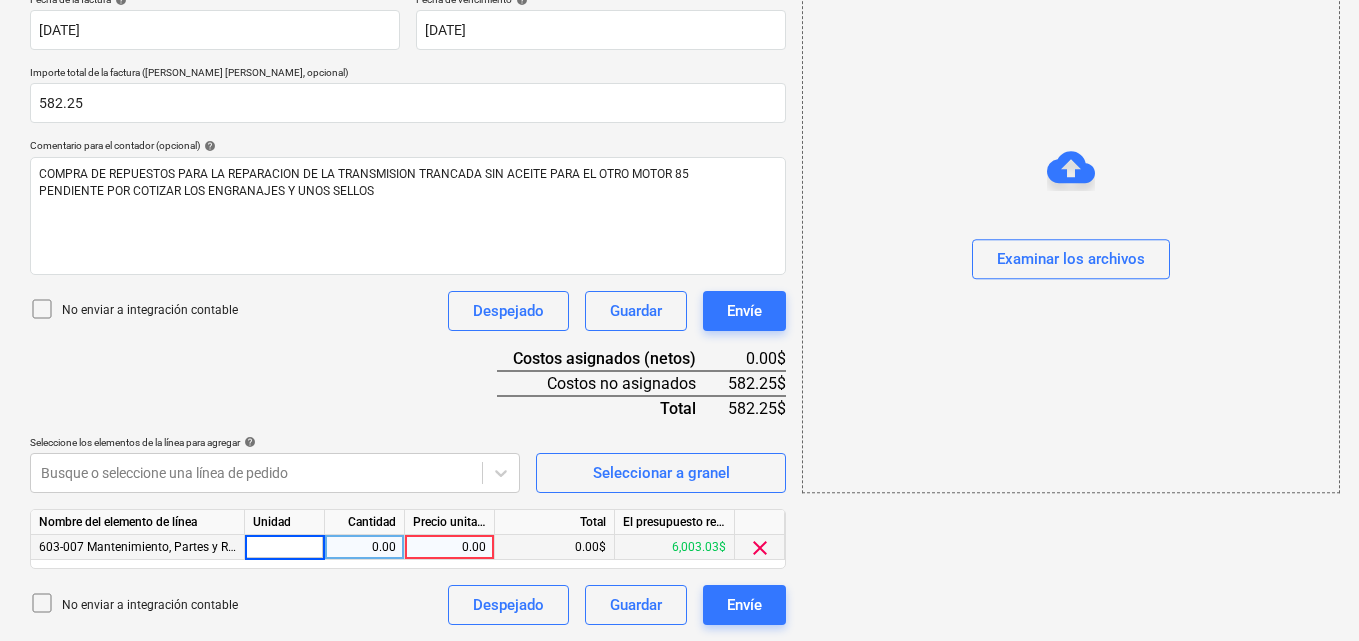 type on "1" 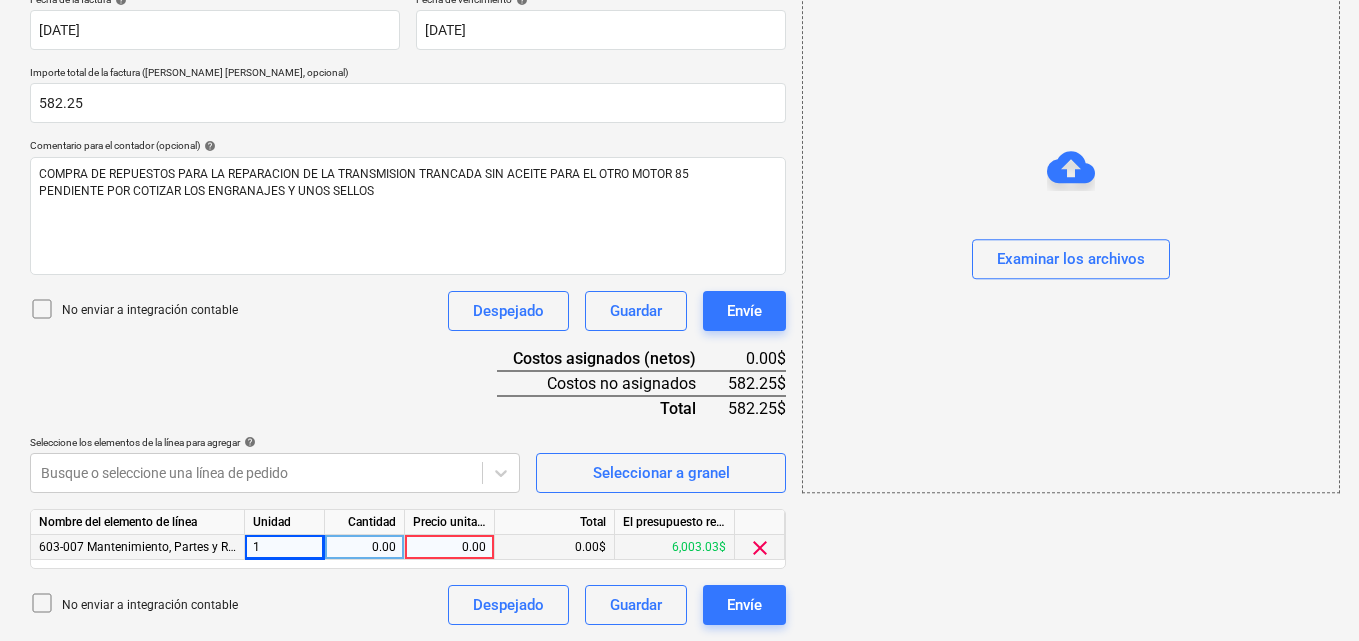 click on "0.00" at bounding box center (364, 547) 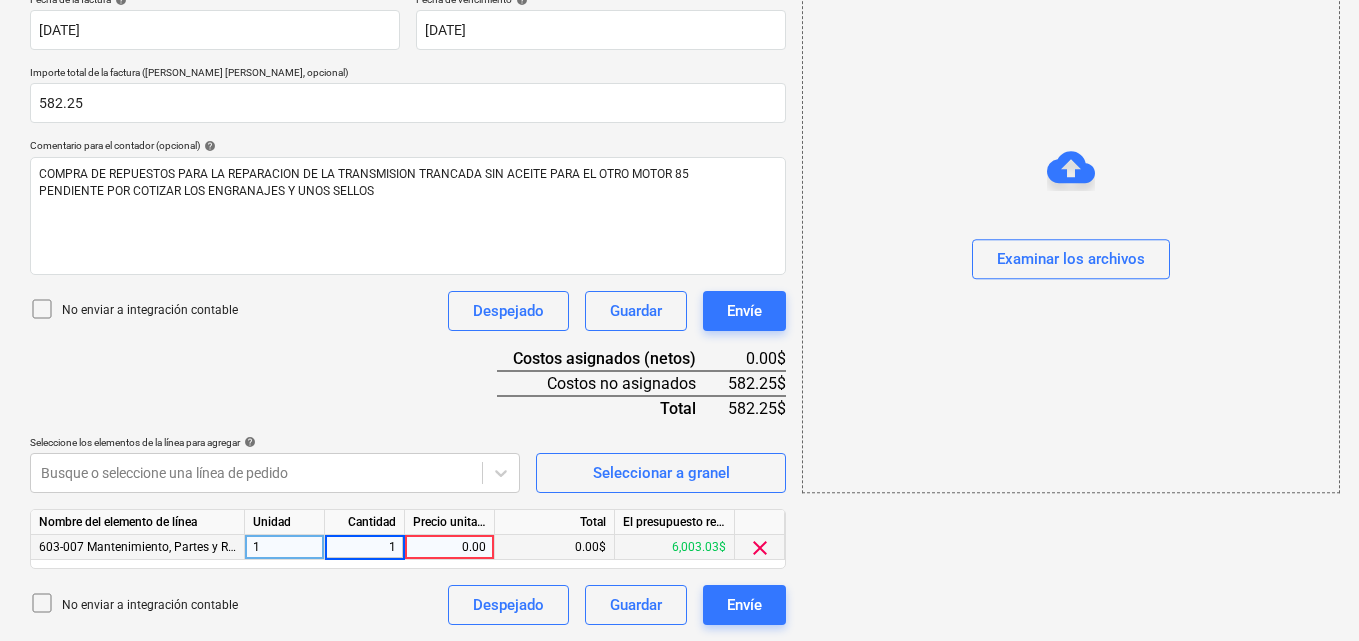 click on "0.00" at bounding box center [449, 547] 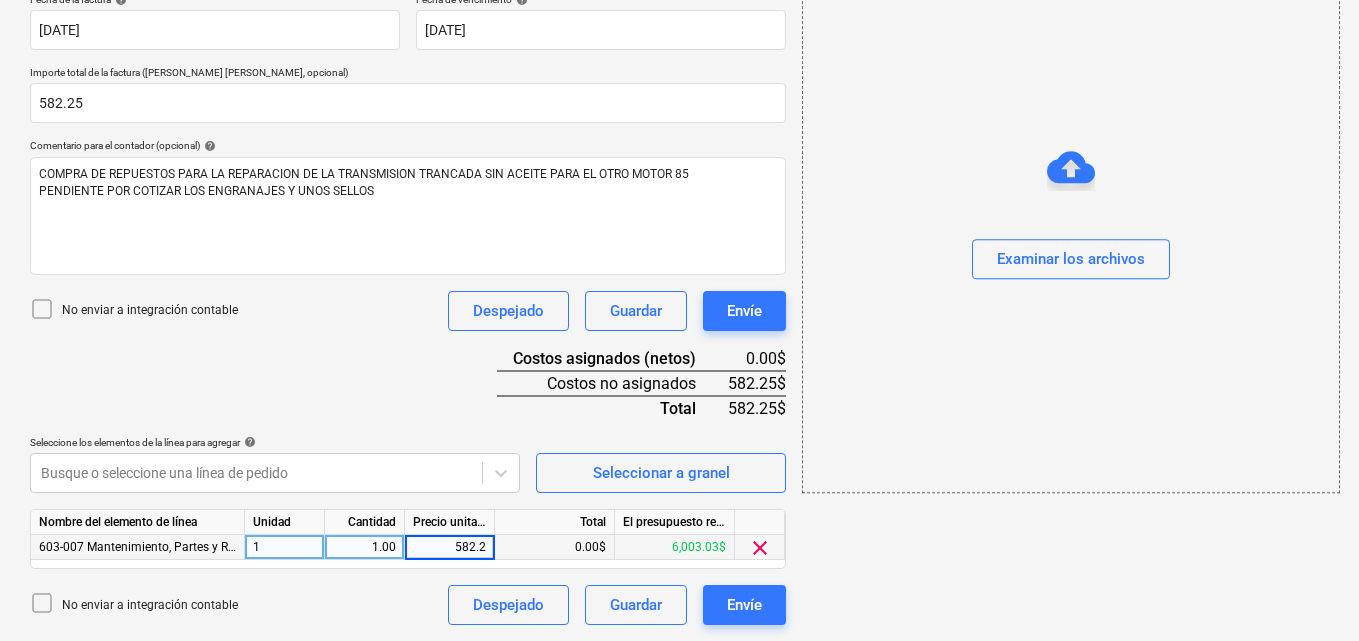 type on "582.25" 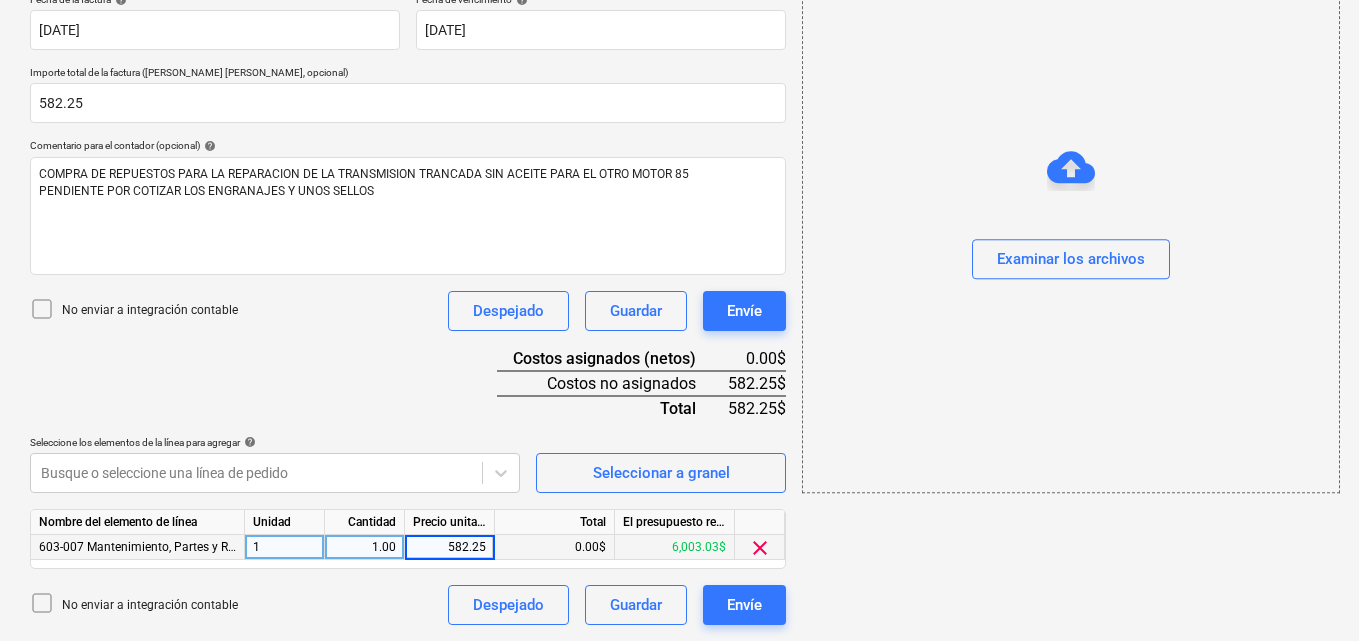 click on "add Examinar los archivos" at bounding box center [1070, 171] 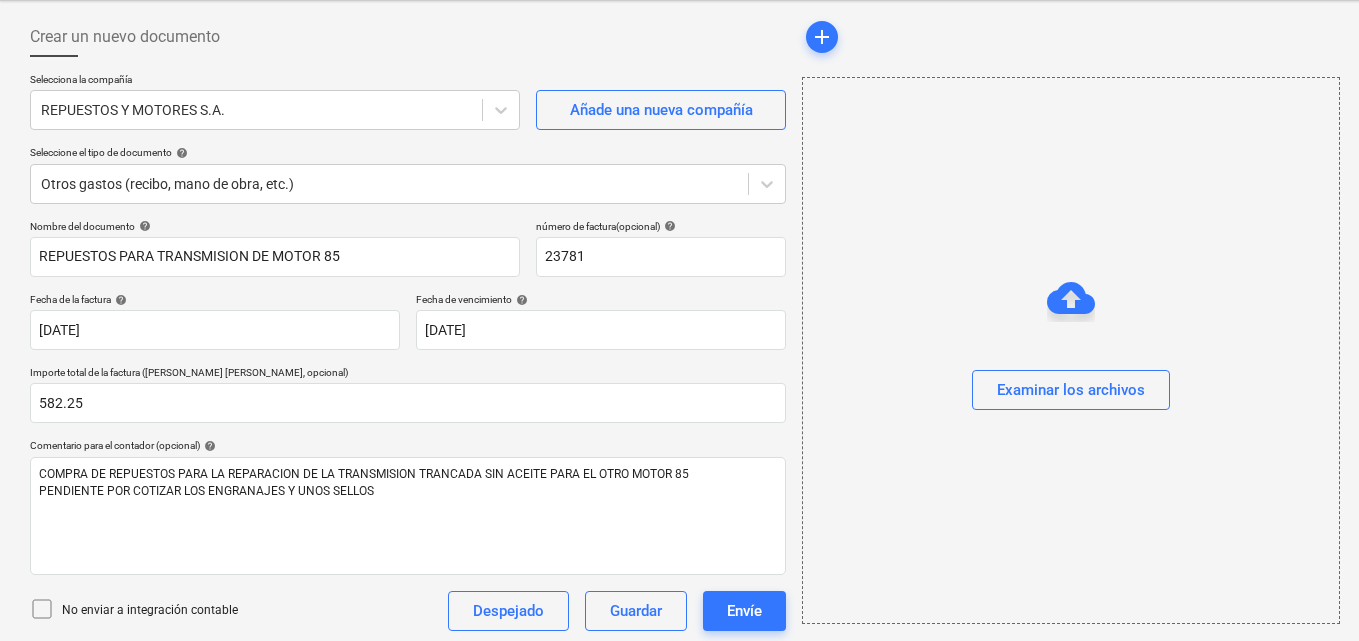 scroll, scrollTop: 0, scrollLeft: 0, axis: both 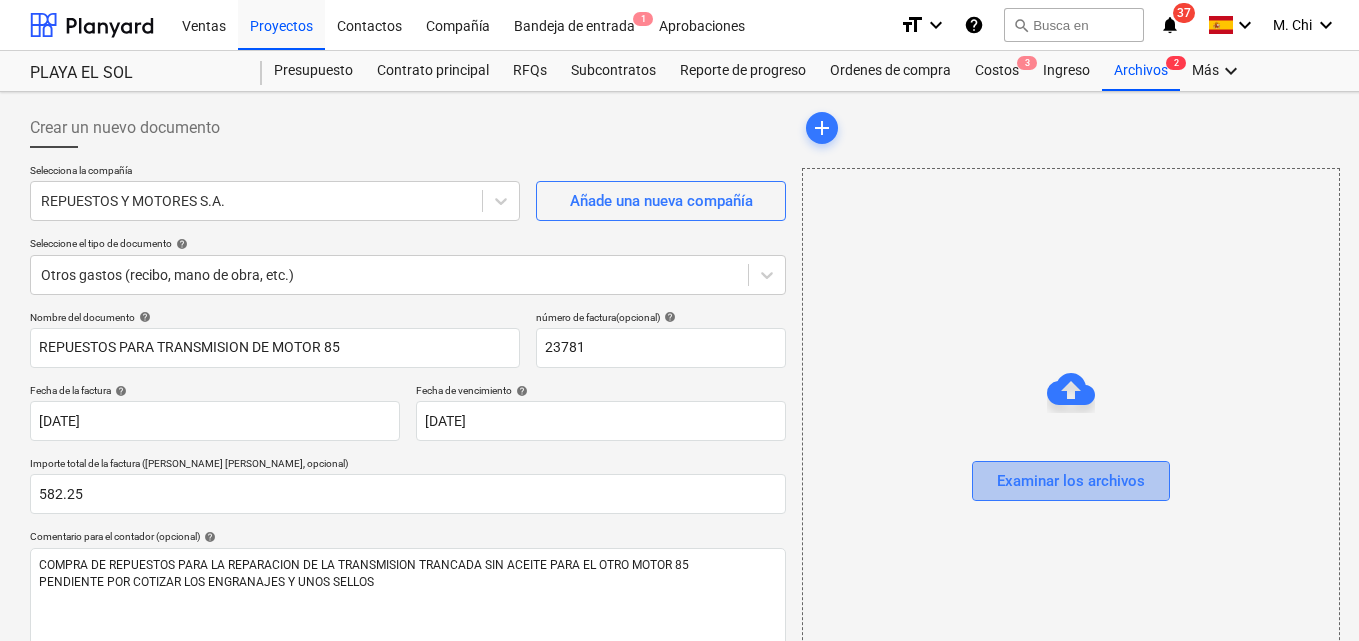 click on "Examinar los archivos" at bounding box center [1071, 481] 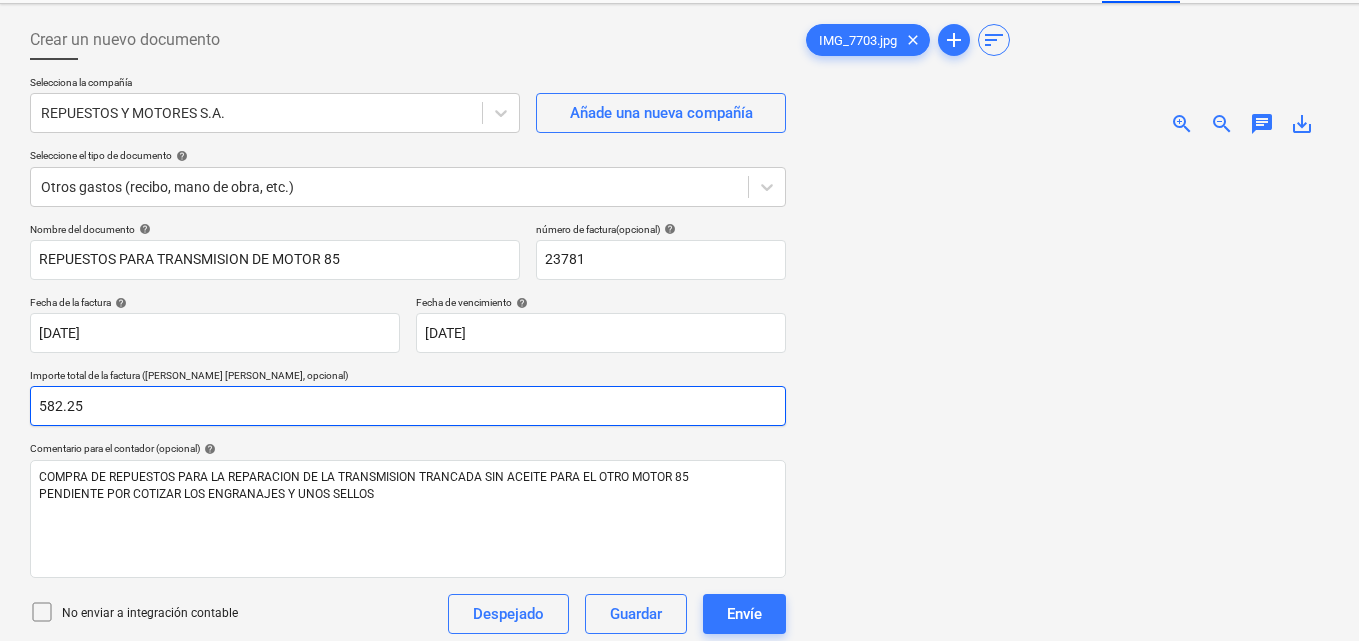 scroll, scrollTop: 200, scrollLeft: 0, axis: vertical 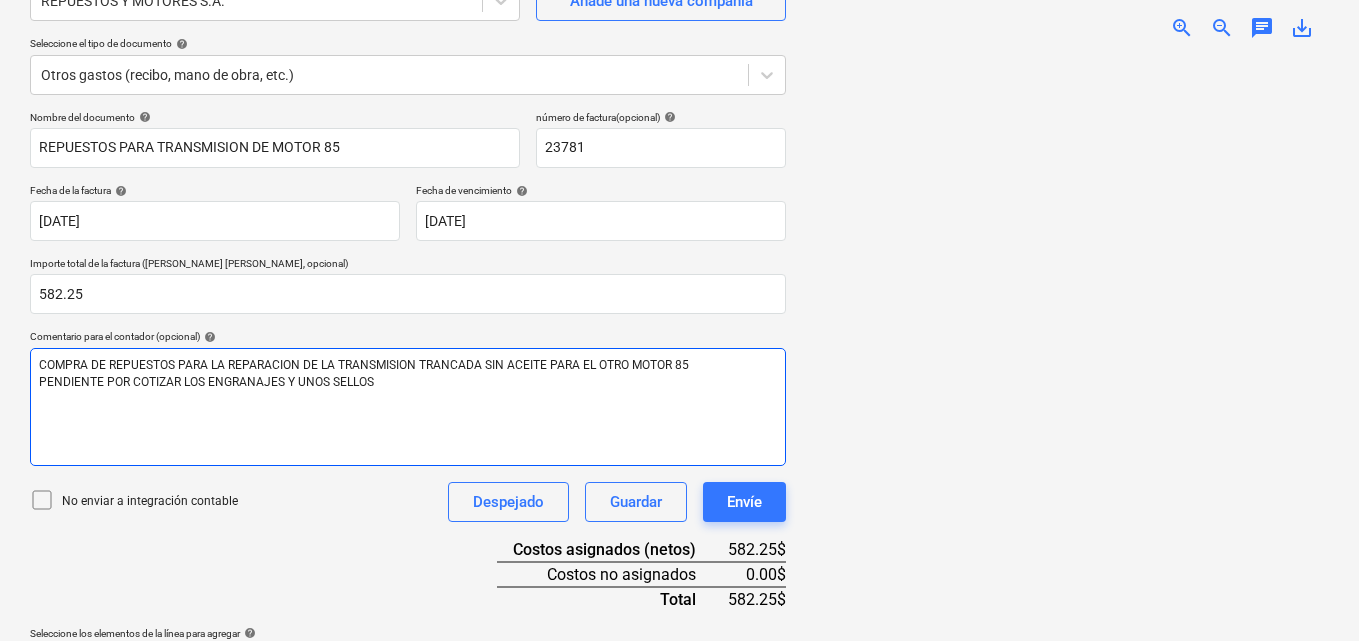 click on "PENDIENTE POR COTIZAR LOS ENGRANAJES Y UNOS SELLOS" at bounding box center (408, 382) 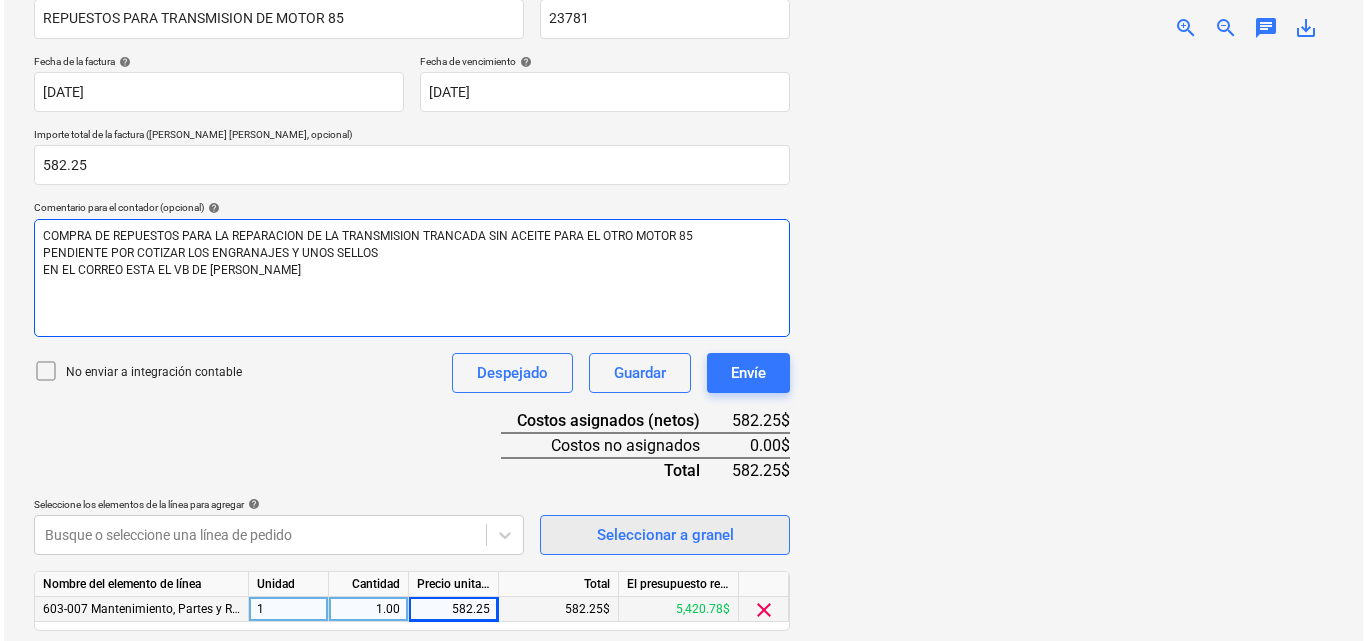scroll, scrollTop: 391, scrollLeft: 0, axis: vertical 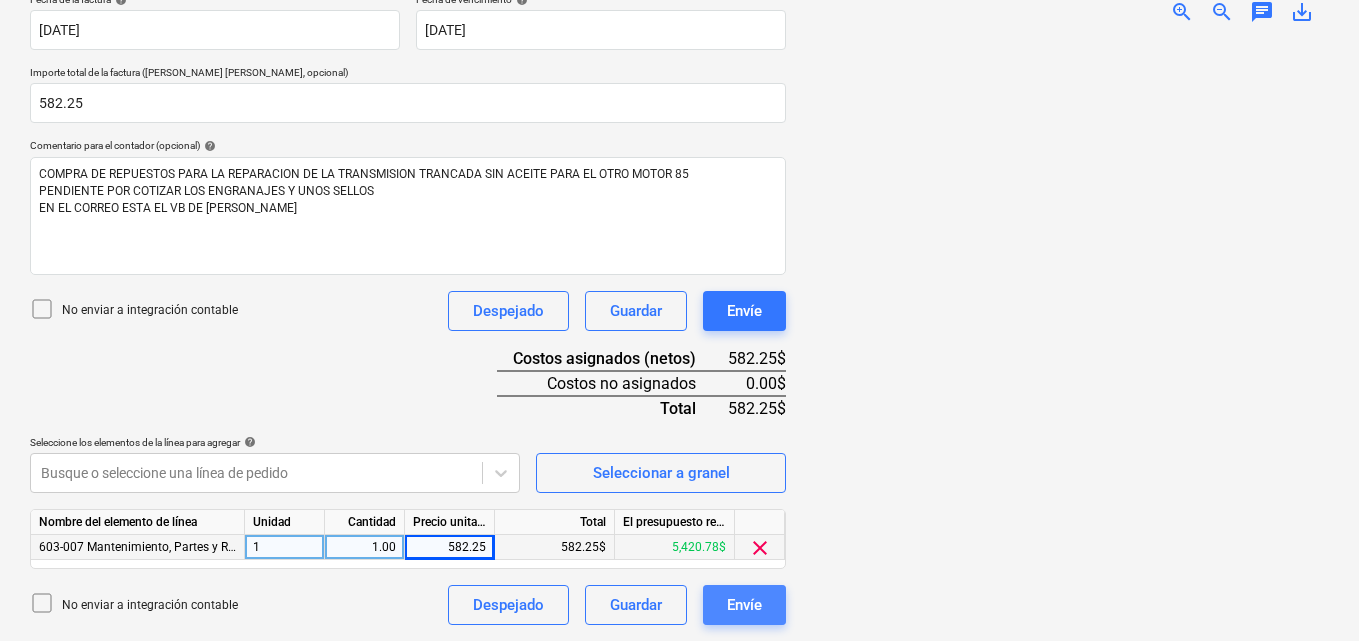 click on "Envíe" at bounding box center (744, 605) 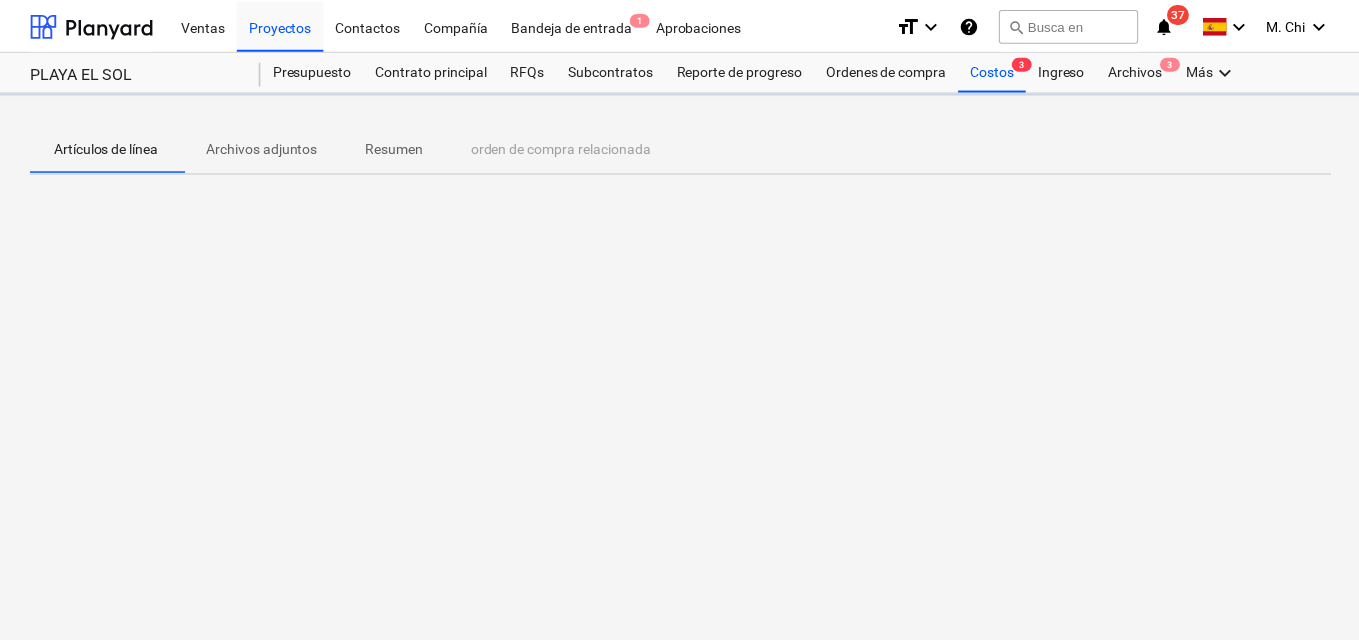 scroll, scrollTop: 0, scrollLeft: 0, axis: both 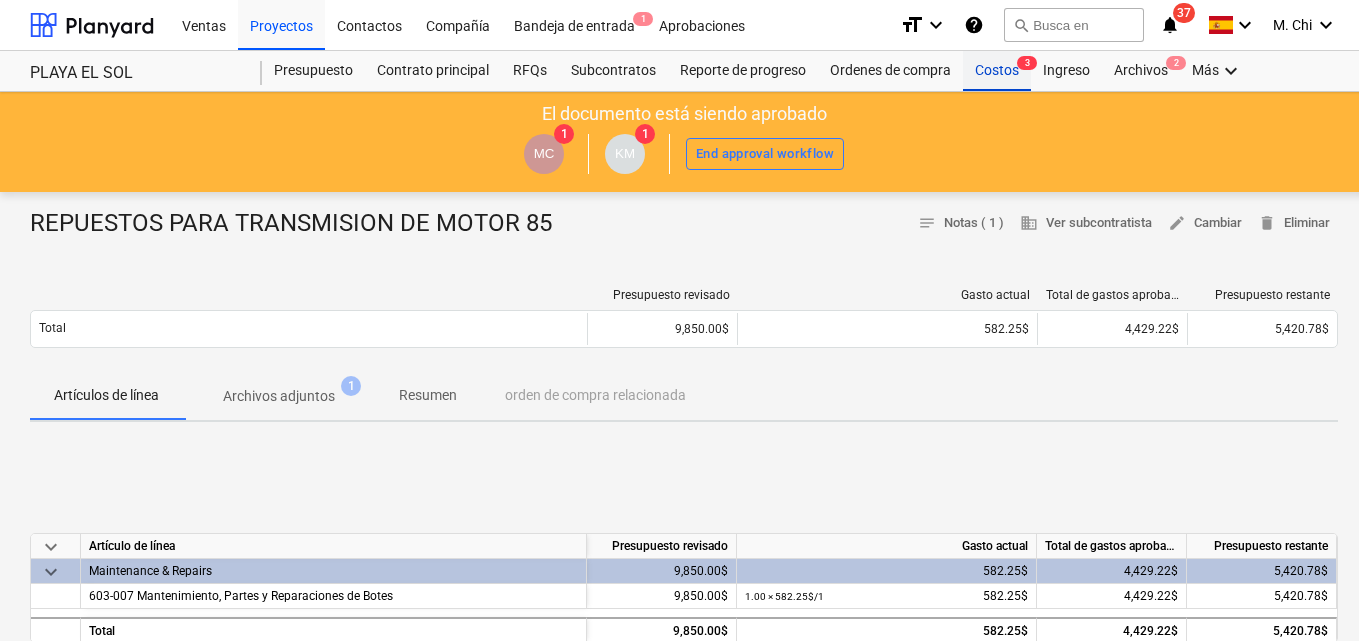 click on "Costos 3" at bounding box center [997, 71] 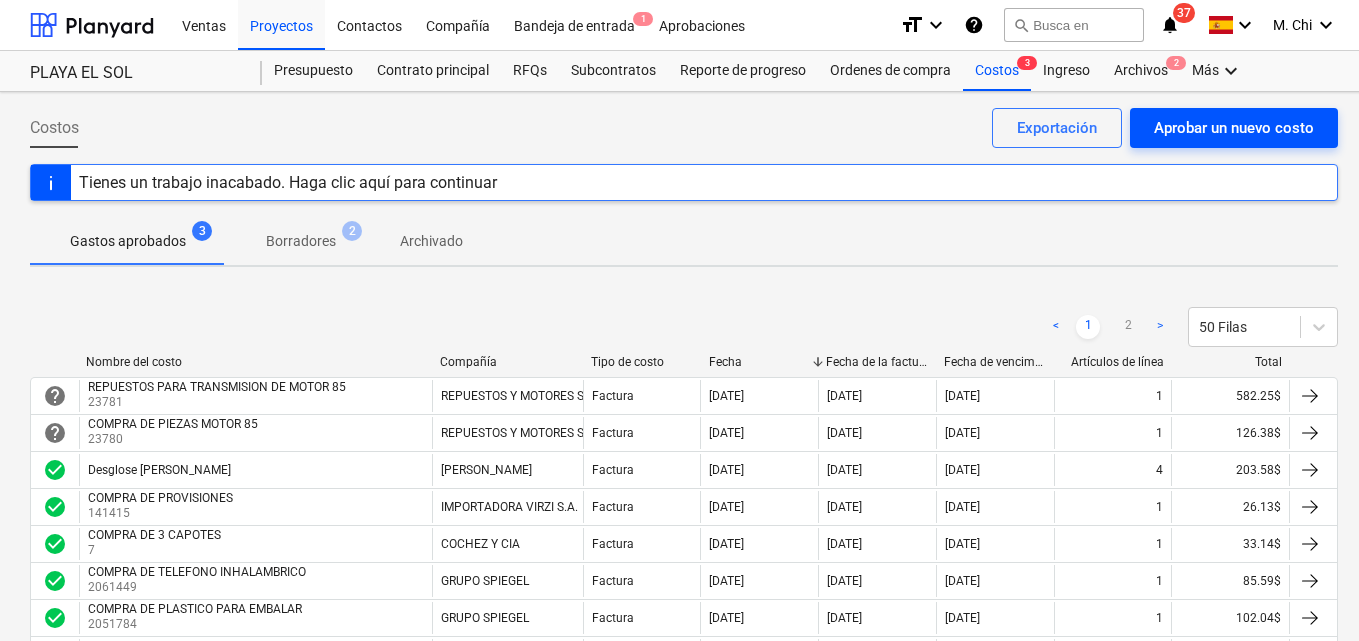 click on "Aprobar un nuevo costo" at bounding box center (1234, 128) 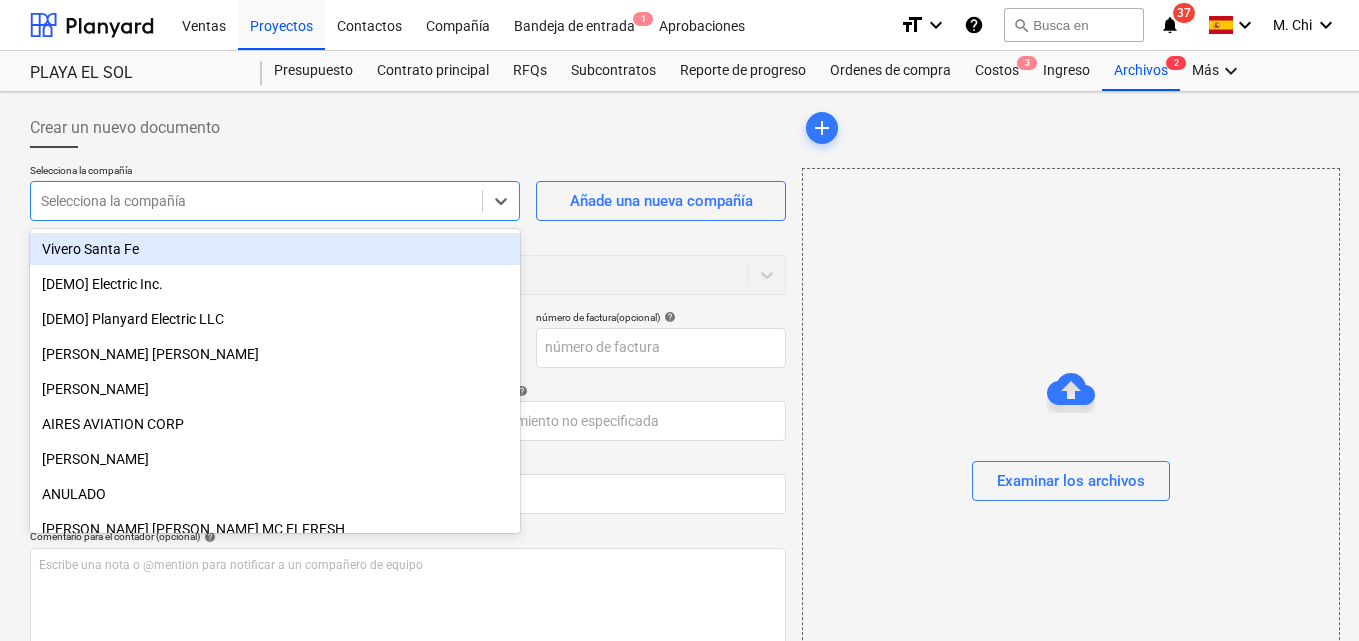 click at bounding box center (256, 201) 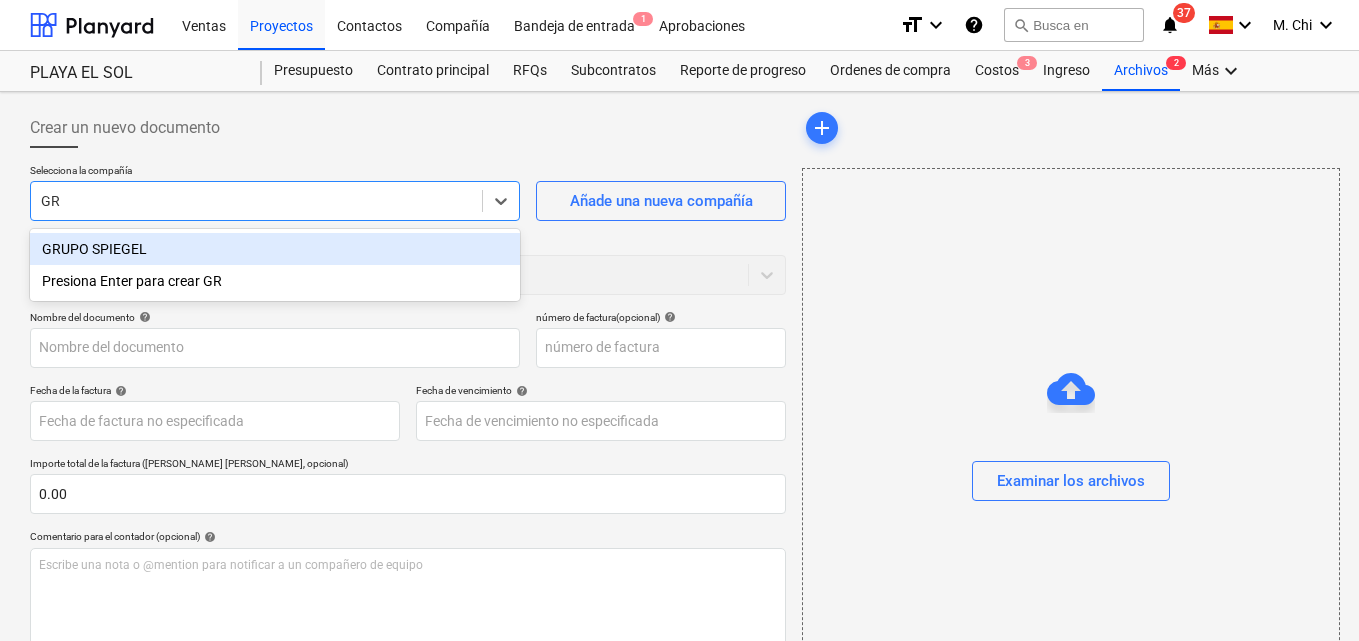 type on "GRU" 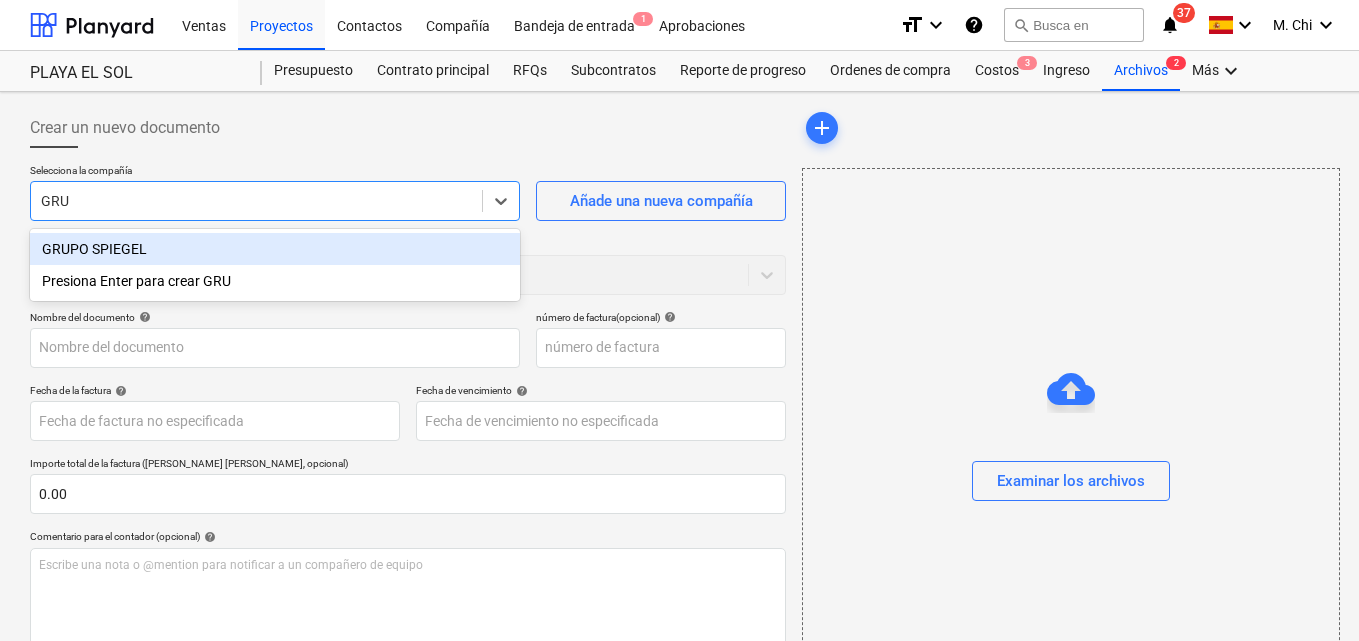 click on "GRUPO SPIEGEL" at bounding box center (275, 249) 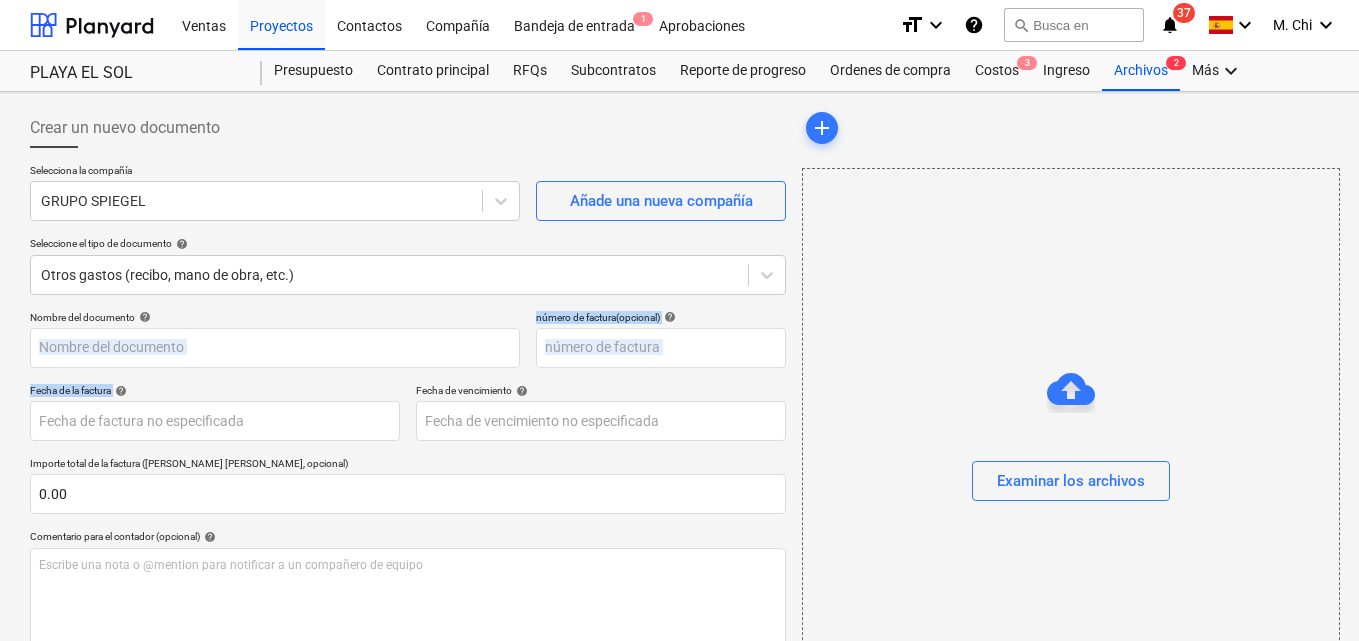 drag, startPoint x: 146, startPoint y: 310, endPoint x: 204, endPoint y: 392, distance: 100.43903 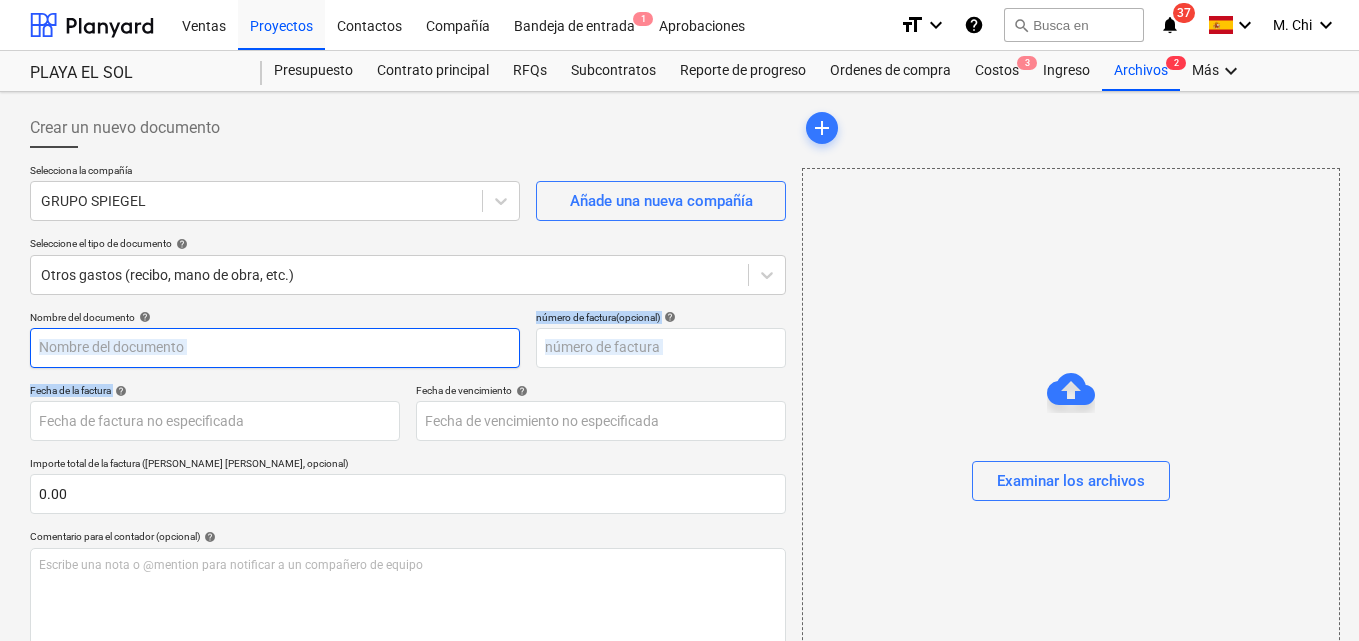 click at bounding box center (275, 348) 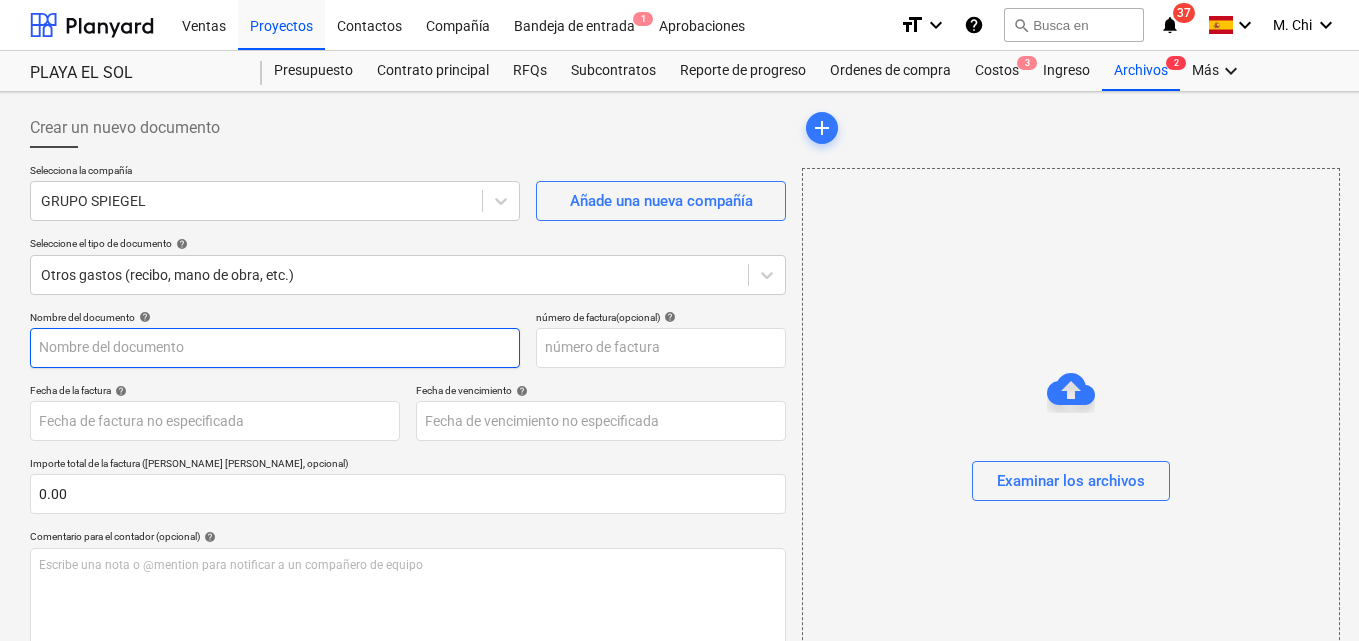 click at bounding box center [275, 348] 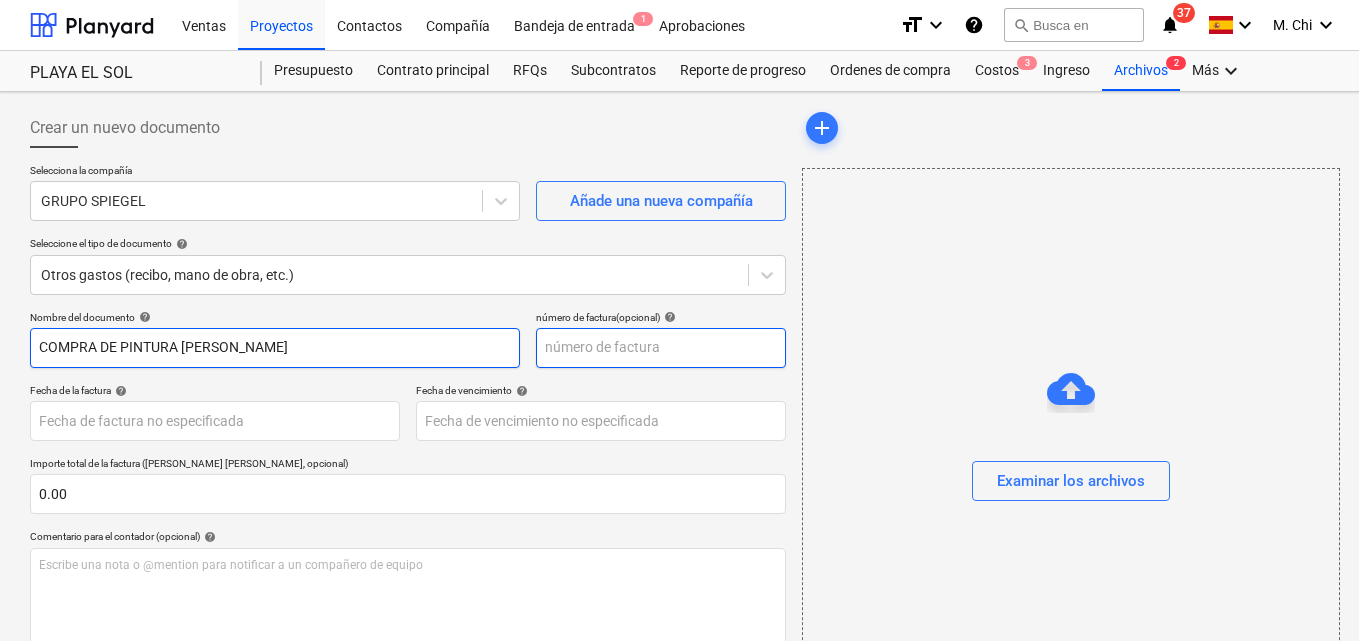 type on "COMPRA DE PINTURA BLANCA" 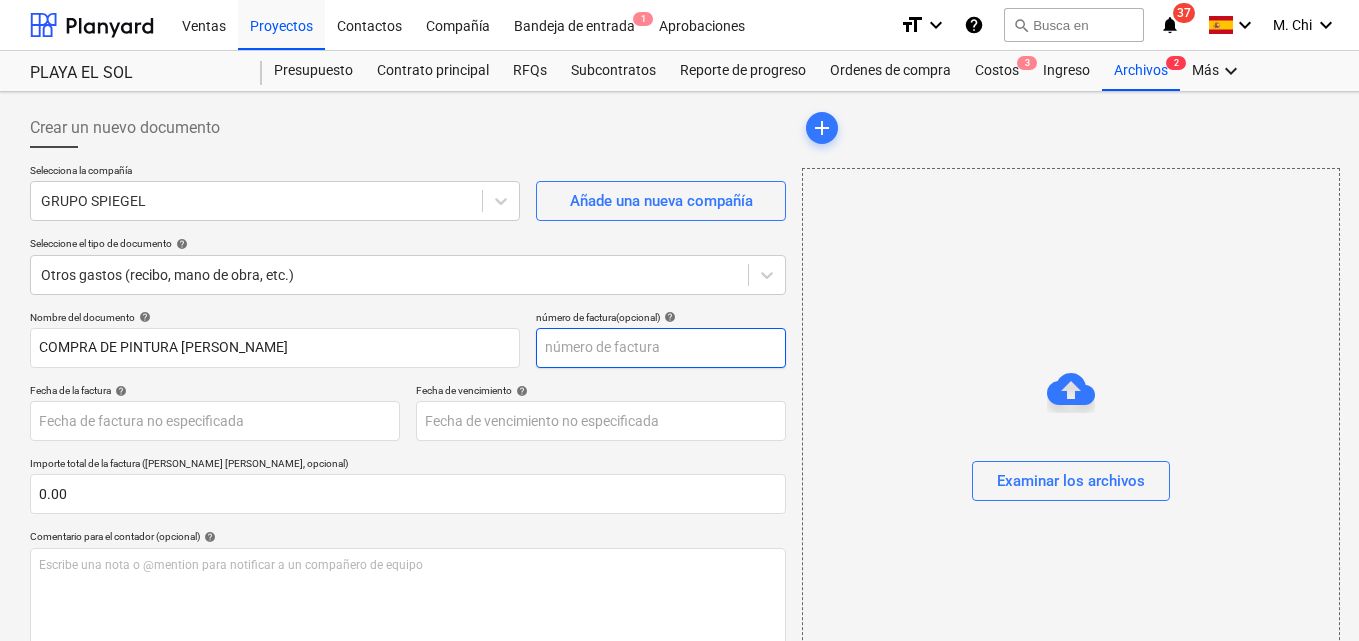 click at bounding box center [661, 348] 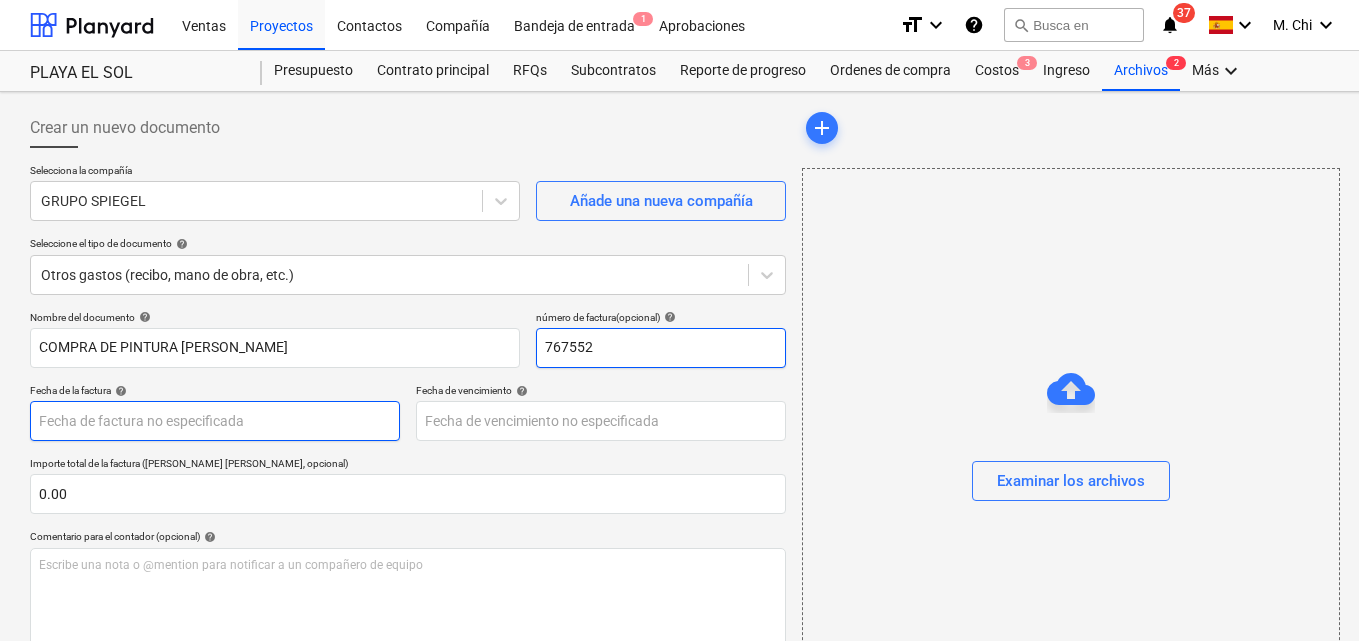 type on "767552" 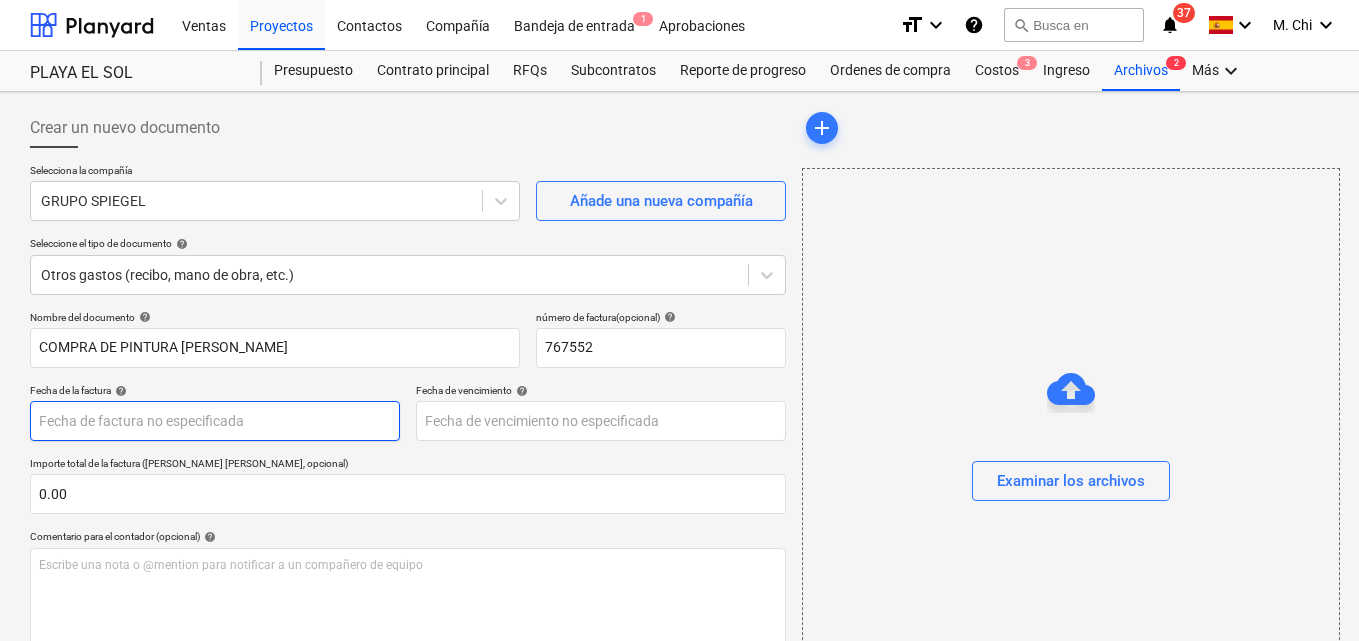click on "Ventas Proyectos Contactos Compañía Bandeja de entrada 1 Aprobaciones format_size keyboard_arrow_down help search Busca en notifications 37 keyboard_arrow_down M. Chi keyboard_arrow_down PLAYA EL SOL  Presupuesto Contrato principal RFQs Subcontratos Reporte de progreso Ordenes de compra Costos 3 Ingreso Archivos 2 Más keyboard_arrow_down Crear un nuevo documento Selecciona la compañía GRUPO SPIEGEL   Añade una nueva compañía Seleccione el tipo de documento help Otros gastos (recibo, mano de obra, etc.) Nombre del documento help COMPRA DE PINTURA BLANCA número de factura  (opcional) help 767552 Fecha de la factura help Press the down arrow key to interact with the calendar and
select a date. Press the question mark key to get the keyboard shortcuts for changing dates. Fecha de vencimiento help Press the down arrow key to interact with the calendar and
select a date. Press the question mark key to get the keyboard shortcuts for changing dates. 0.00 Comentario para el contador (opcional) help" at bounding box center (679, 320) 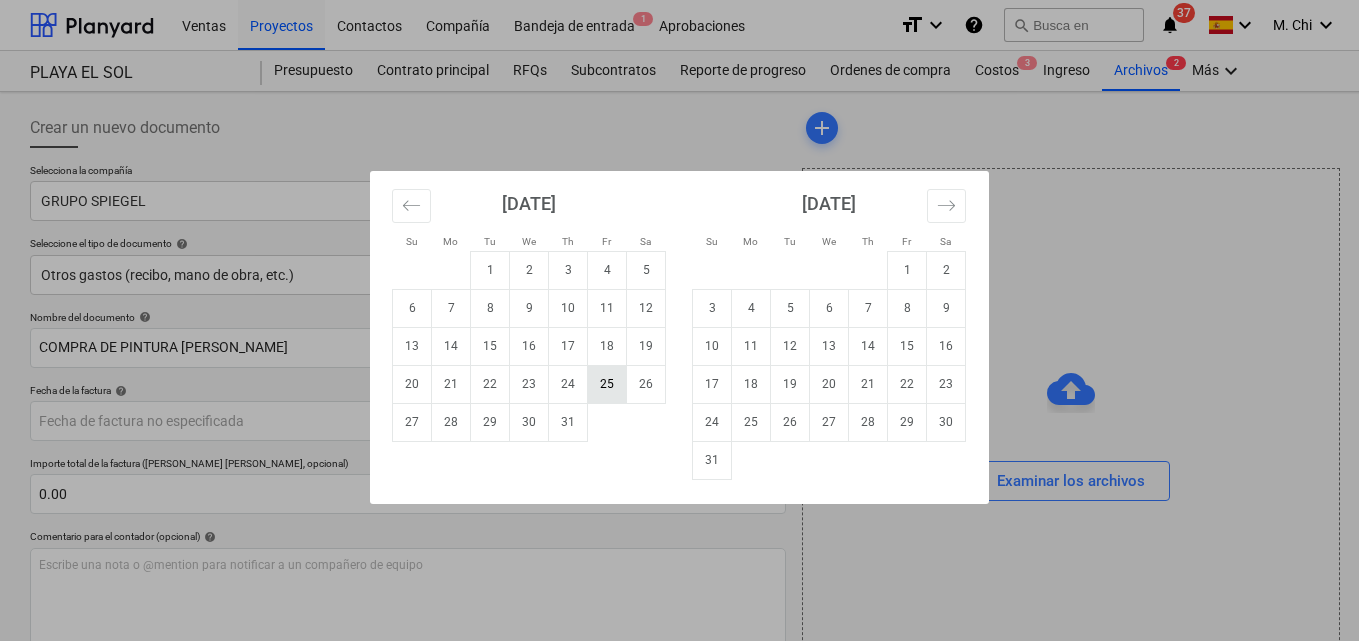click on "25" at bounding box center [607, 384] 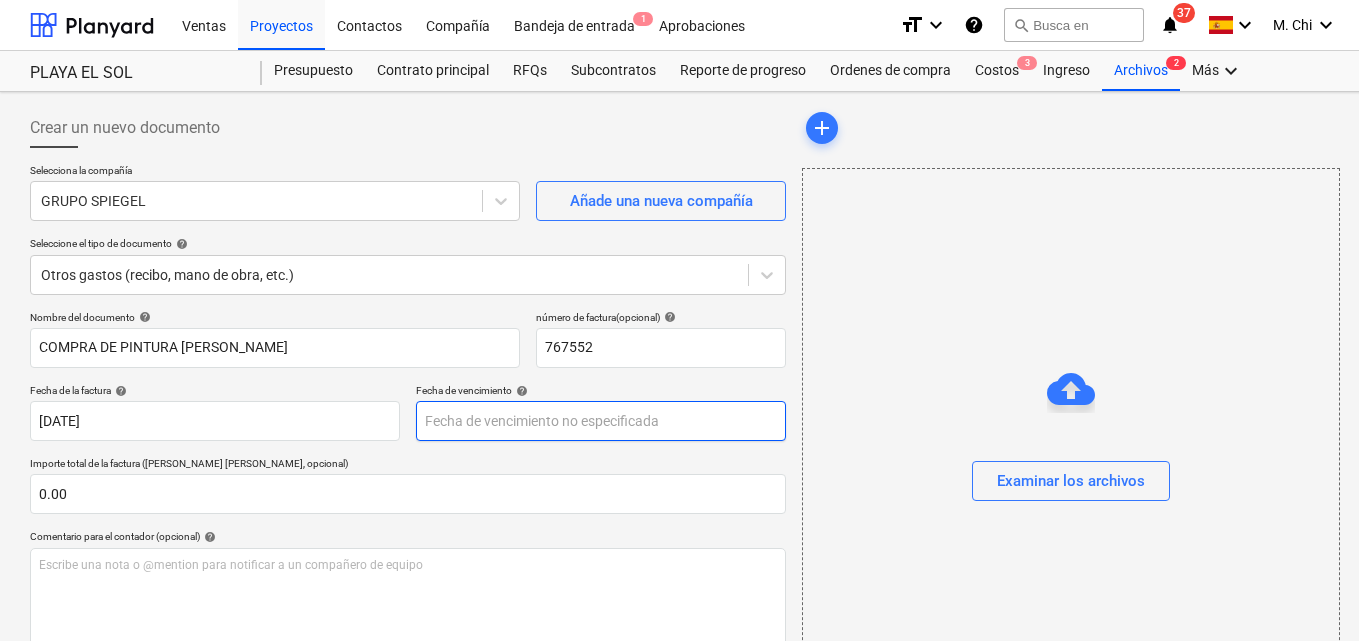 click on "Ventas Proyectos Contactos Compañía Bandeja de entrada 1 Aprobaciones format_size keyboard_arrow_down help search Busca en notifications 37 keyboard_arrow_down M. Chi keyboard_arrow_down PLAYA EL SOL  Presupuesto Contrato principal RFQs Subcontratos Reporte de progreso Ordenes de compra Costos 3 Ingreso Archivos 2 Más keyboard_arrow_down Crear un nuevo documento Selecciona la compañía GRUPO SPIEGEL   Añade una nueva compañía Seleccione el tipo de documento help Otros gastos (recibo, mano de obra, etc.) Nombre del documento help COMPRA DE PINTURA BLANCA número de factura  (opcional) help 767552 Fecha de la factura help 25 Jul 2025 25.07.2025 Press the down arrow key to interact with the calendar and
select a date. Press the question mark key to get the keyboard shortcuts for changing dates. Fecha de vencimiento help Press the down arrow key to interact with the calendar and
select a date. Press the question mark key to get the keyboard shortcuts for changing dates. 0.00 help ﻿ Despejado" at bounding box center (679, 320) 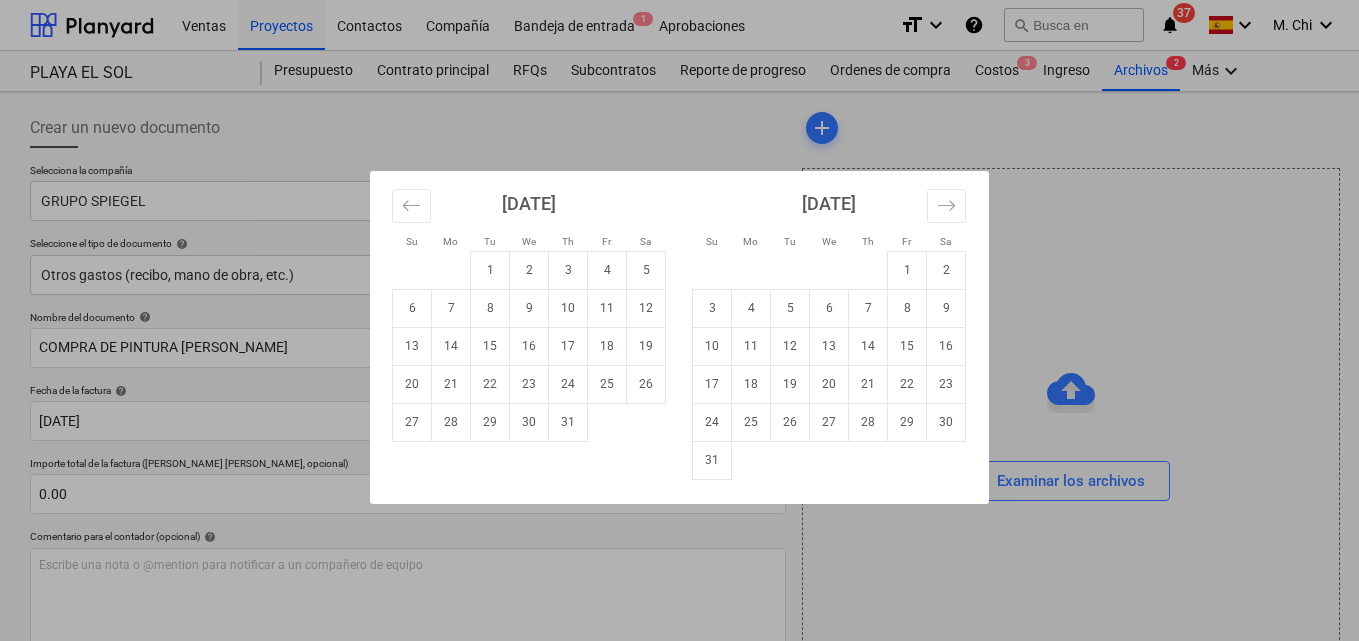 drag, startPoint x: 611, startPoint y: 389, endPoint x: 411, endPoint y: 418, distance: 202.09157 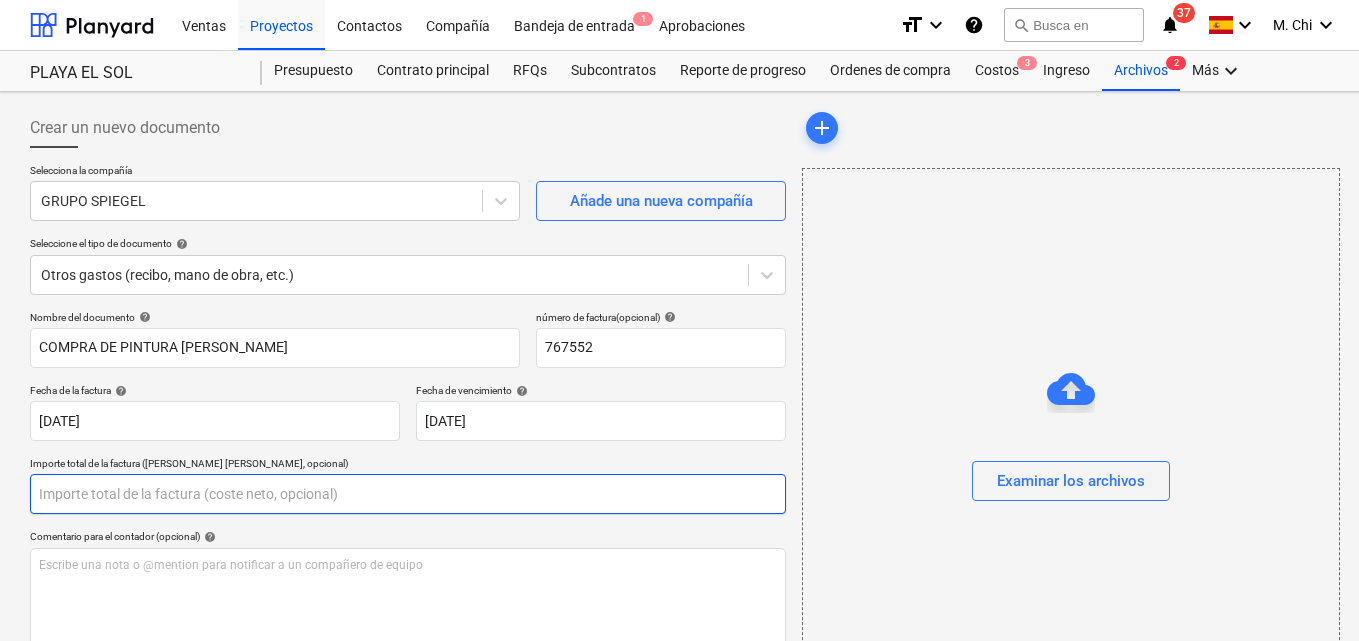 click at bounding box center (408, 494) 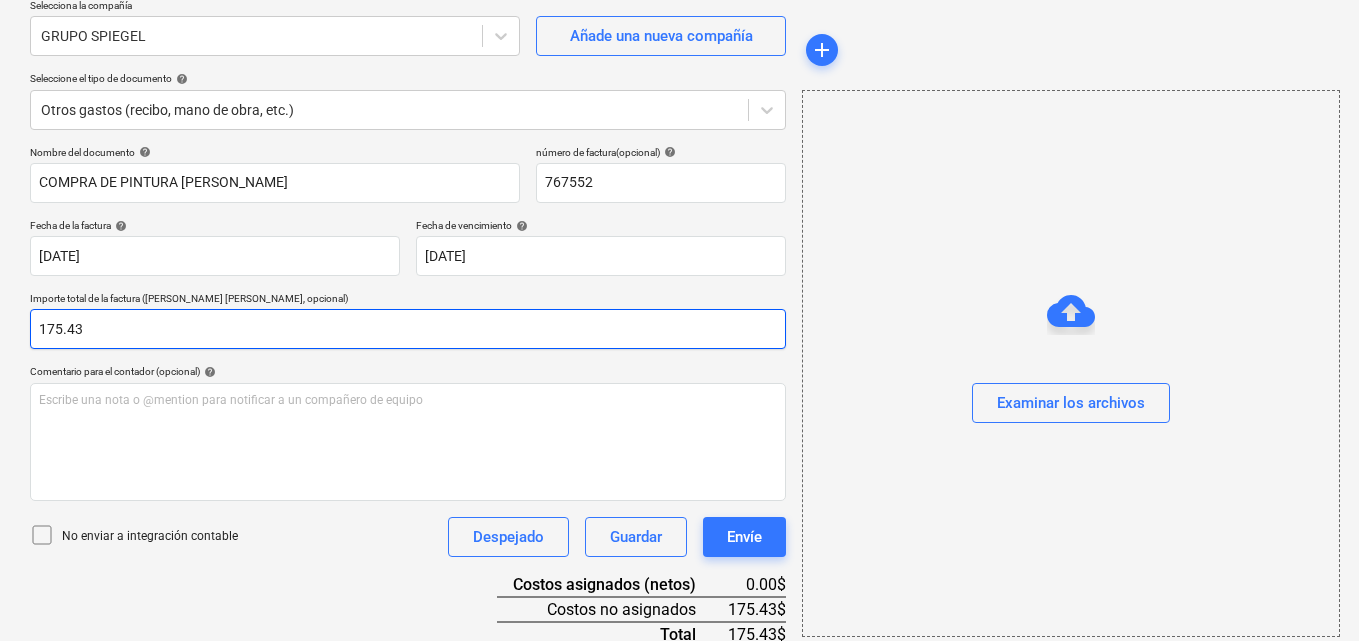 scroll, scrollTop: 200, scrollLeft: 0, axis: vertical 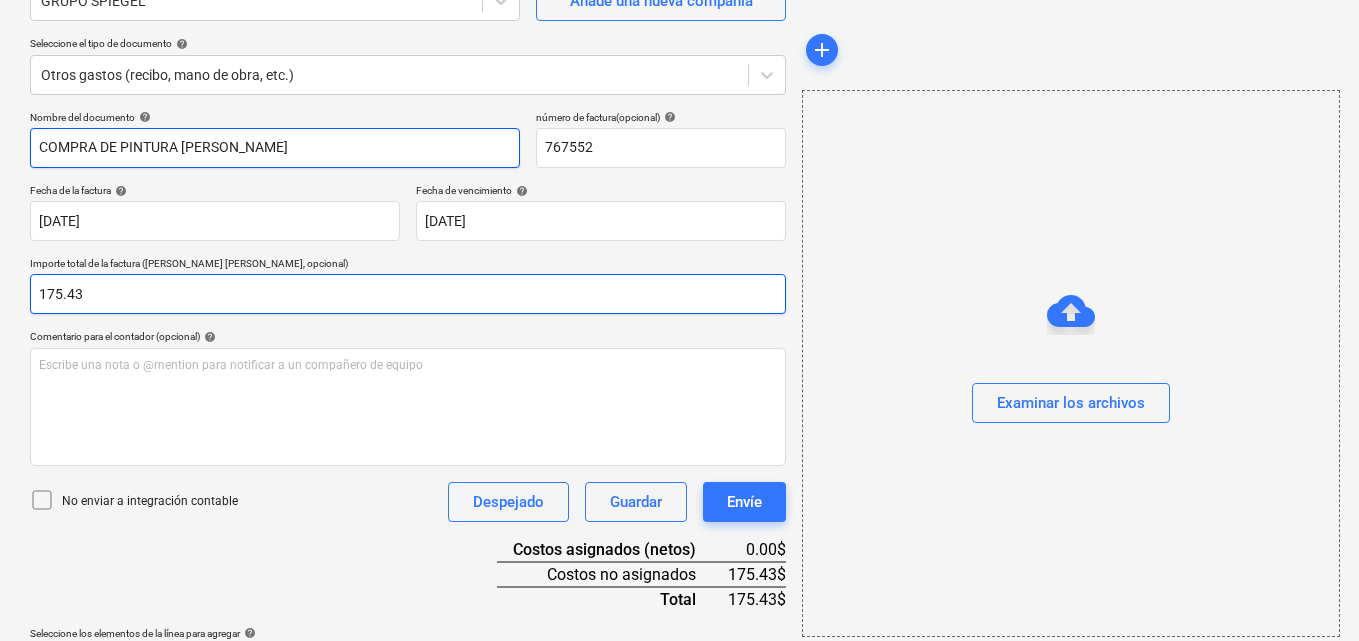 type on "175.43" 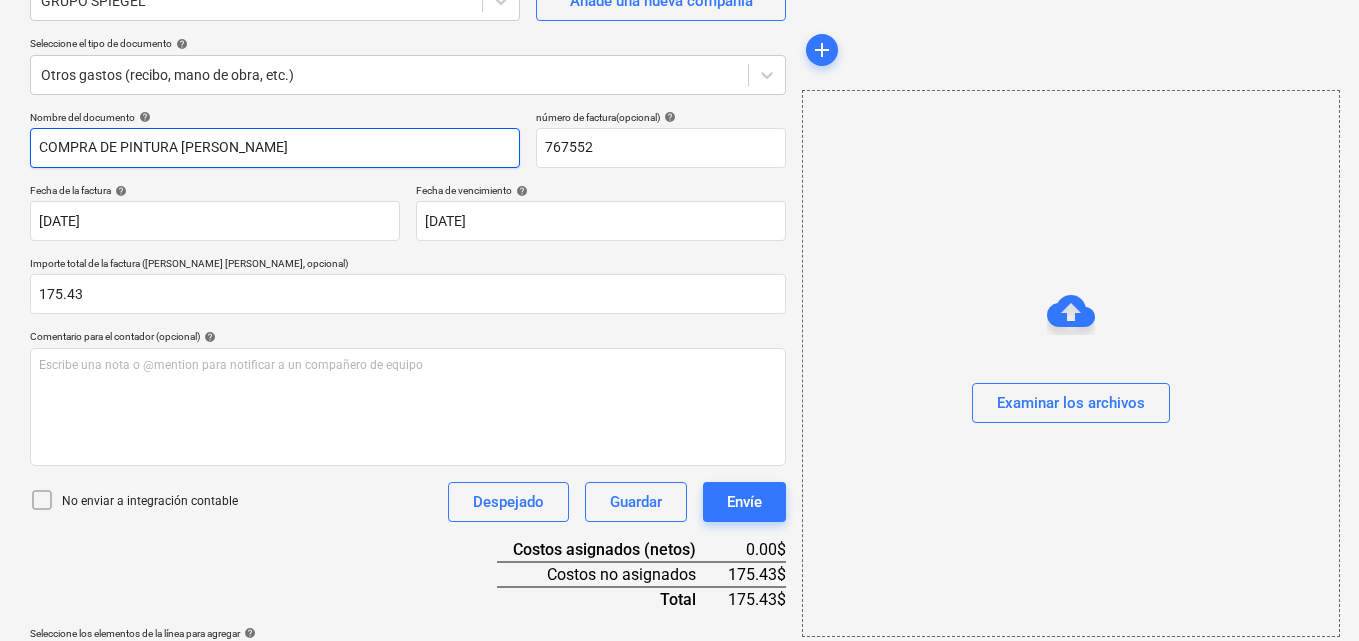 click on "COMPRA DE PINTURA BLANCA" at bounding box center [275, 148] 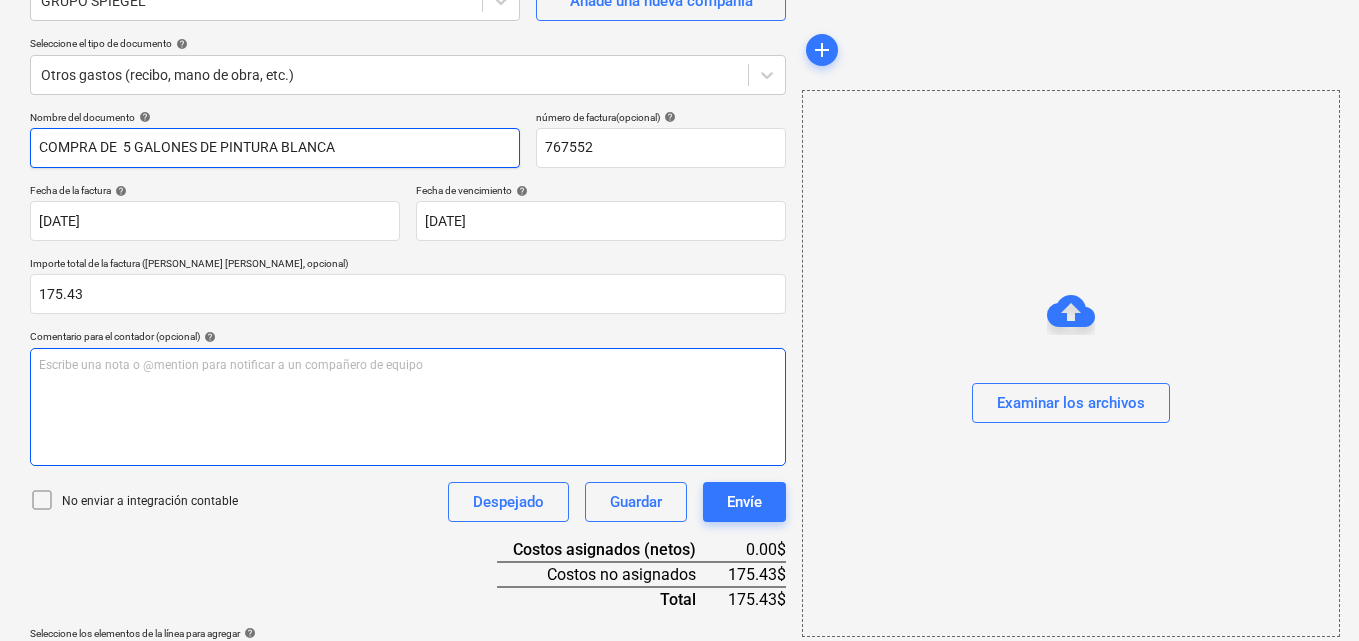 type on "COMPRA DE  5 GALONES DE PINTURA BLANCA" 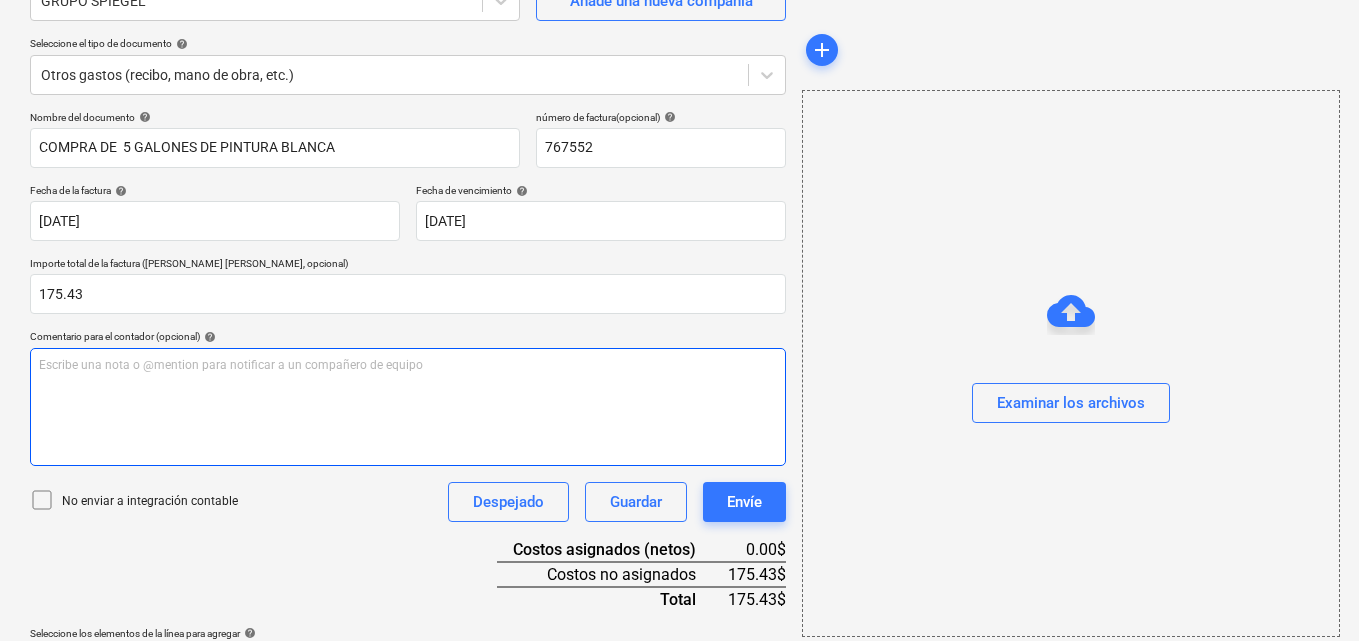 click on "Escribe una nota o @mention para notificar a un compañero de equipo ﻿" at bounding box center (408, 407) 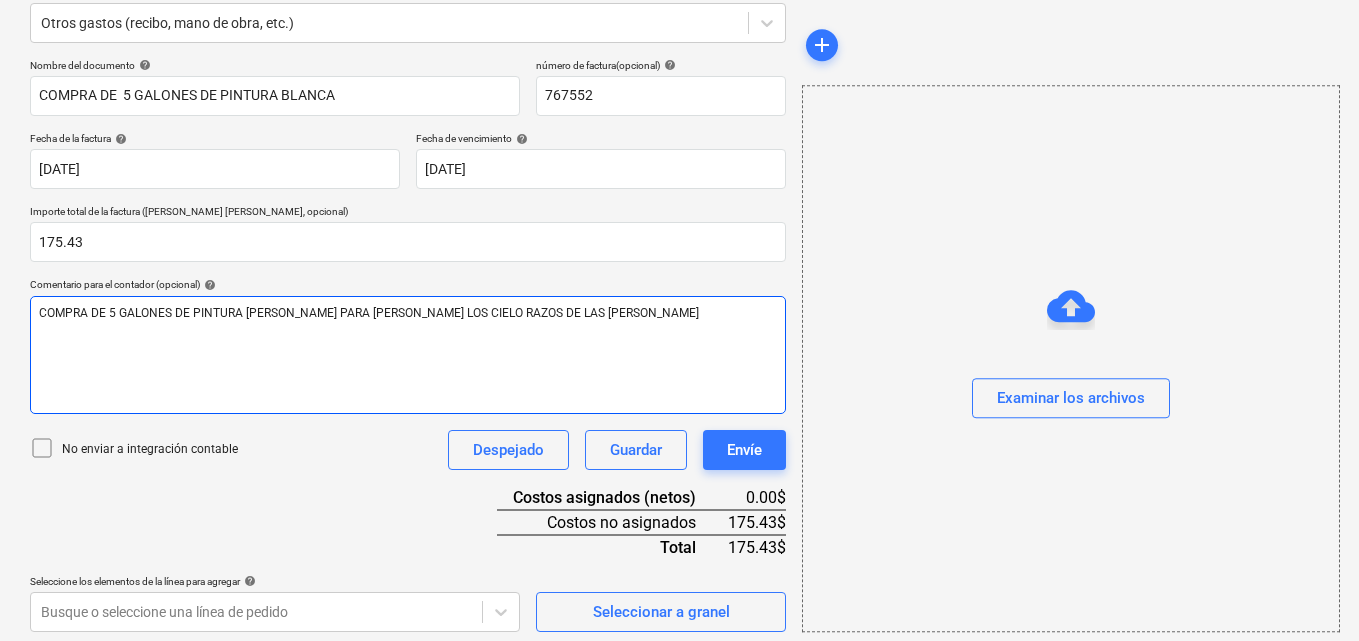 scroll, scrollTop: 259, scrollLeft: 0, axis: vertical 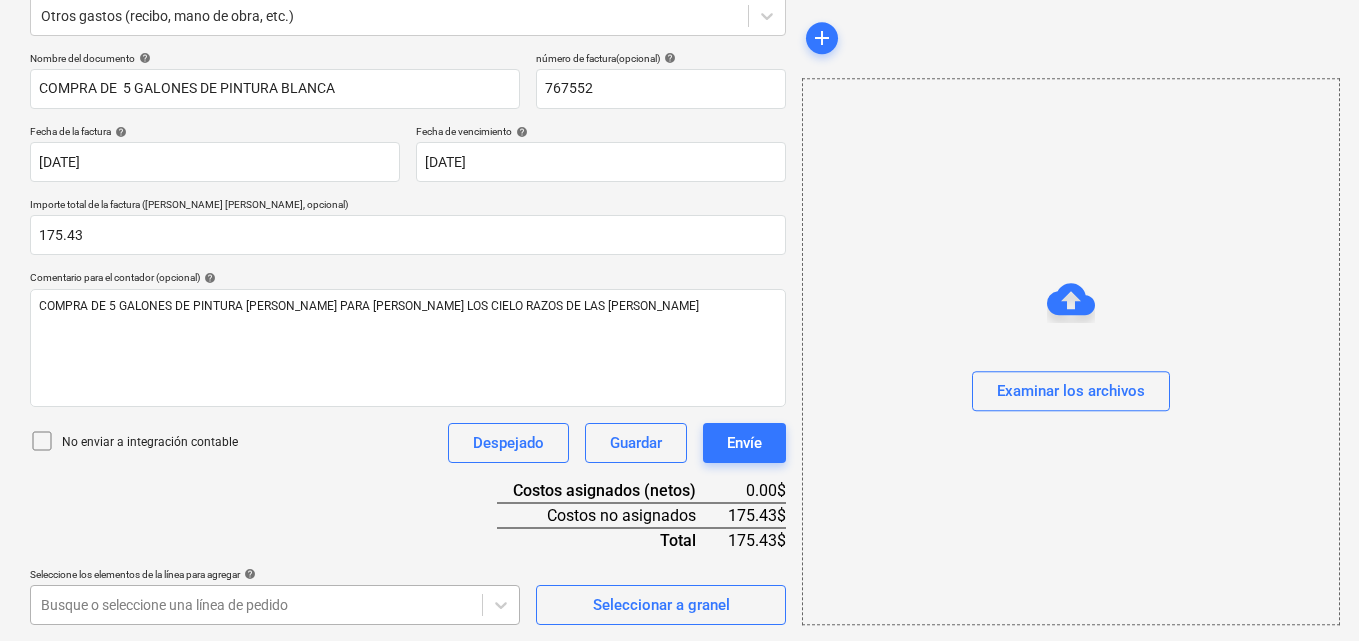 click on "Ventas Proyectos Contactos Compañía Bandeja de entrada 1 Aprobaciones format_size keyboard_arrow_down help search Busca en notifications 37 keyboard_arrow_down M. Chi keyboard_arrow_down PLAYA EL SOL  Presupuesto Contrato principal RFQs Subcontratos Reporte de progreso Ordenes de compra Costos 3 Ingreso Archivos 2 Más keyboard_arrow_down Crear un nuevo documento Selecciona la compañía GRUPO SPIEGEL   Añade una nueva compañía Seleccione el tipo de documento help Otros gastos (recibo, mano de obra, etc.) Nombre del documento help COMPRA DE  5 GALONES DE PINTURA BLANCA número de factura  (opcional) help 767552 Fecha de la factura help 25 Jul 2025 25.07.2025 Press the down arrow key to interact with the calendar and
select a date. Press the question mark key to get the keyboard shortcuts for changing dates. Fecha de vencimiento help 25 Jul 2025 25.07.2025 Importe total de la factura (coste neto, opcional) 175.43 Comentario para el contador (opcional) help No enviar a integración contable Guardar" at bounding box center [679, 61] 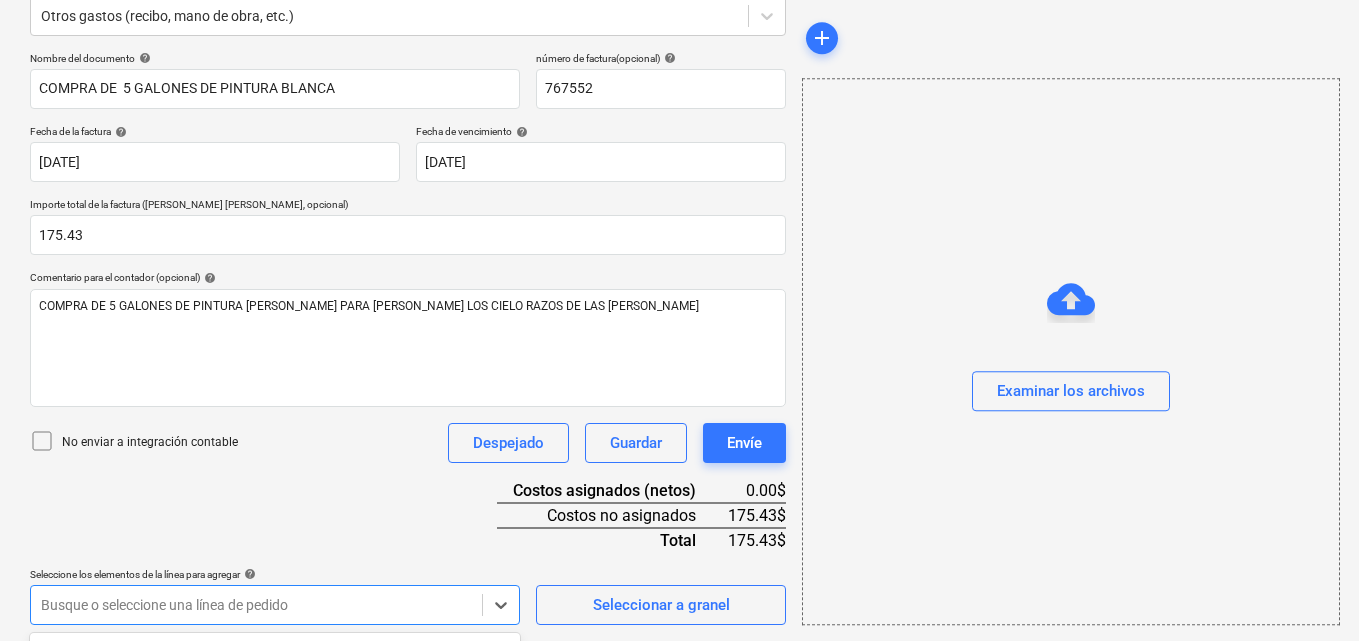 scroll, scrollTop: 555, scrollLeft: 0, axis: vertical 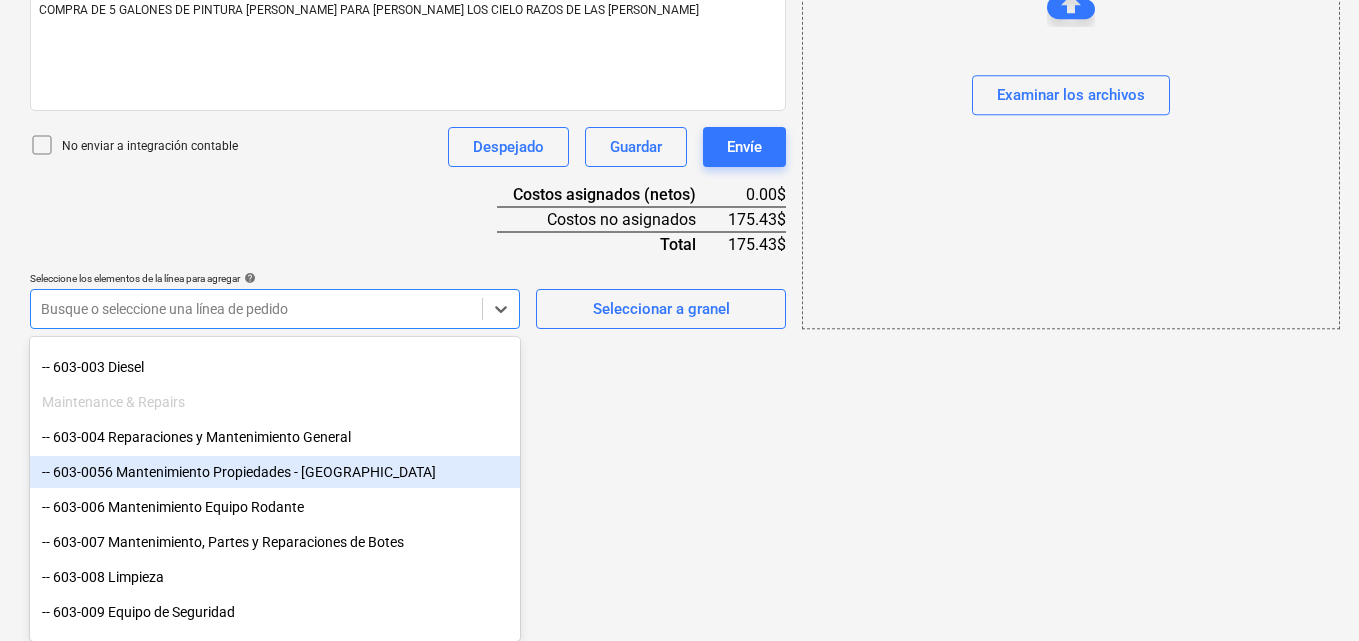 click on "--  603-0056 Mantenimiento Propiedades - [GEOGRAPHIC_DATA]" at bounding box center (275, 472) 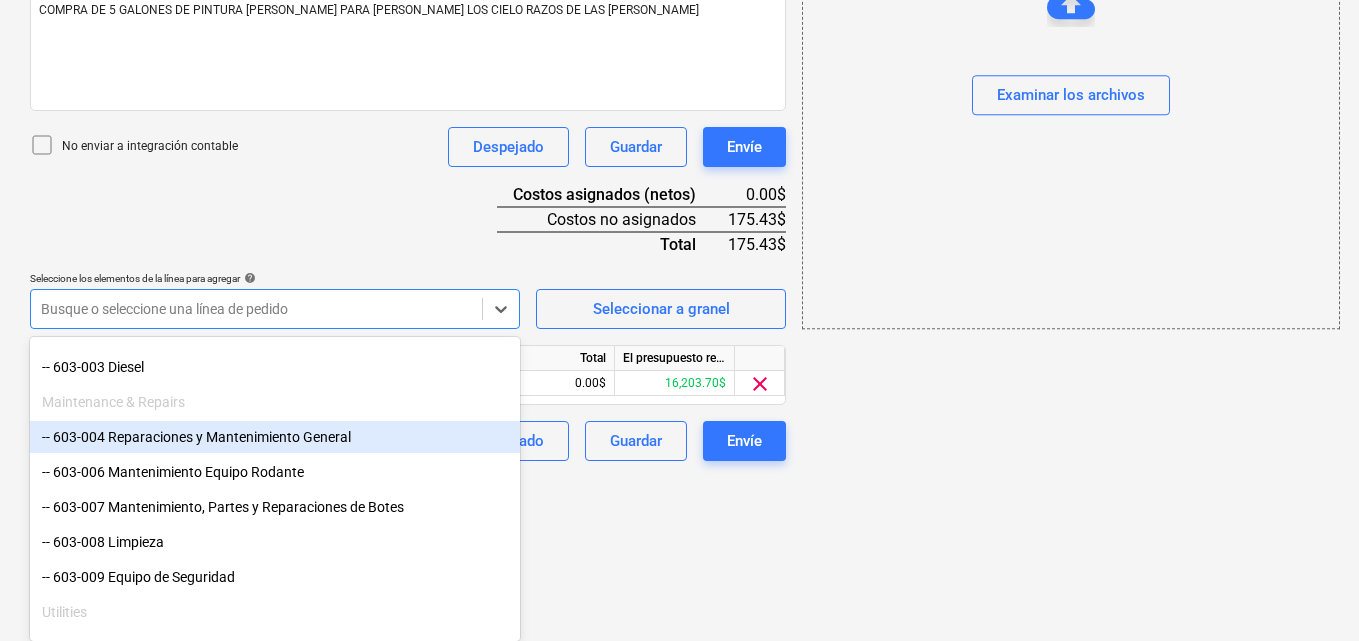 click on "Ventas Proyectos Contactos Compañía Bandeja de entrada 1 Aprobaciones format_size keyboard_arrow_down help search Busca en notifications 37 keyboard_arrow_down M. Chi keyboard_arrow_down PLAYA EL SOL  Presupuesto Contrato principal RFQs Subcontratos Reporte de progreso Ordenes de compra Costos 3 Ingreso Archivos 2 Más keyboard_arrow_down Crear un nuevo documento Selecciona la compañía GRUPO SPIEGEL   Añade una nueva compañía Seleccione el tipo de documento help Otros gastos (recibo, mano de obra, etc.) Nombre del documento help COMPRA DE  5 GALONES DE PINTURA BLANCA número de factura  (opcional) help 767552 Fecha de la factura help 25 Jul 2025 25.07.2025 Press the down arrow key to interact with the calendar and
select a date. Press the question mark key to get the keyboard shortcuts for changing dates. Fecha de vencimiento help 25 Jul 2025 25.07.2025 Importe total de la factura (coste neto, opcional) 175.43 Comentario para el contador (opcional) help No enviar a integración contable" at bounding box center (679, -235) 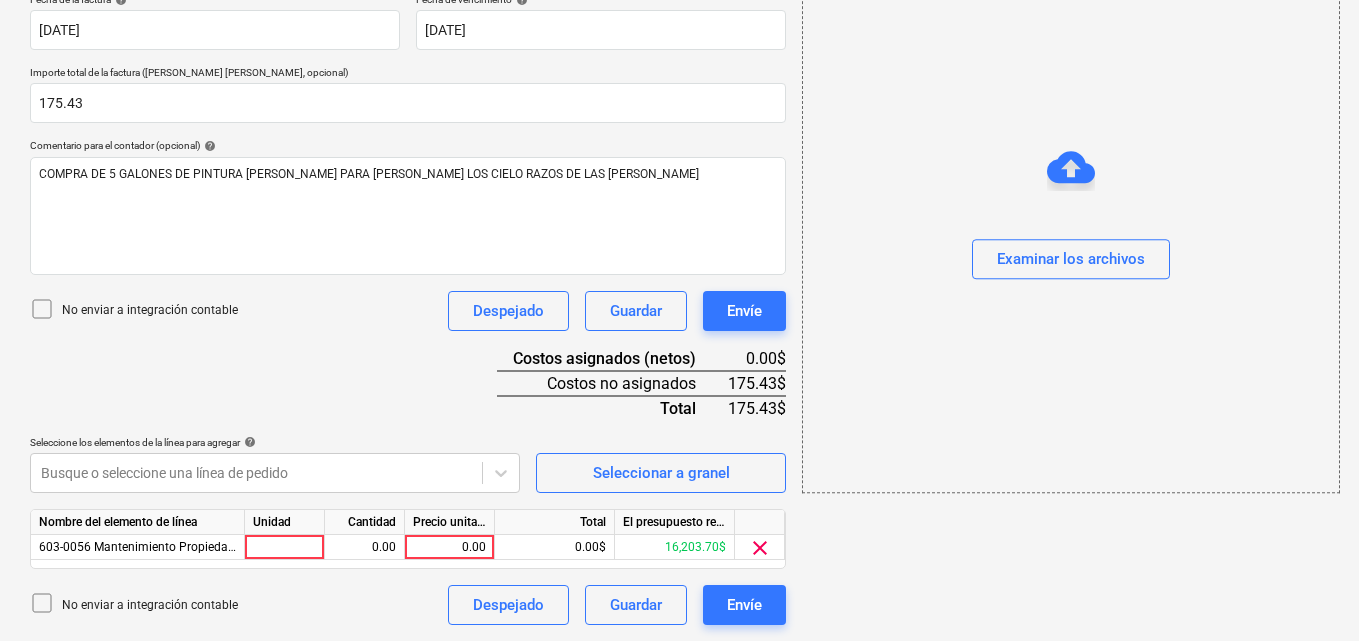scroll, scrollTop: 391, scrollLeft: 0, axis: vertical 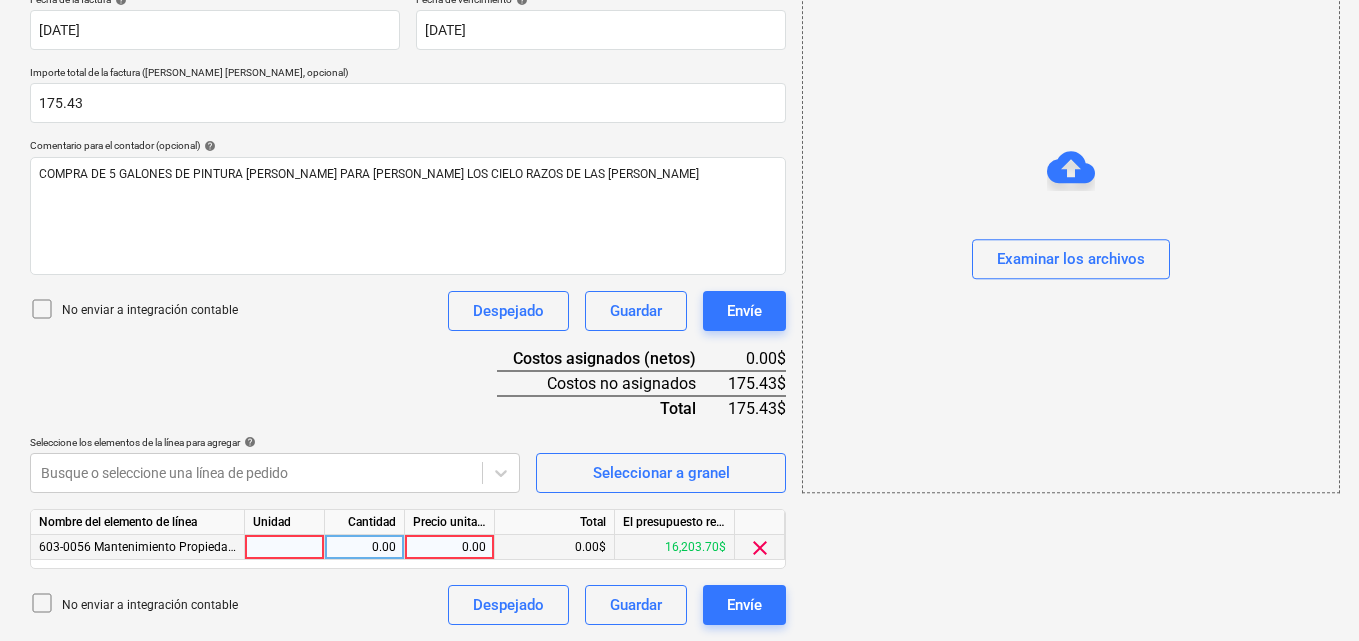 click at bounding box center [285, 547] 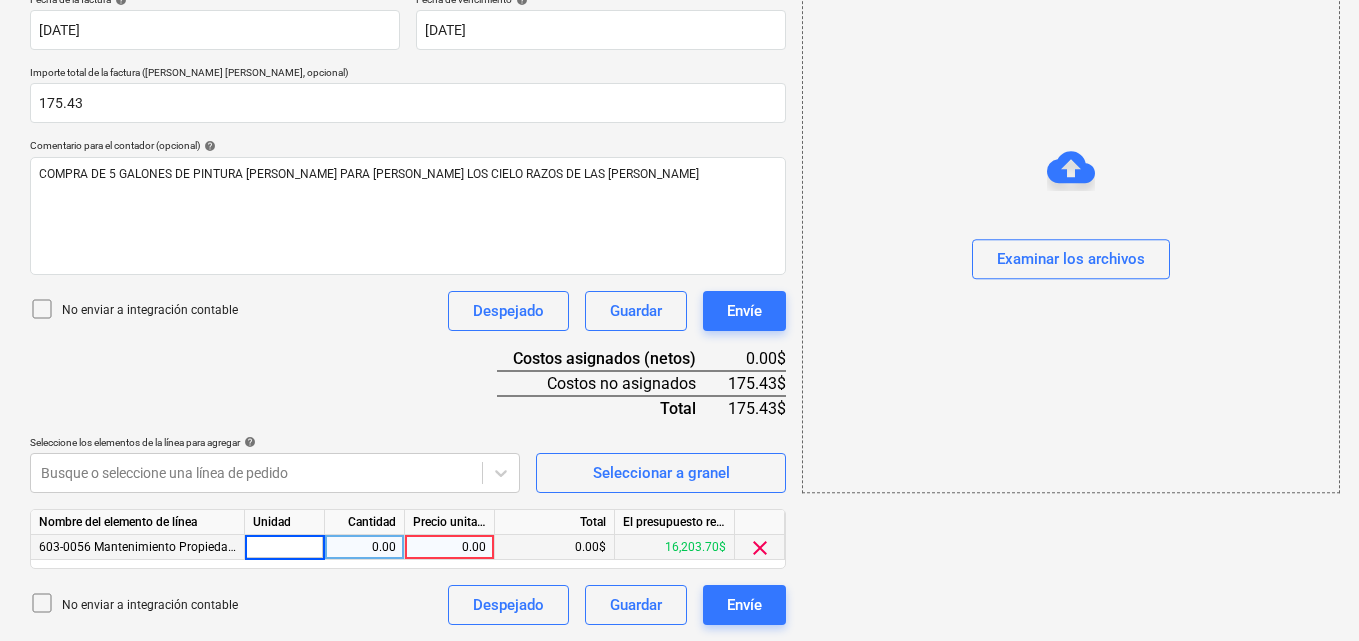type on "1" 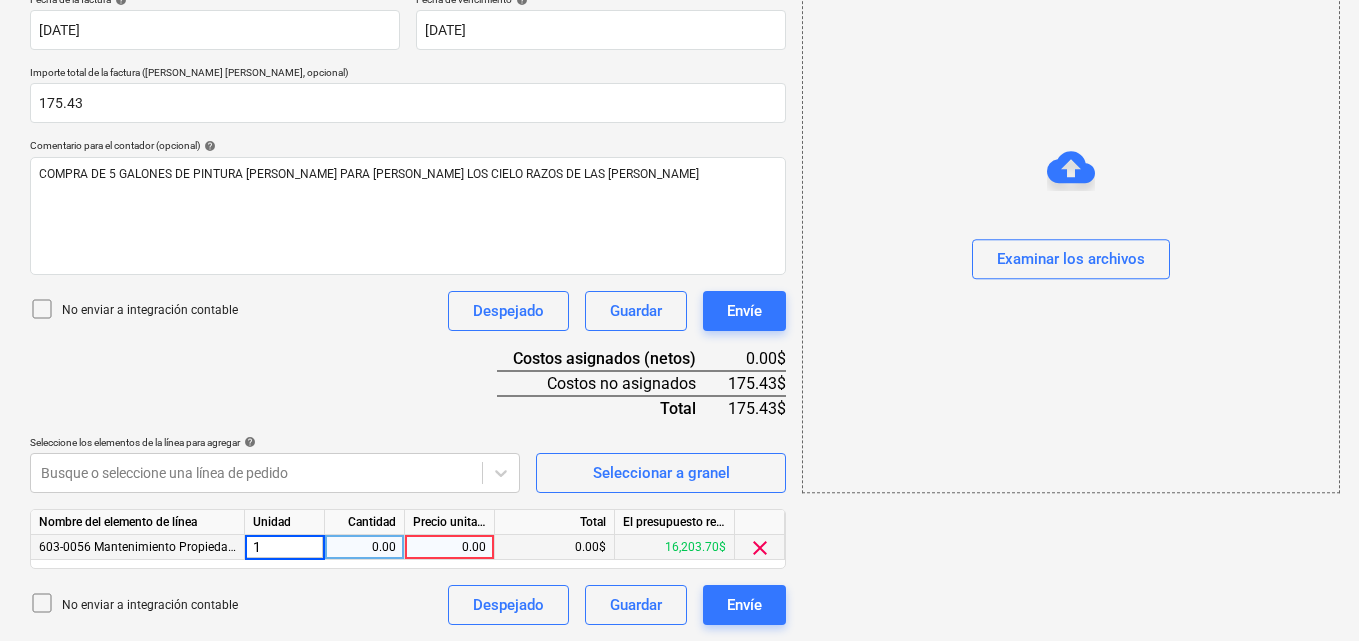 click on "0.00" at bounding box center [364, 547] 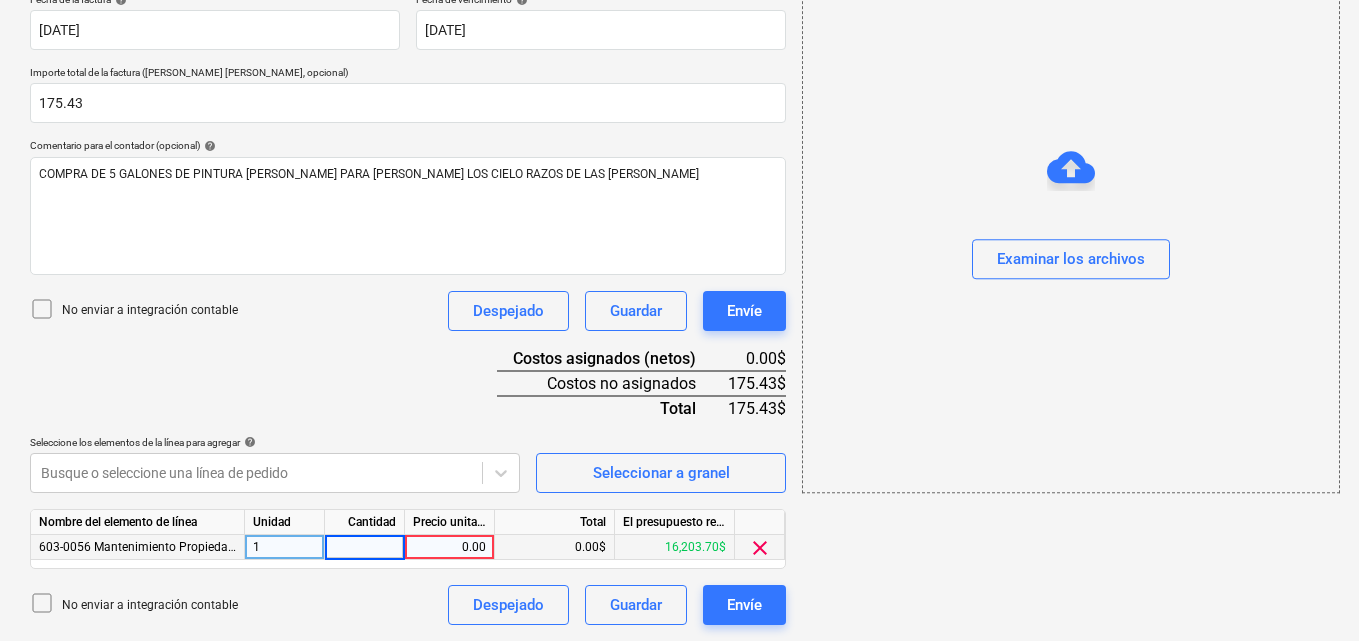 type on "1" 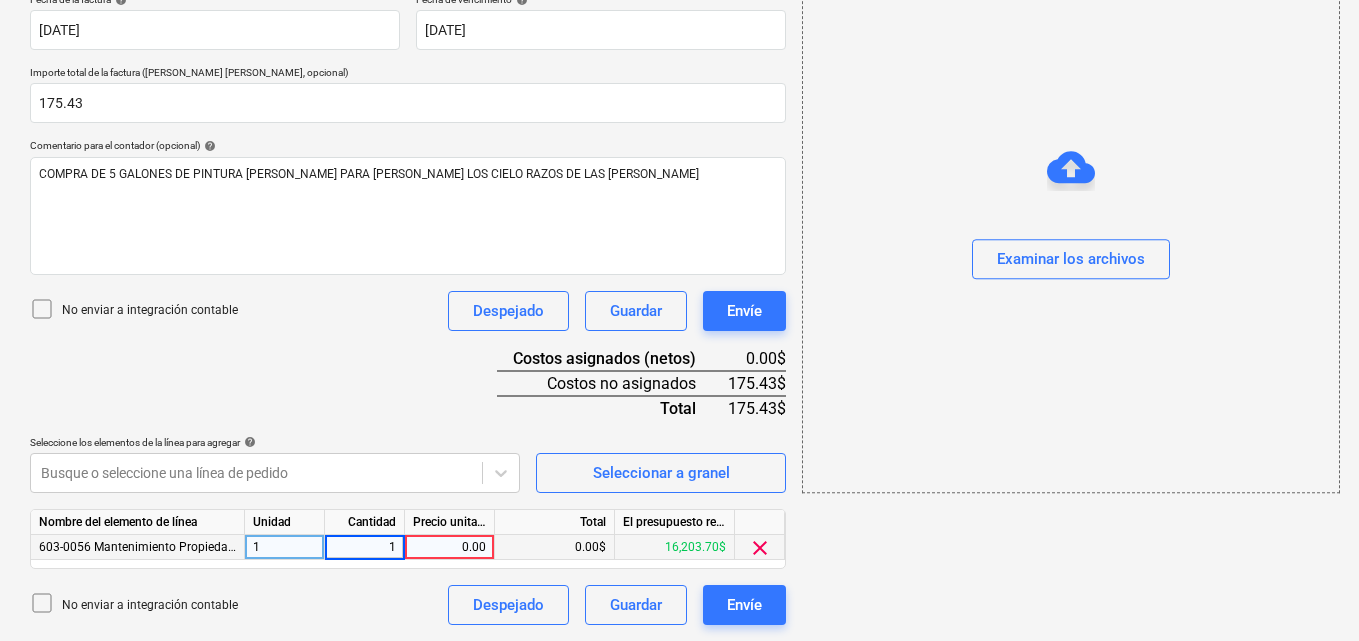click on "0.00" at bounding box center (449, 547) 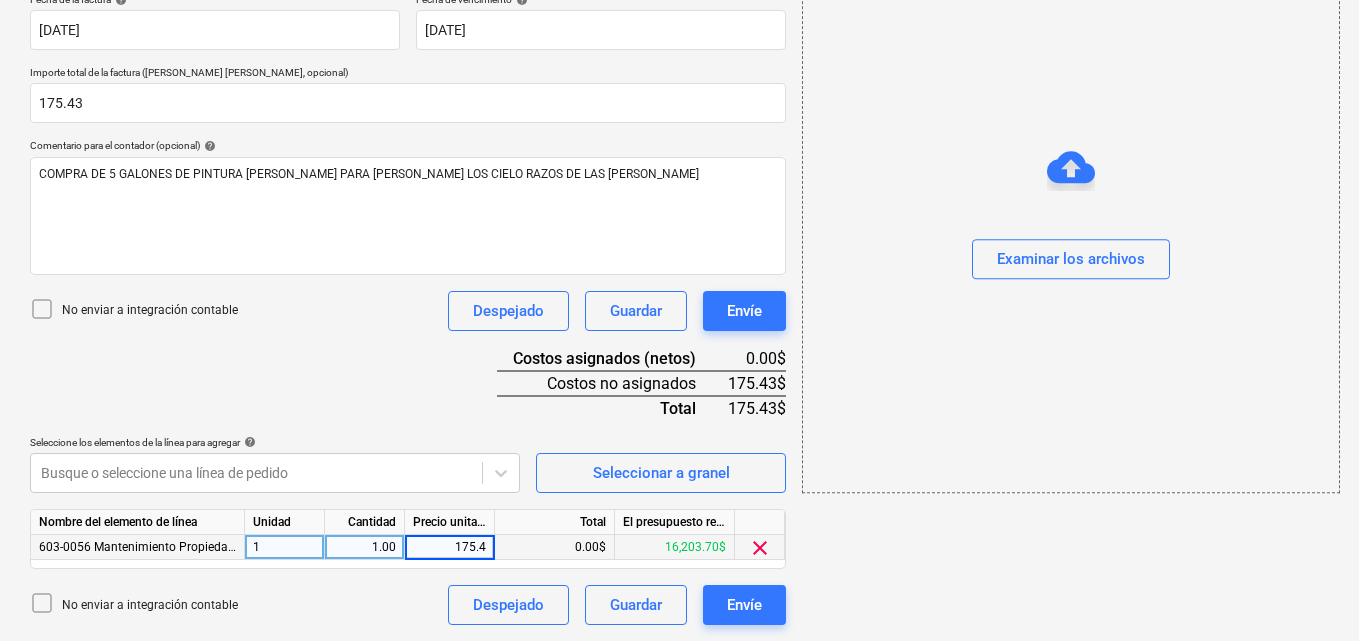 type on "175.43" 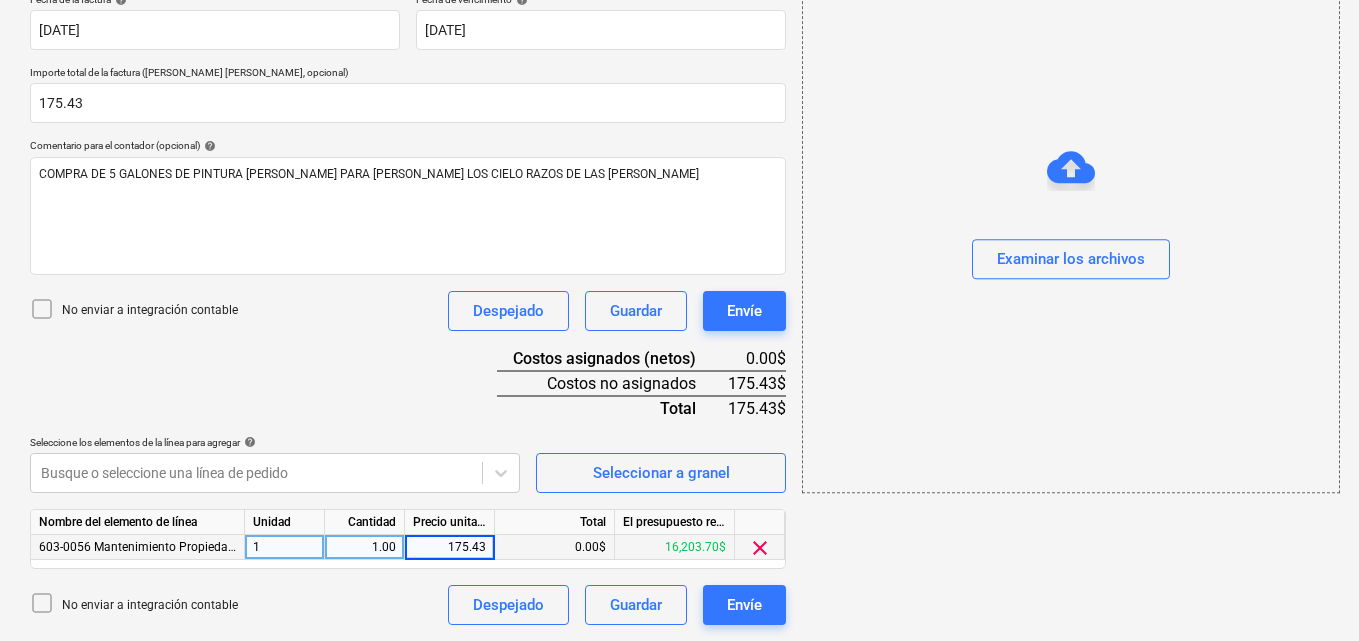 click on "add Examinar los archivos" at bounding box center (1070, 171) 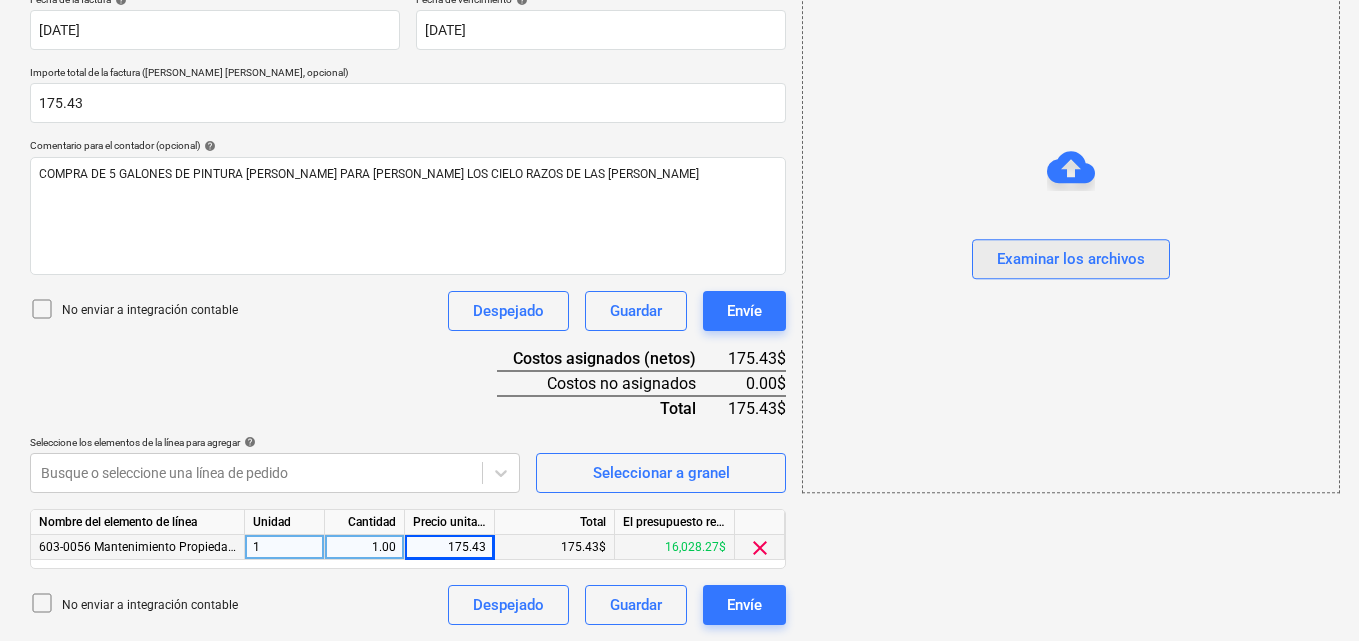 click on "Examinar los archivos" at bounding box center (1071, 260) 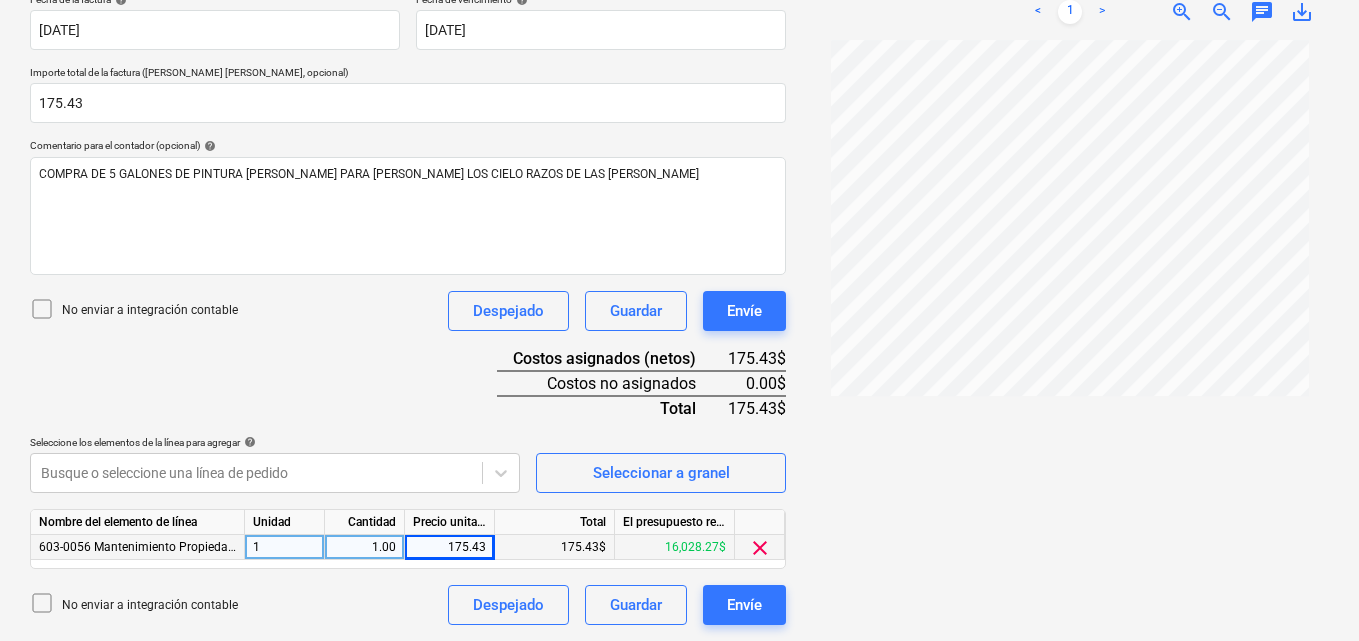 scroll, scrollTop: 291, scrollLeft: 0, axis: vertical 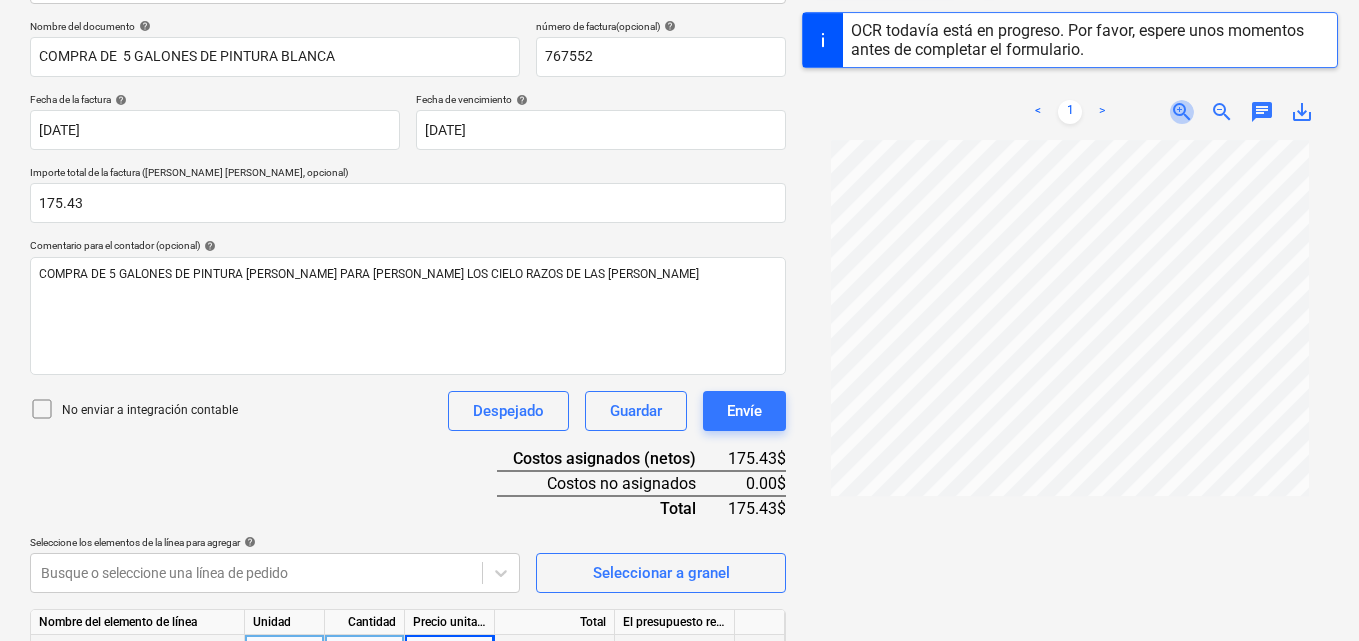 click on "zoom_in" at bounding box center (1182, 112) 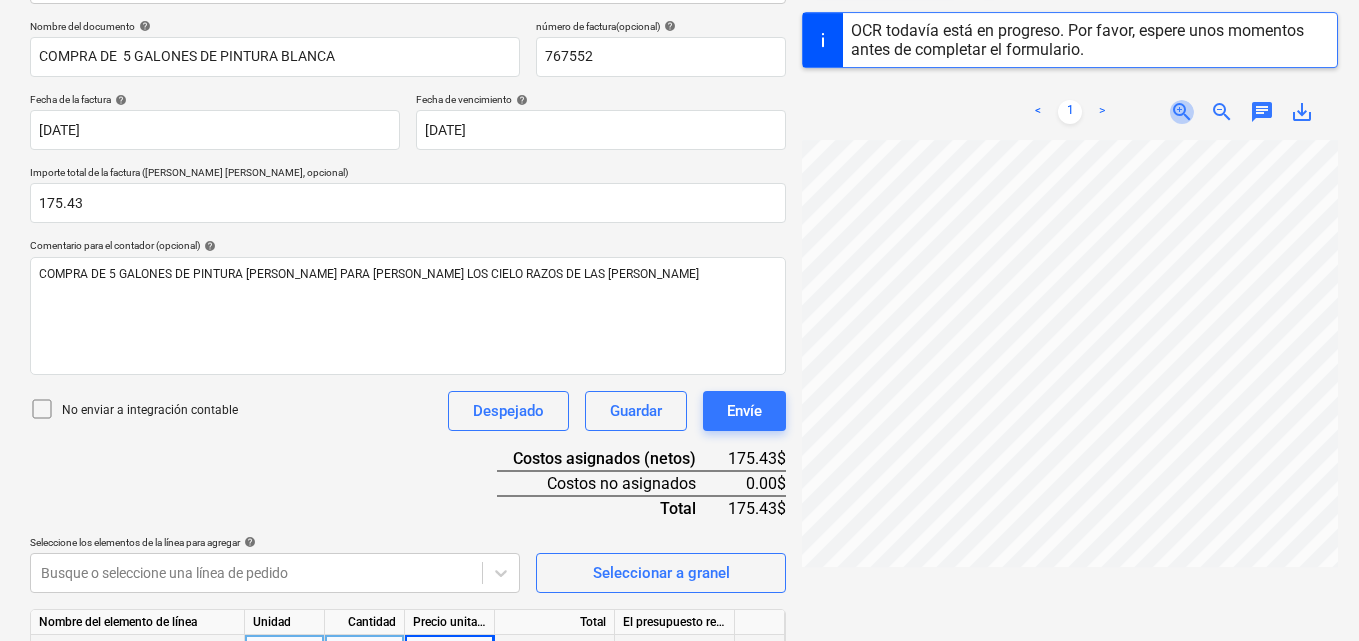 click on "zoom_in" at bounding box center [1182, 112] 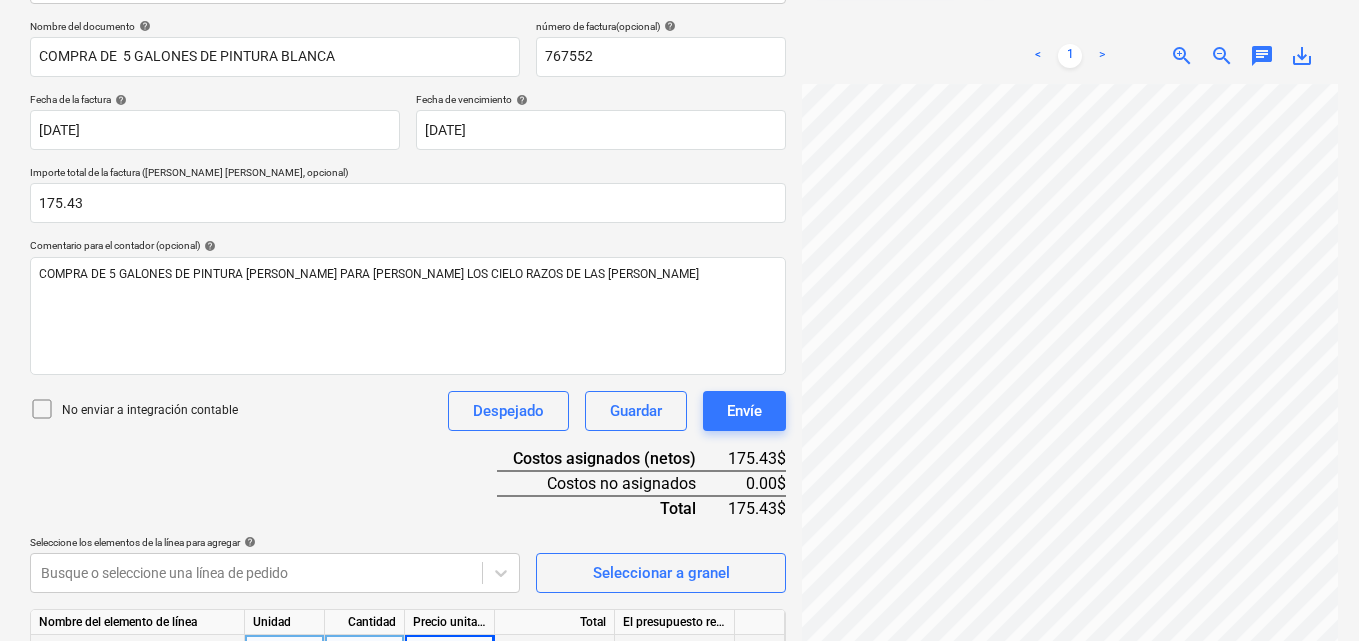 scroll, scrollTop: 0, scrollLeft: 84, axis: horizontal 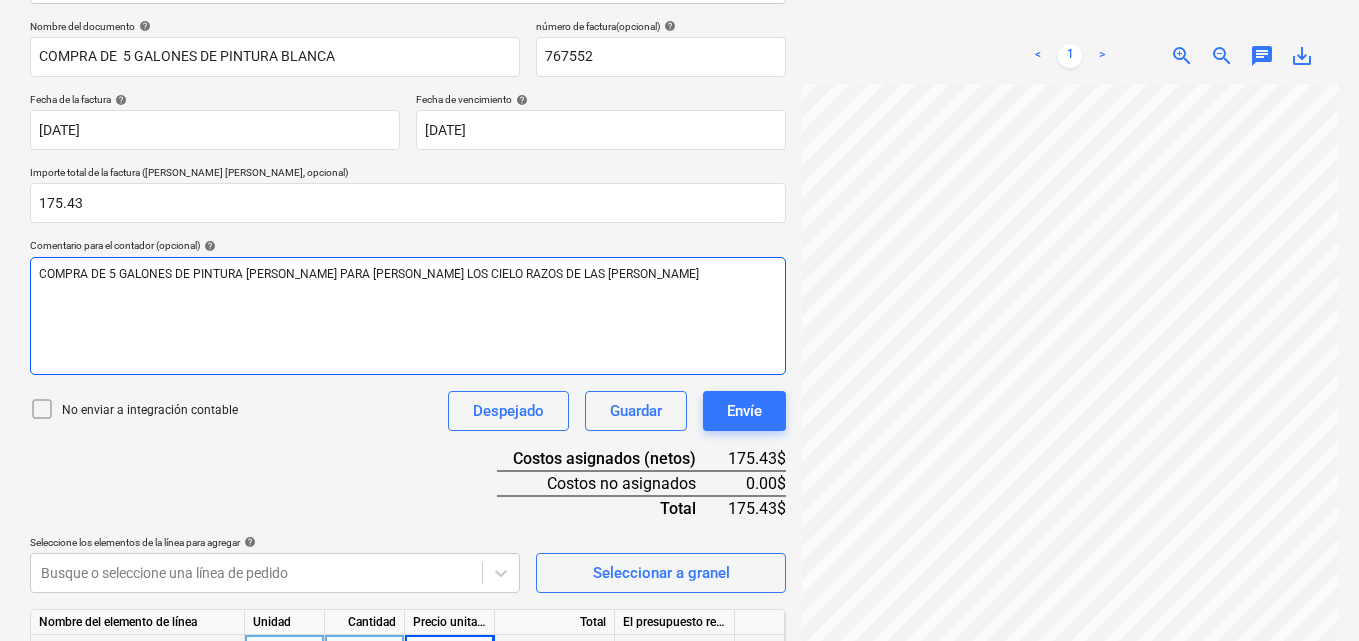 drag, startPoint x: 112, startPoint y: 291, endPoint x: 117, endPoint y: 241, distance: 50.24938 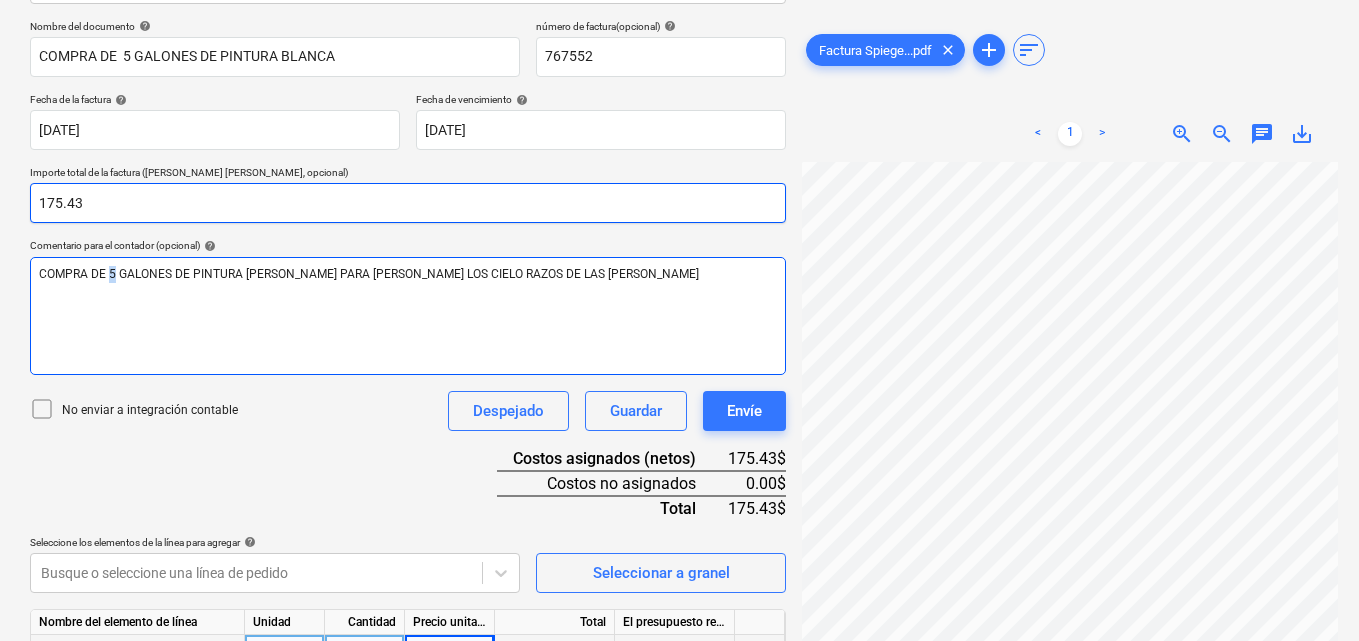 scroll, scrollTop: 0, scrollLeft: 0, axis: both 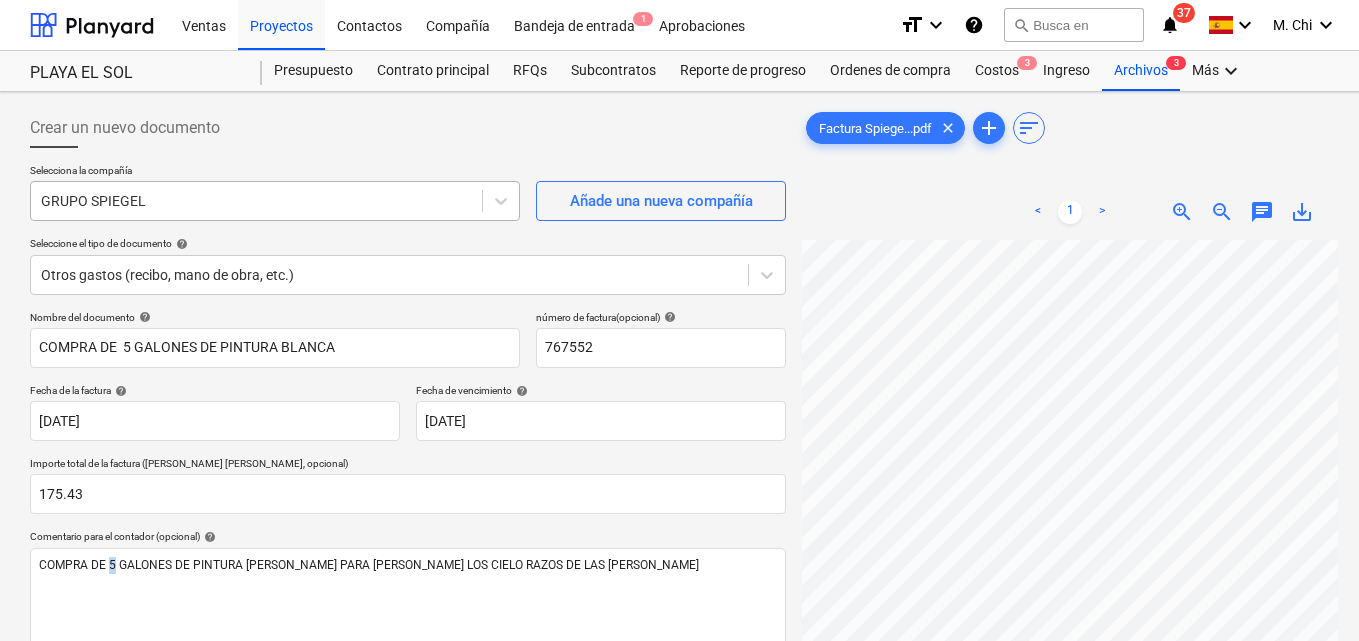 click at bounding box center (256, 201) 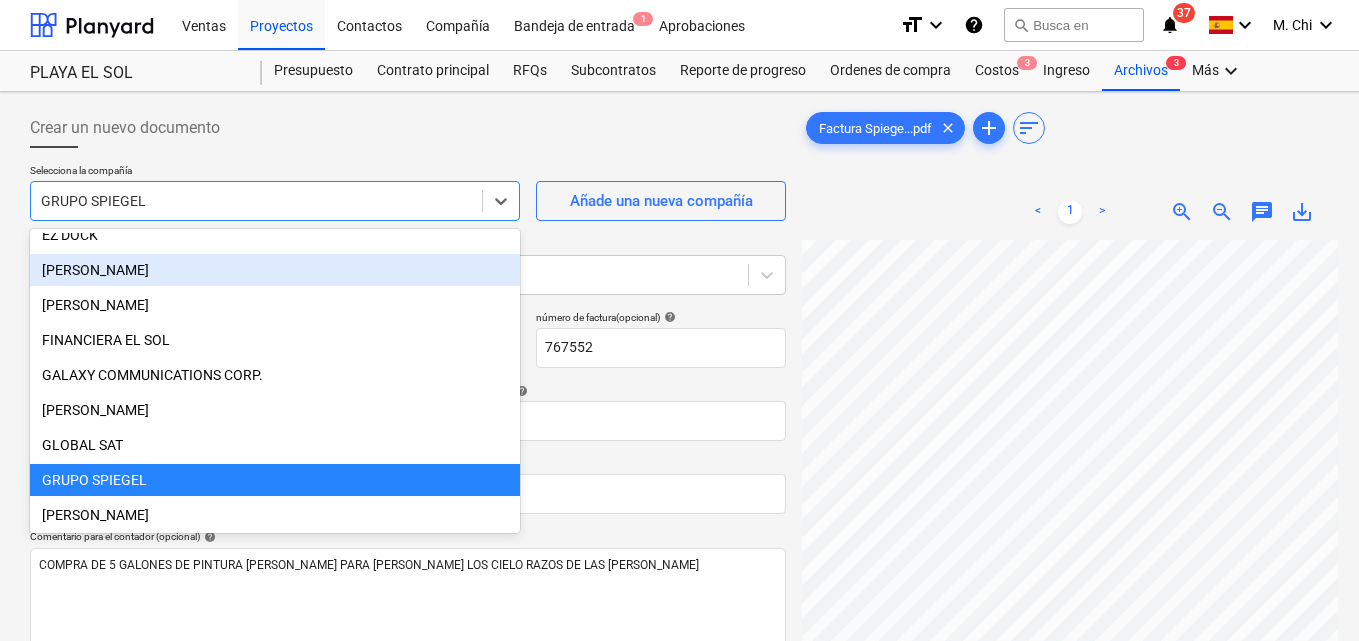 scroll, scrollTop: 1305, scrollLeft: 0, axis: vertical 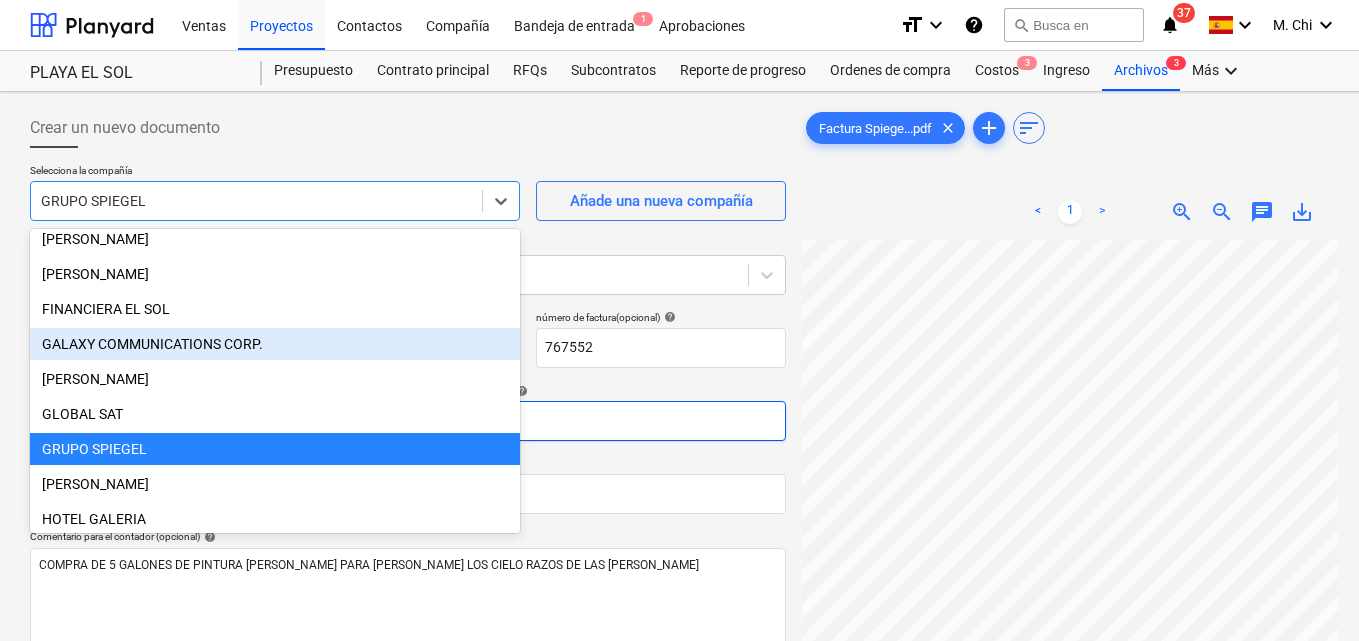 click on "Ventas Proyectos Contactos Compañía Bandeja de entrada 1 Aprobaciones format_size keyboard_arrow_down help search Busca en notifications 37 keyboard_arrow_down M. Chi keyboard_arrow_down PLAYA EL SOL  Presupuesto Contrato principal RFQs Subcontratos Reporte de progreso Ordenes de compra Costos 3 Ingreso Archivos 3 Más keyboard_arrow_down Crear un nuevo documento Selecciona la compañía option GALAXY COMMUNICATIONS CORP.   focused, 41 of 92. 92 results available. Use Up and Down to choose options, press Enter to select the currently focused option, press Escape to exit the menu, press Tab to select the option and exit the menu. GRUPO SPIEGEL   Añade una nueva compañía Seleccione el tipo de documento help Otros gastos (recibo, mano de obra, etc.) Nombre del documento help COMPRA DE  5 GALONES DE PINTURA BLANCA número de factura  (opcional) help 767552 Fecha de la factura help 25 Jul 2025 25.07.2025 Fecha de vencimiento help 25 Jul 2025 25.07.2025 Importe total de la factura (coste neto, opcional)" at bounding box center (679, 320) 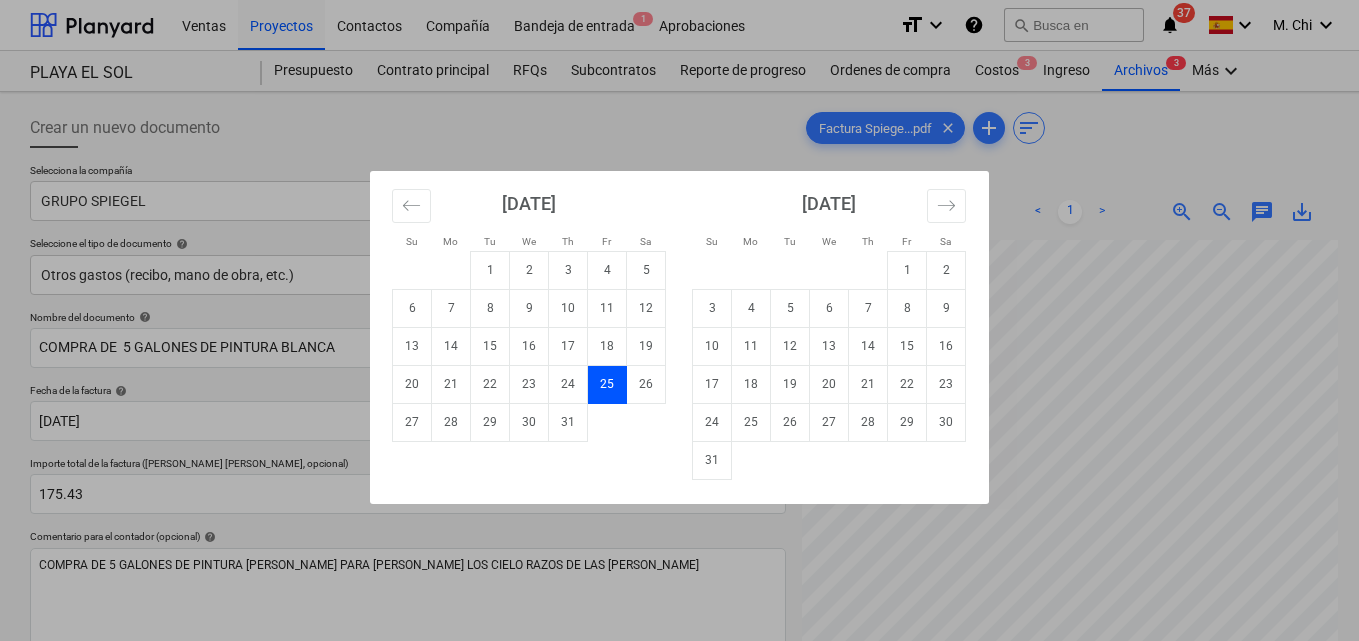 click on "Su Mo Tu We Th Fr Sa Su Mo Tu We Th Fr Sa June 2025 1 2 3 4 5 6 7 8 9 10 11 12 13 14 15 16 17 18 19 20 21 22 23 24 25 26 27 28 29 30 July 2025 1 2 3 4 5 6 7 8 9 10 11 12 13 14 15 16 17 18 19 20 21 22 23 24 25 26 27 28 29 30 31 August 2025 1 2 3 4 5 6 7 8 9 10 11 12 13 14 15 16 17 18 19 20 21 22 23 24 25 26 27 28 29 30 31 September 2025 1 2 3 4 5 6 7 8 9 10 11 12 13 14 15 16 17 18 19 20 21 22 23 24 25 26 27 28 29 30" at bounding box center (679, 320) 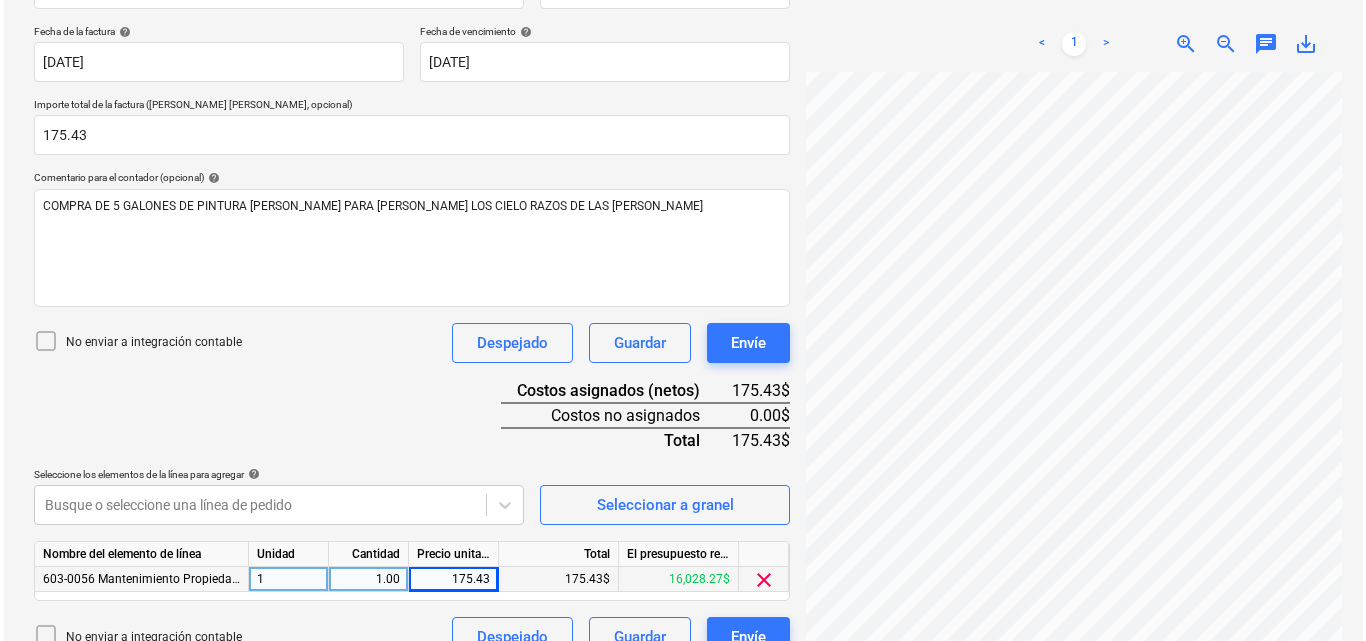 scroll, scrollTop: 391, scrollLeft: 0, axis: vertical 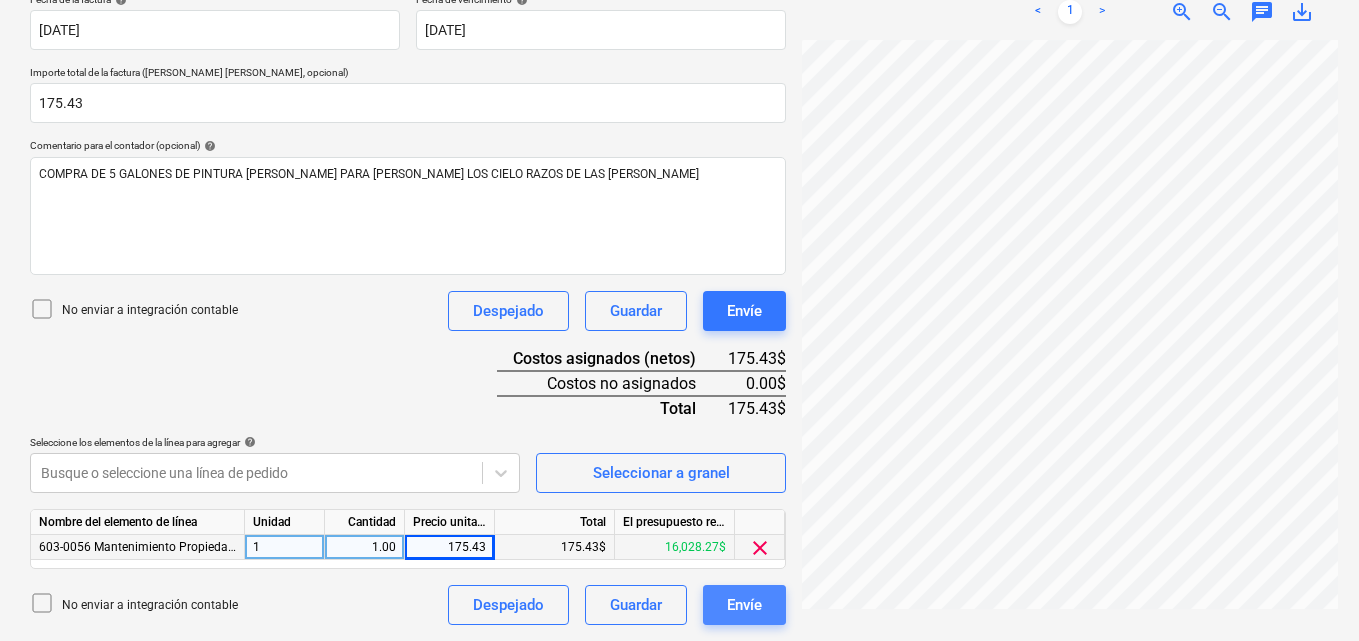 click on "Envíe" at bounding box center (744, 605) 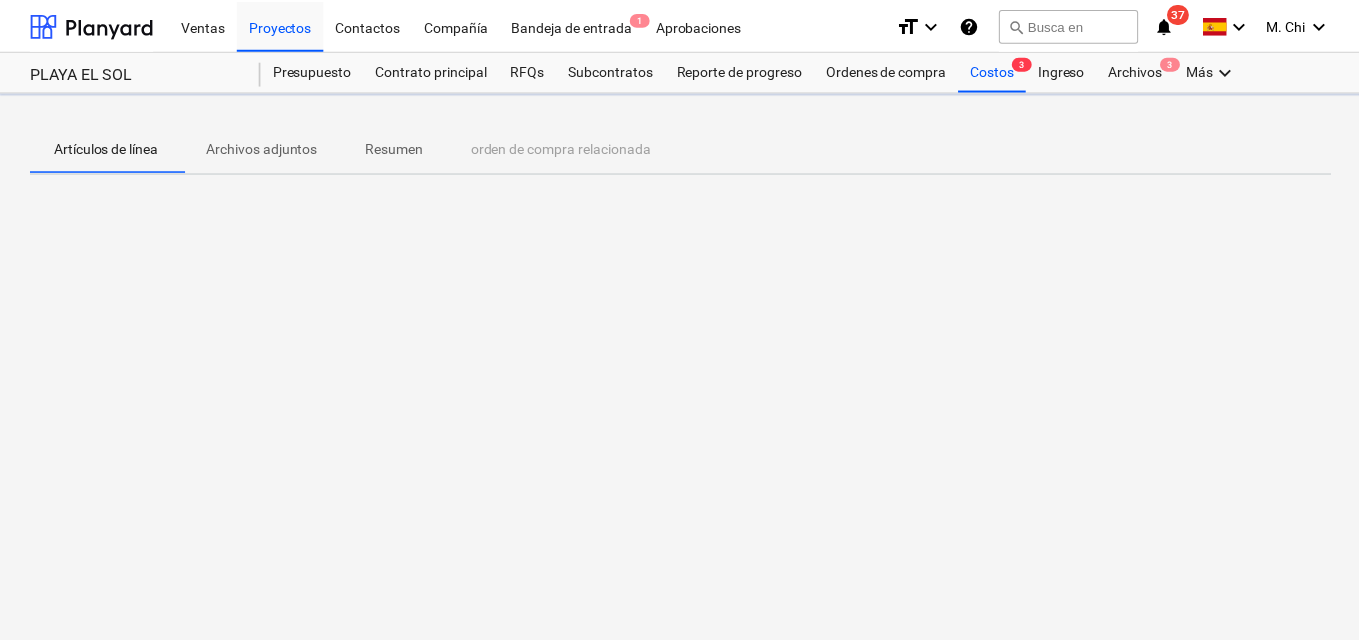 scroll, scrollTop: 0, scrollLeft: 0, axis: both 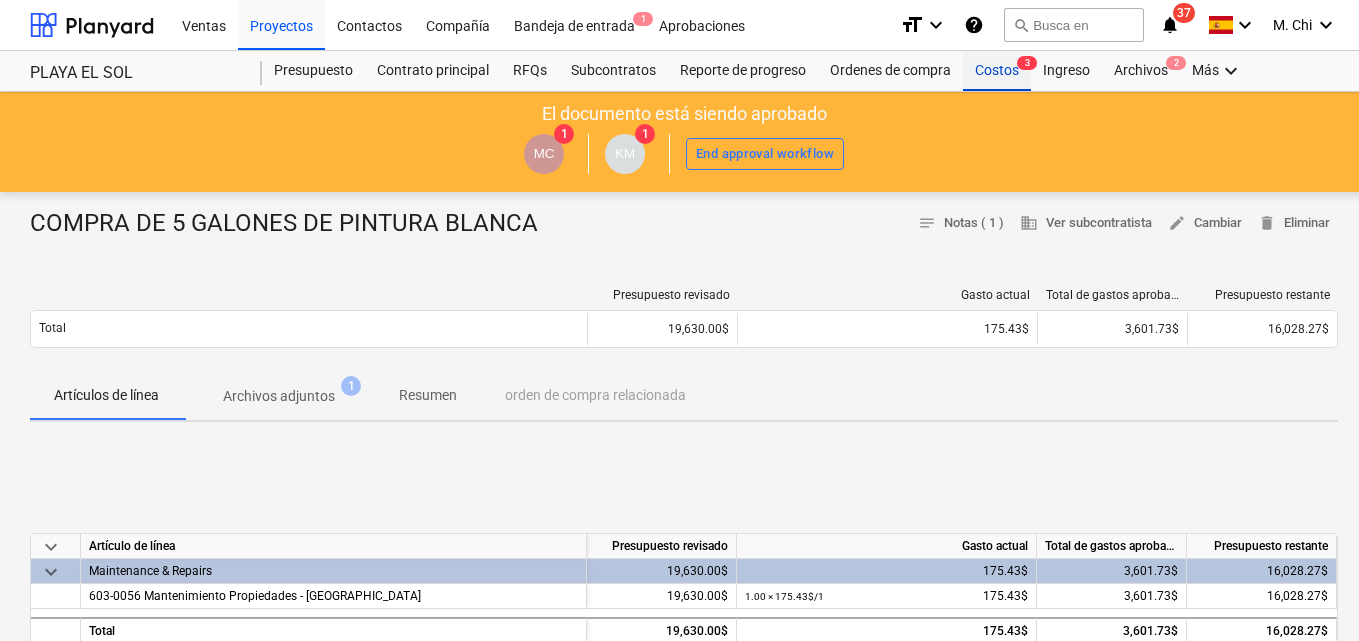 click on "Costos 3" at bounding box center (997, 71) 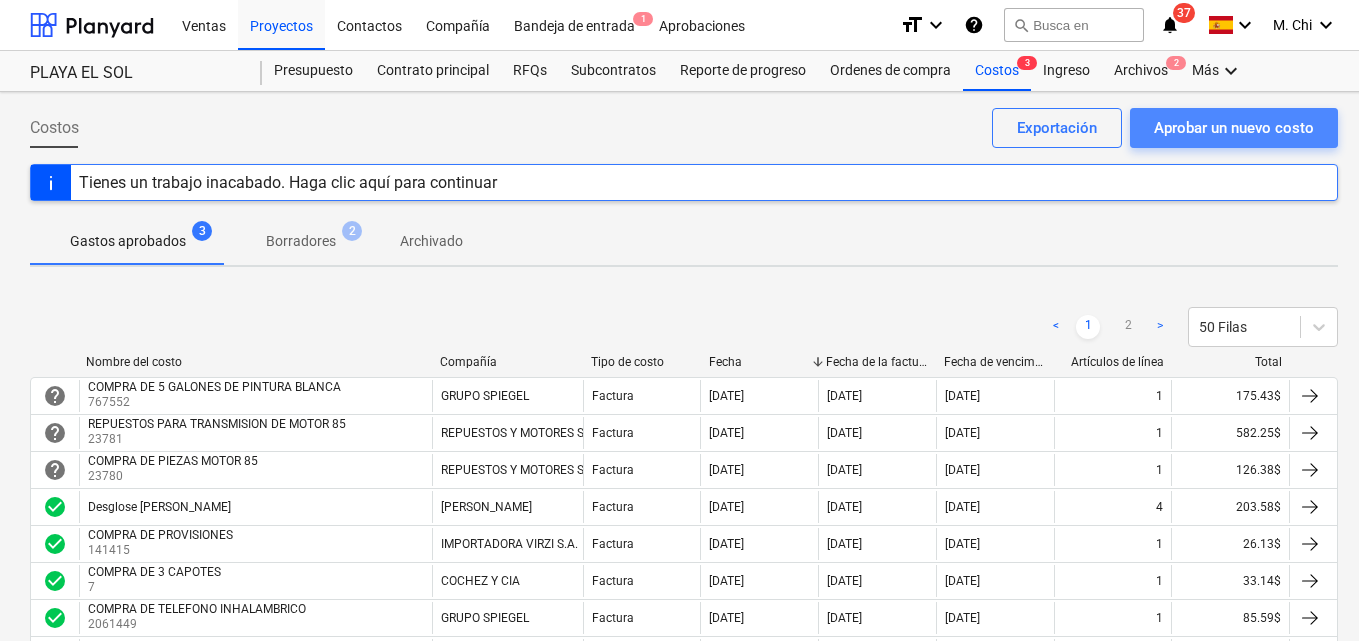 click on "Aprobar un nuevo costo" at bounding box center [1234, 128] 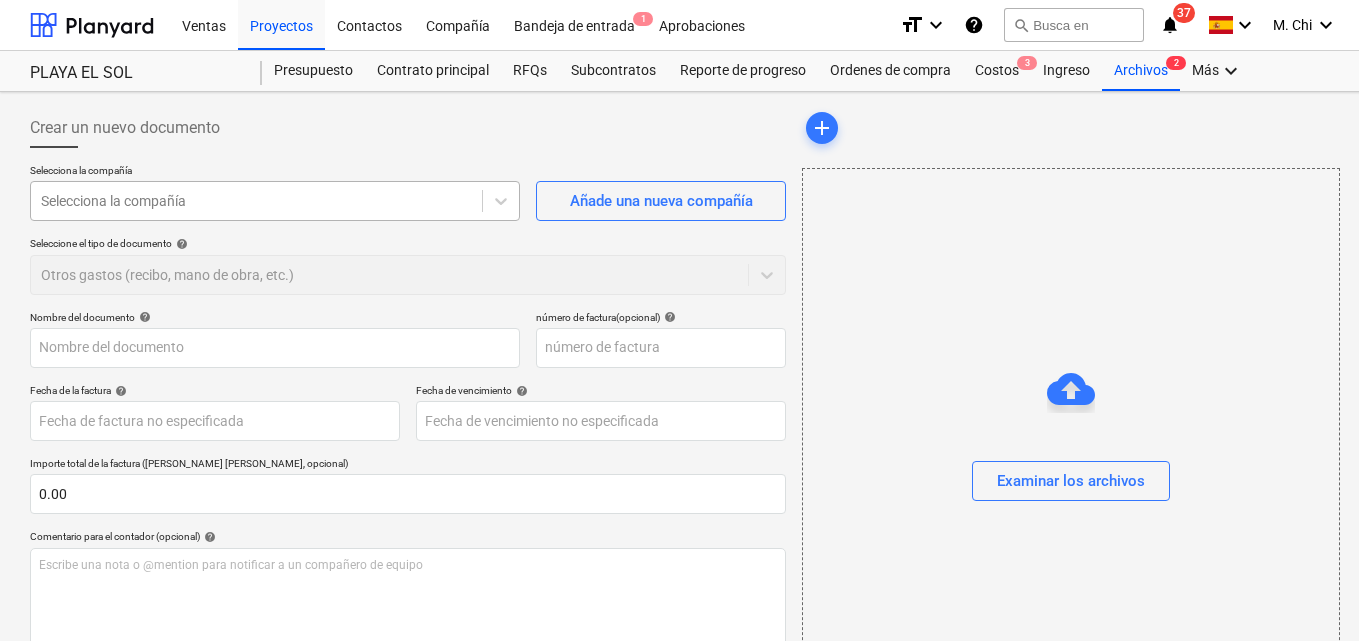 click at bounding box center [256, 201] 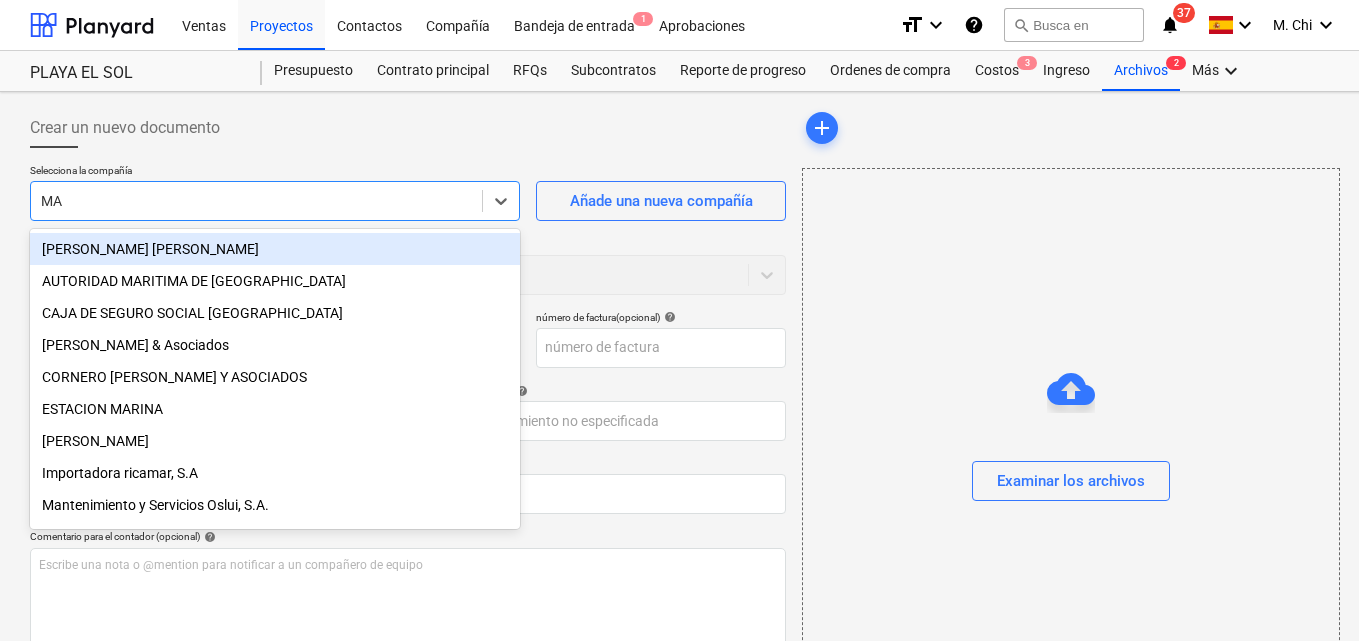 type on "M" 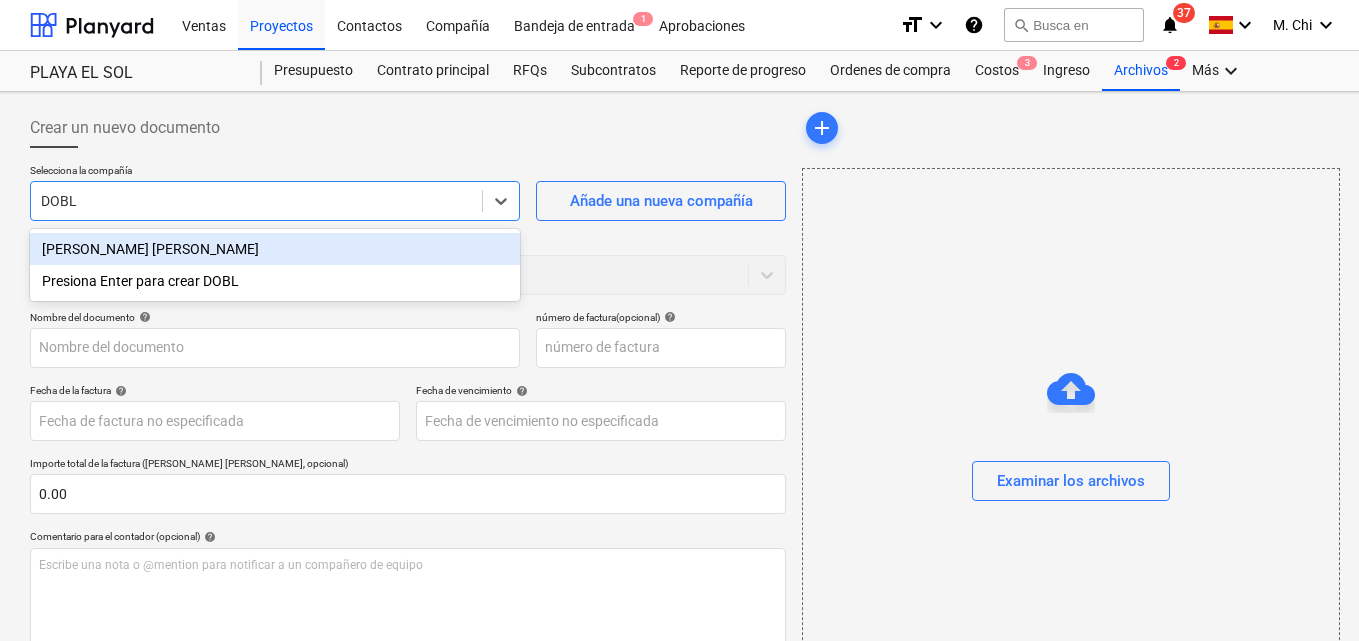 type on "DOBLA" 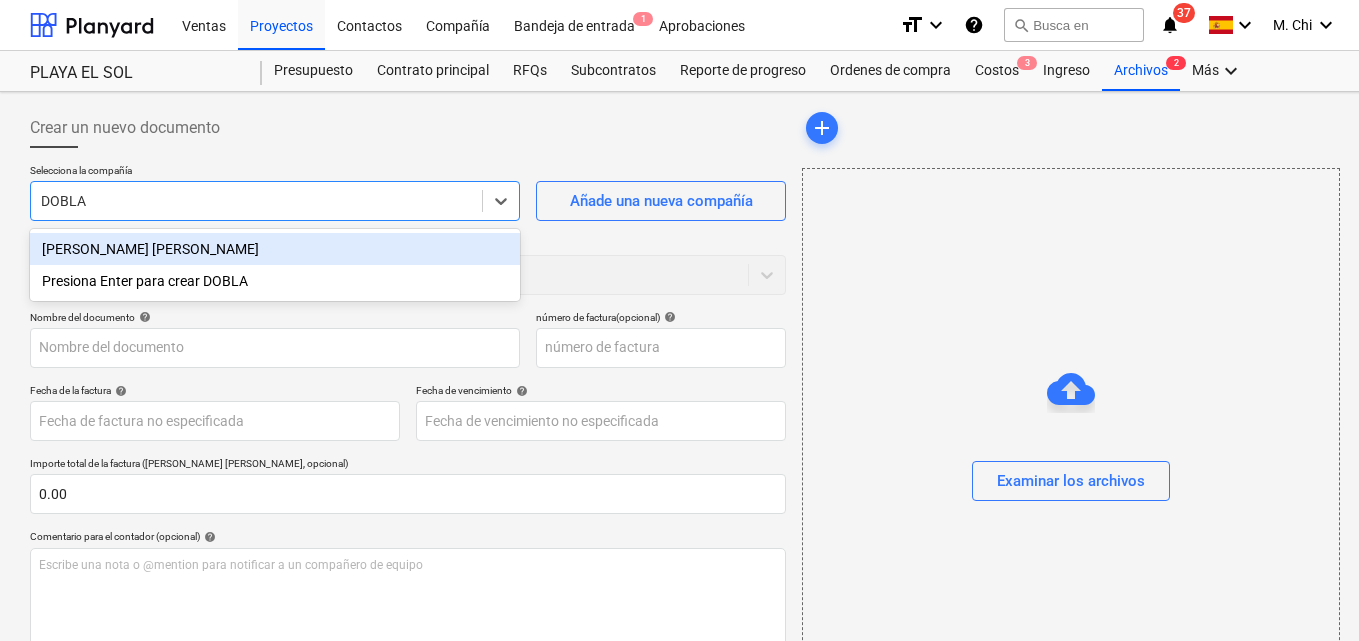 click on "[PERSON_NAME]" at bounding box center (275, 249) 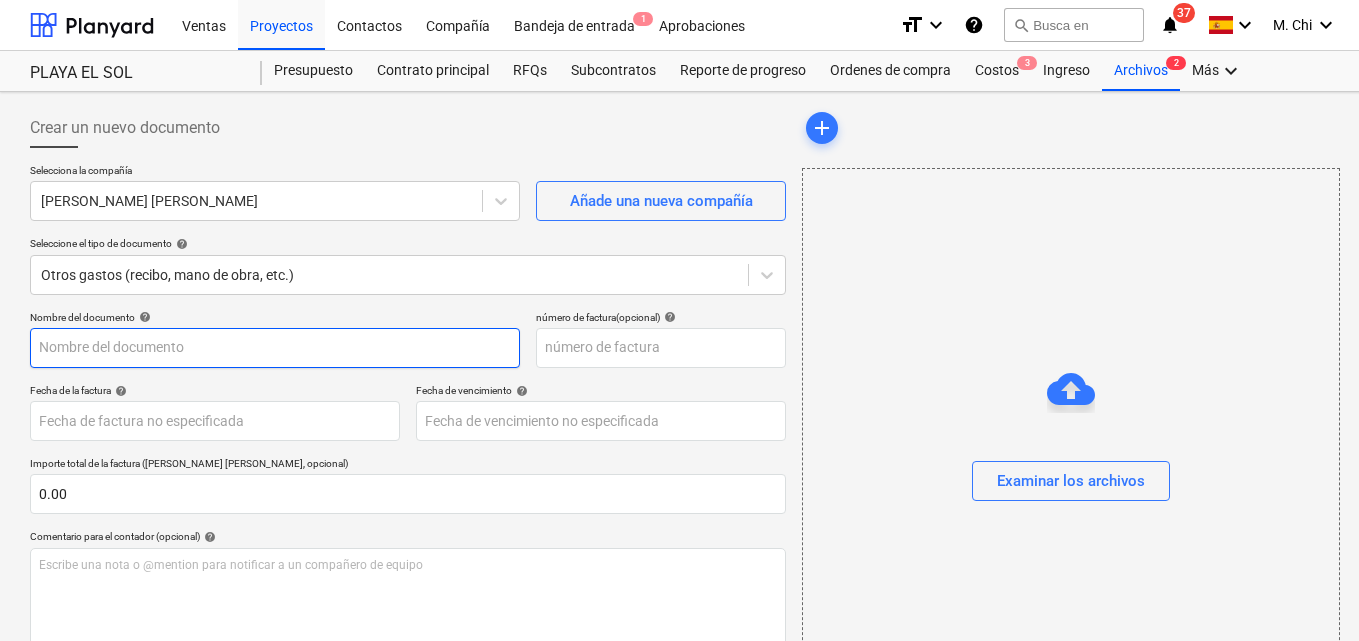 click at bounding box center [275, 348] 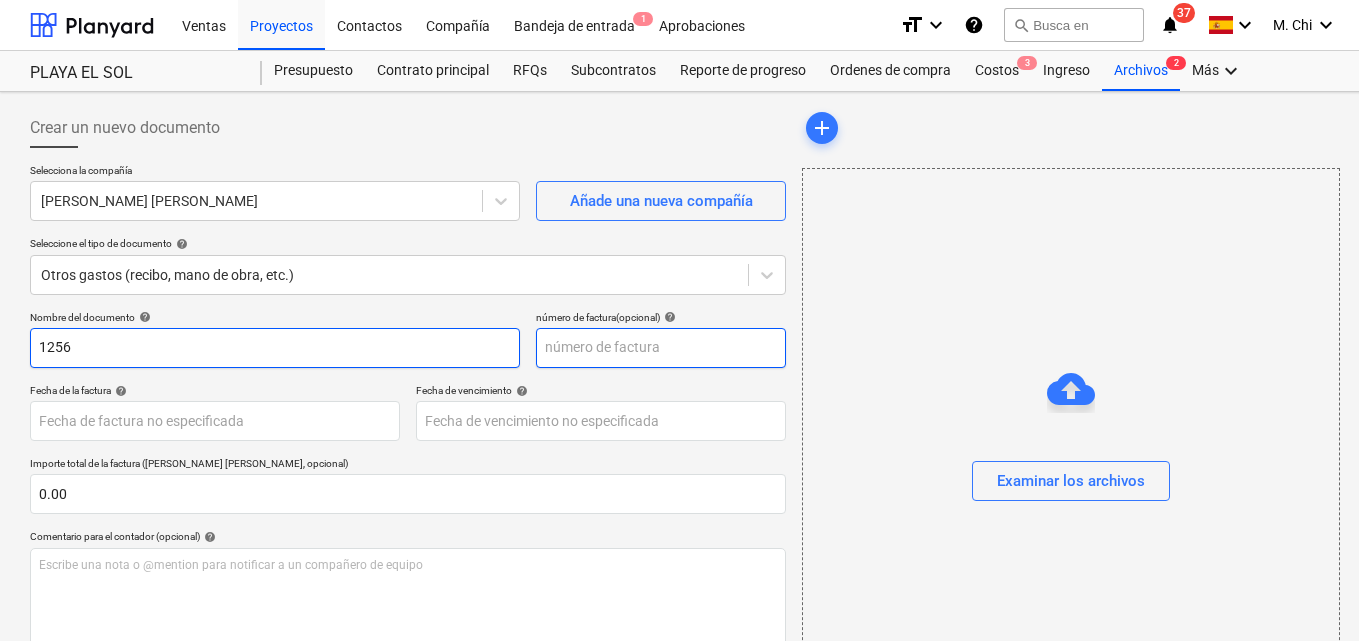 type on "1256" 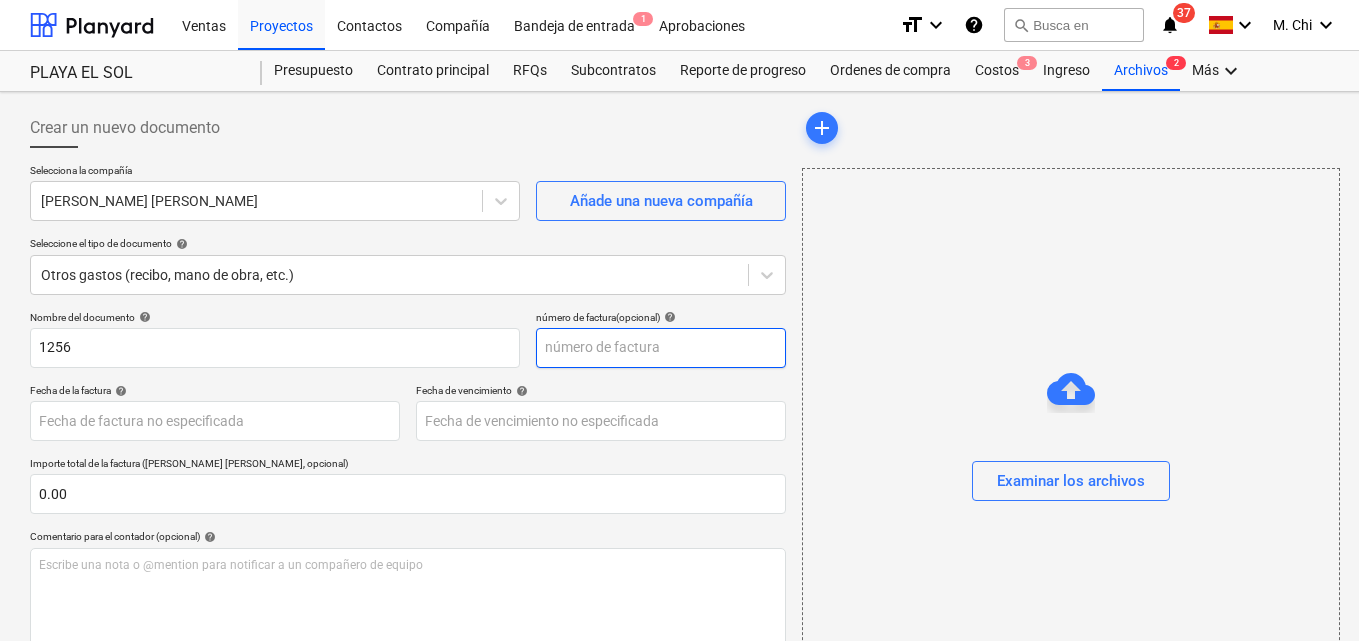 click at bounding box center (661, 348) 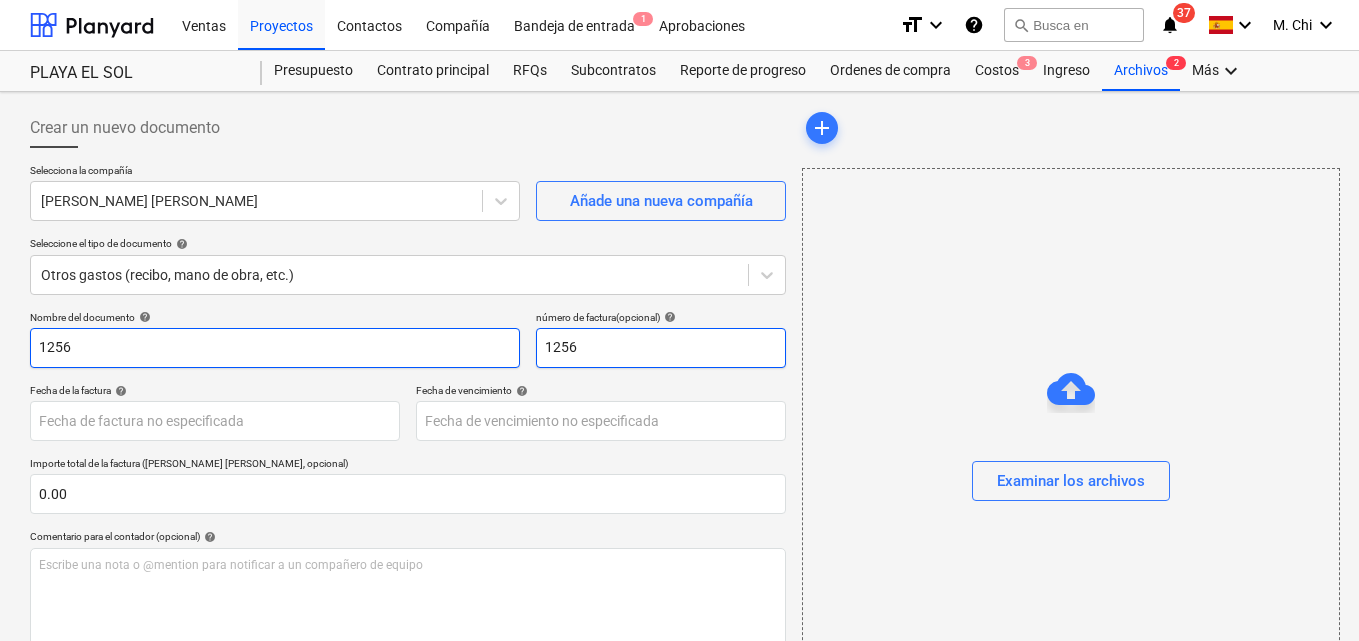 type on "1256" 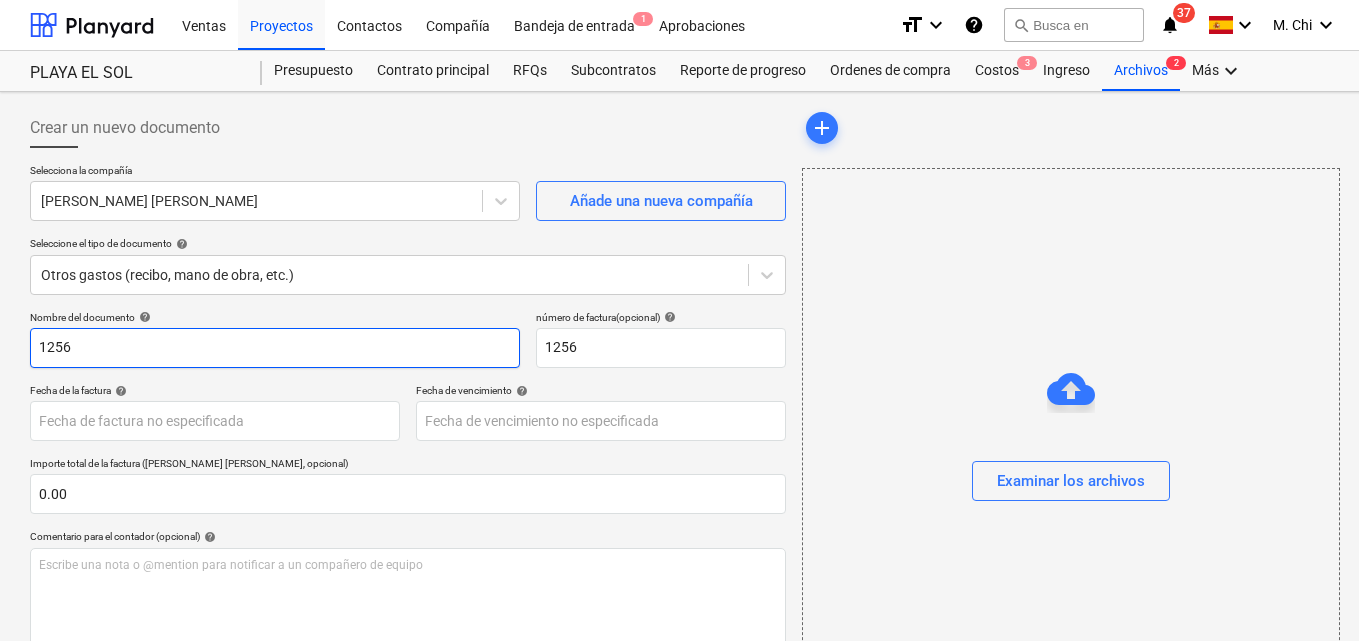 drag, startPoint x: 105, startPoint y: 343, endPoint x: 8, endPoint y: 342, distance: 97.00516 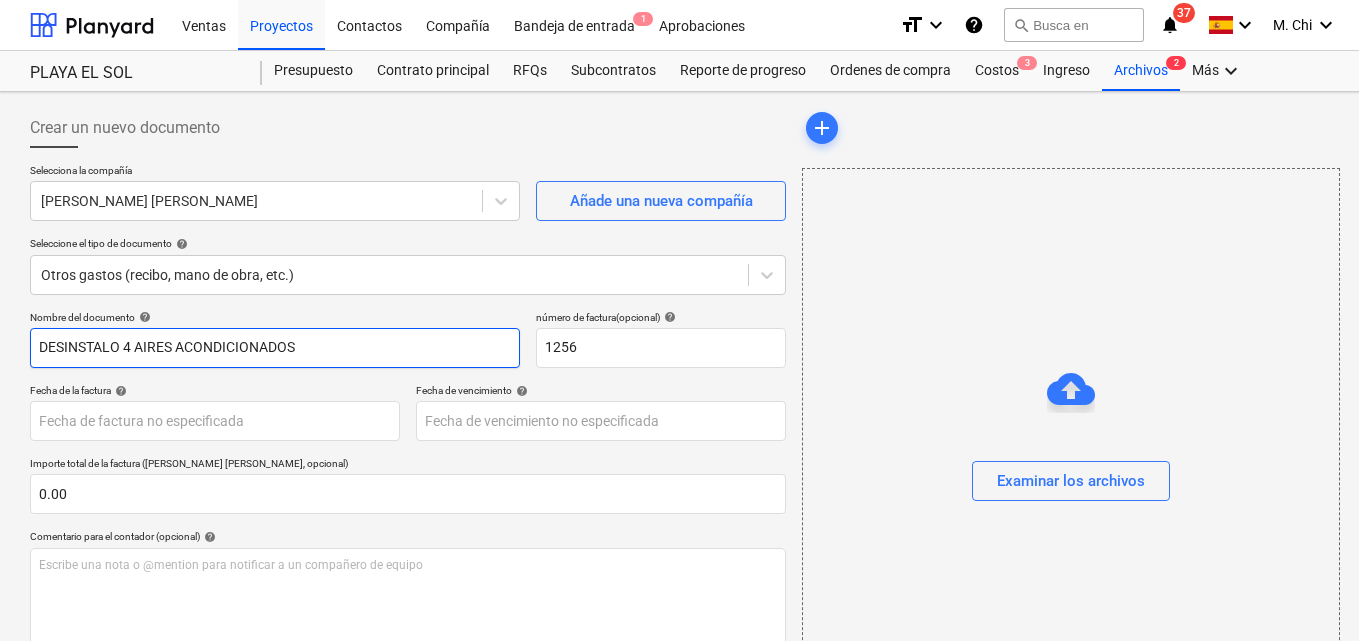 drag, startPoint x: 300, startPoint y: 352, endPoint x: 99, endPoint y: 366, distance: 201.48697 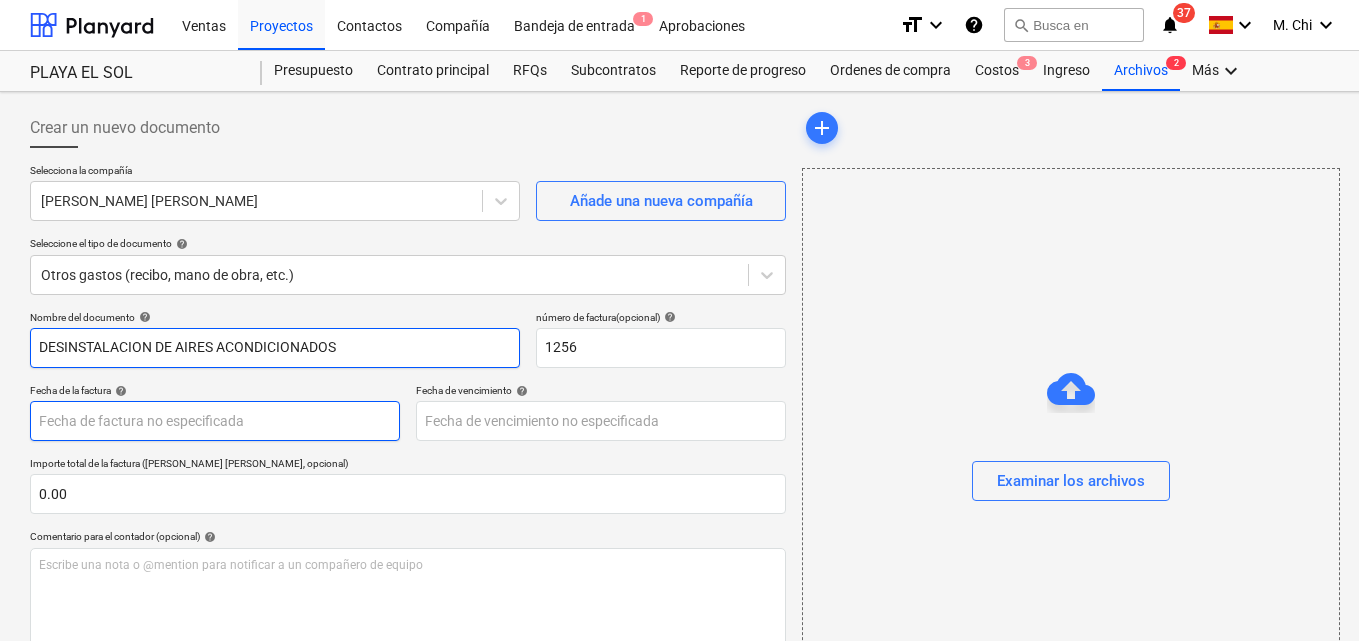 type on "DESINSTALACION DE AIRES ACONDICIONADOS" 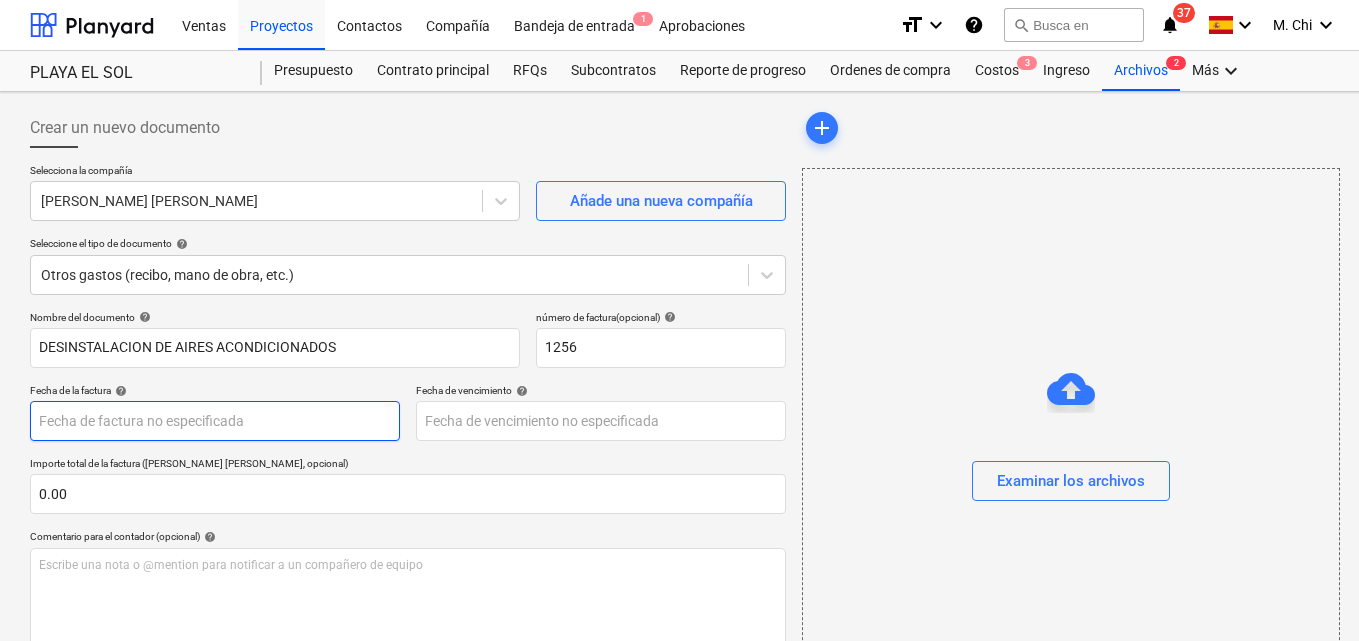 click on "Ventas Proyectos Contactos Compañía Bandeja de entrada 1 Aprobaciones format_size keyboard_arrow_down help search Busca en notifications 37 keyboard_arrow_down M. Chi keyboard_arrow_down PLAYA EL SOL  PLAYA EL SOL  Presupuesto Contrato principal RFQs Subcontratos Reporte de progreso Ordenes de compra Costos 3 Ingreso Archivos 2 Más keyboard_arrow_down Crear un nuevo documento Selecciona la compañía ARTIMEDES DOBLAS MARQUEZ   Añade una nueva compañía Seleccione el tipo de documento help Otros gastos (recibo, mano de obra, etc.) Nombre del documento help DESINSTALACION DE AIRES ACONDICIONADOS número de factura  (opcional) help 1256 Fecha de la factura help Press the down arrow key to interact with the calendar and
select a date. Press the question mark key to get the keyboard shortcuts for changing dates. Fecha de vencimiento help Press the down arrow key to interact with the calendar and
select a date. Press the question mark key to get the keyboard shortcuts for changing dates. 0.00 help" at bounding box center (679, 320) 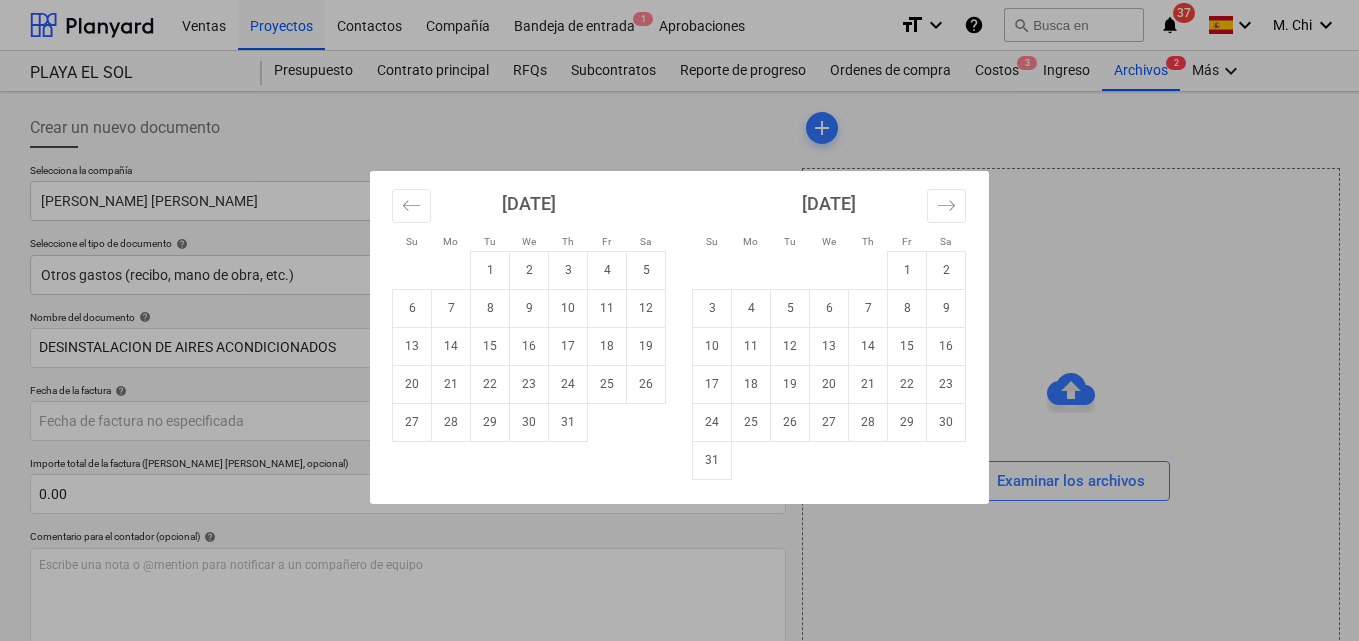 drag, startPoint x: 606, startPoint y: 383, endPoint x: 564, endPoint y: 384, distance: 42.0119 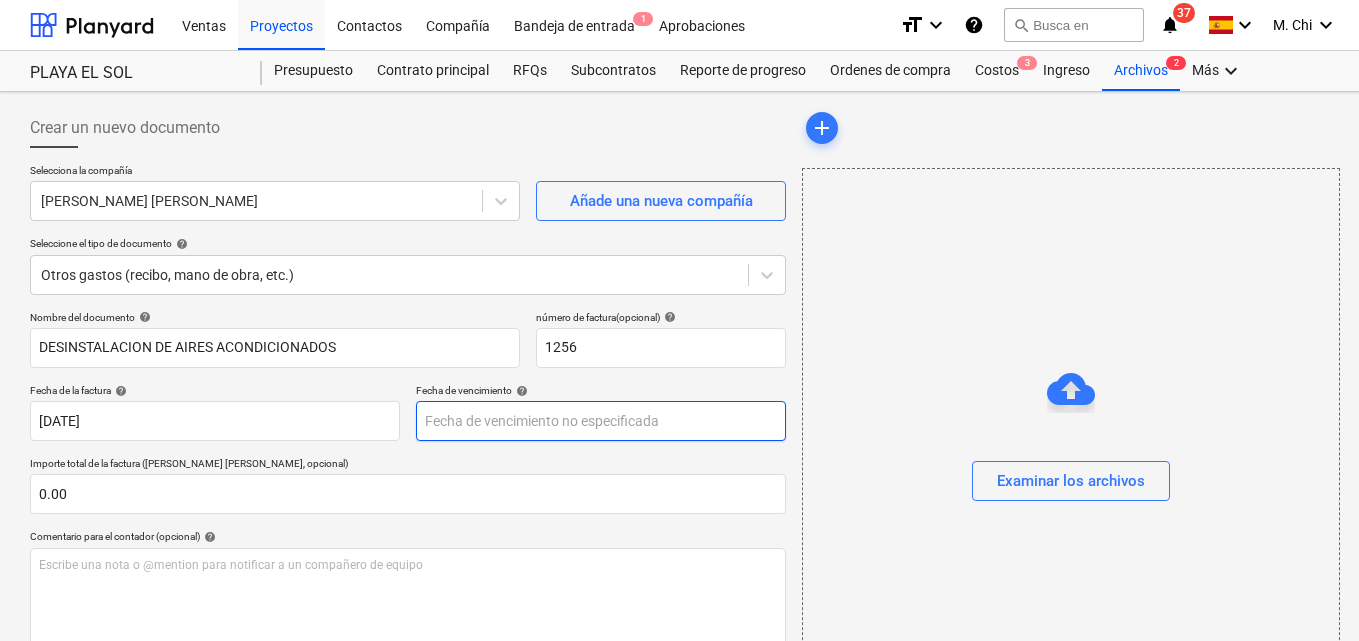 click on "Ventas Proyectos Contactos Compañía Bandeja de entrada 1 Aprobaciones format_size keyboard_arrow_down help search Busca en notifications 37 keyboard_arrow_down M. Chi keyboard_arrow_down PLAYA EL SOL  PLAYA EL SOL  Presupuesto Contrato principal RFQs Subcontratos Reporte de progreso Ordenes de compra Costos 3 Ingreso Archivos 2 Más keyboard_arrow_down Crear un nuevo documento Selecciona la compañía ARTIMEDES DOBLAS MARQUEZ   Añade una nueva compañía Seleccione el tipo de documento help Otros gastos (recibo, mano de obra, etc.) Nombre del documento help DESINSTALACION DE AIRES ACONDICIONADOS número de factura  (opcional) help 1256 Fecha de la factura help 25 Jul 2025 25.07.2025 Press the down arrow key to interact with the calendar and
select a date. Press the question mark key to get the keyboard shortcuts for changing dates. Fecha de vencimiento help Importe total de la factura (coste neto, opcional) 0.00 Comentario para el contador (opcional) help ﻿ No enviar a integración contable 0.00$" at bounding box center [679, 320] 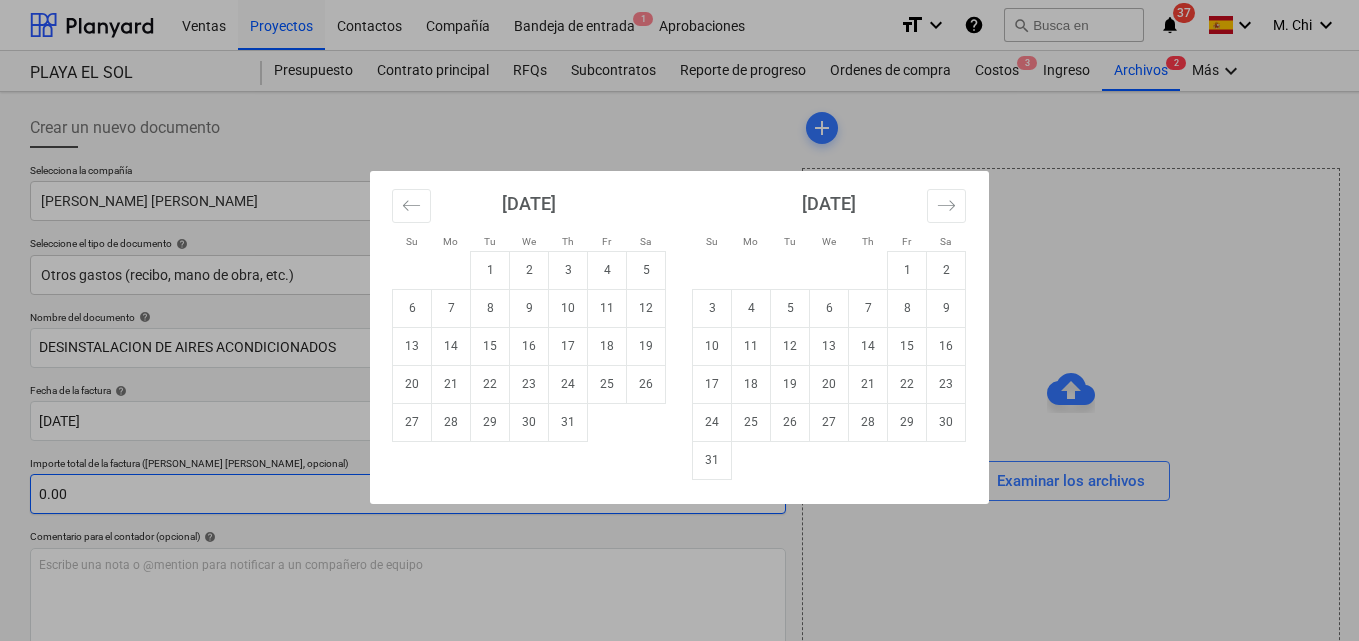 drag, startPoint x: 613, startPoint y: 387, endPoint x: 145, endPoint y: 480, distance: 477.1509 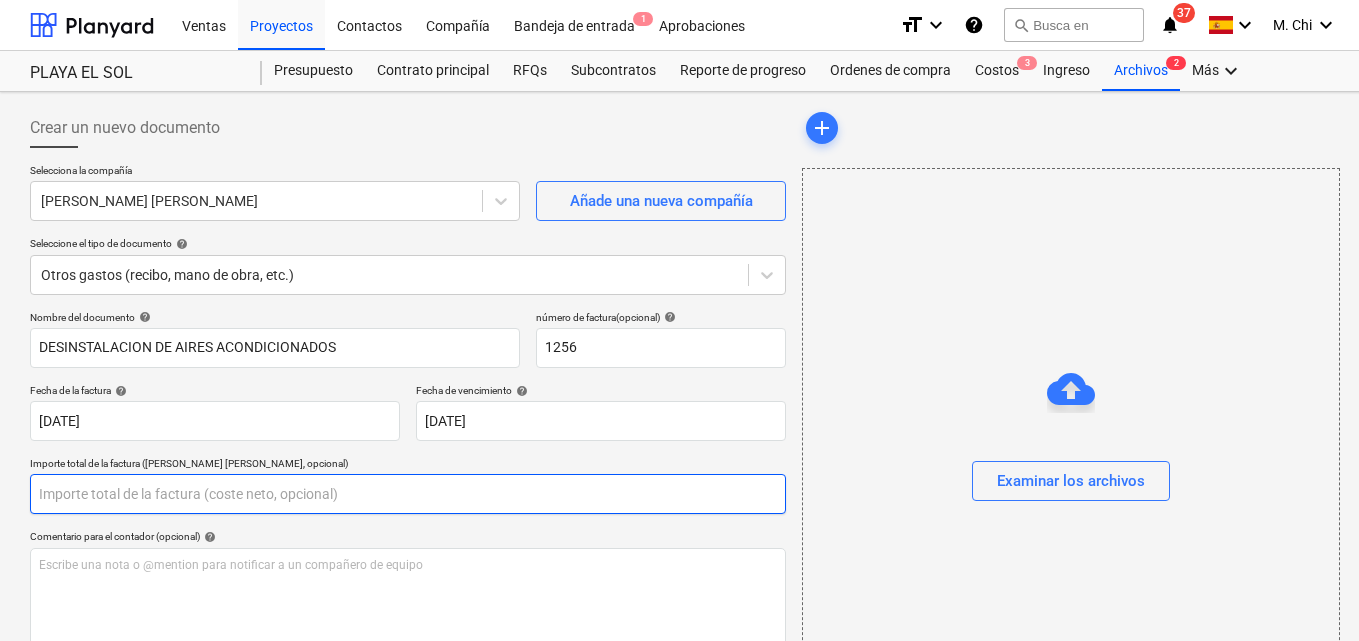 click at bounding box center (408, 494) 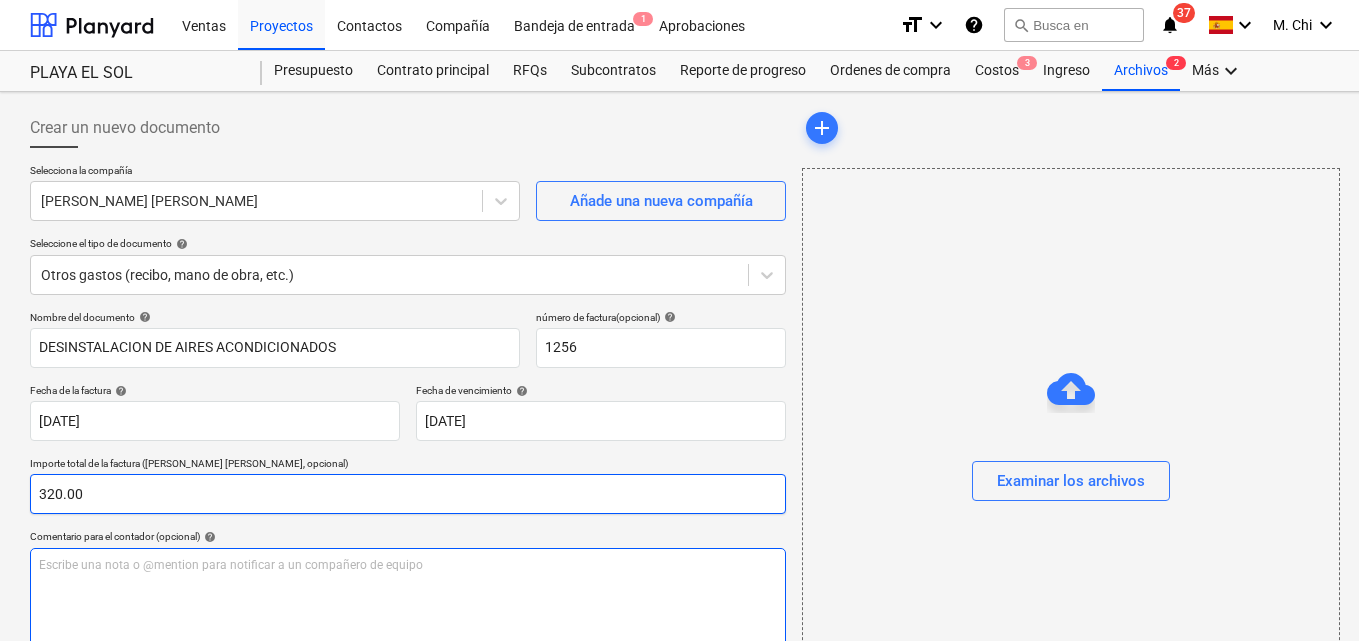 type on "320.00" 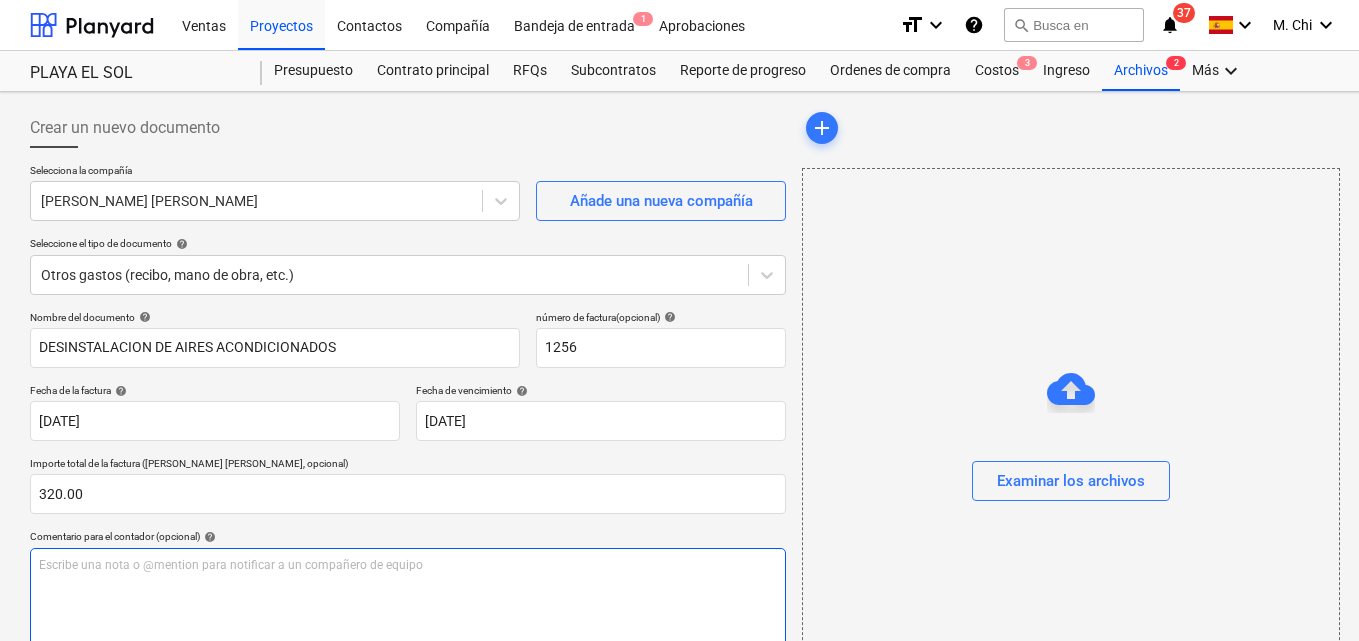 click on "Escribe una nota o @mention para notificar a un compañero de equipo ﻿" at bounding box center (408, 565) 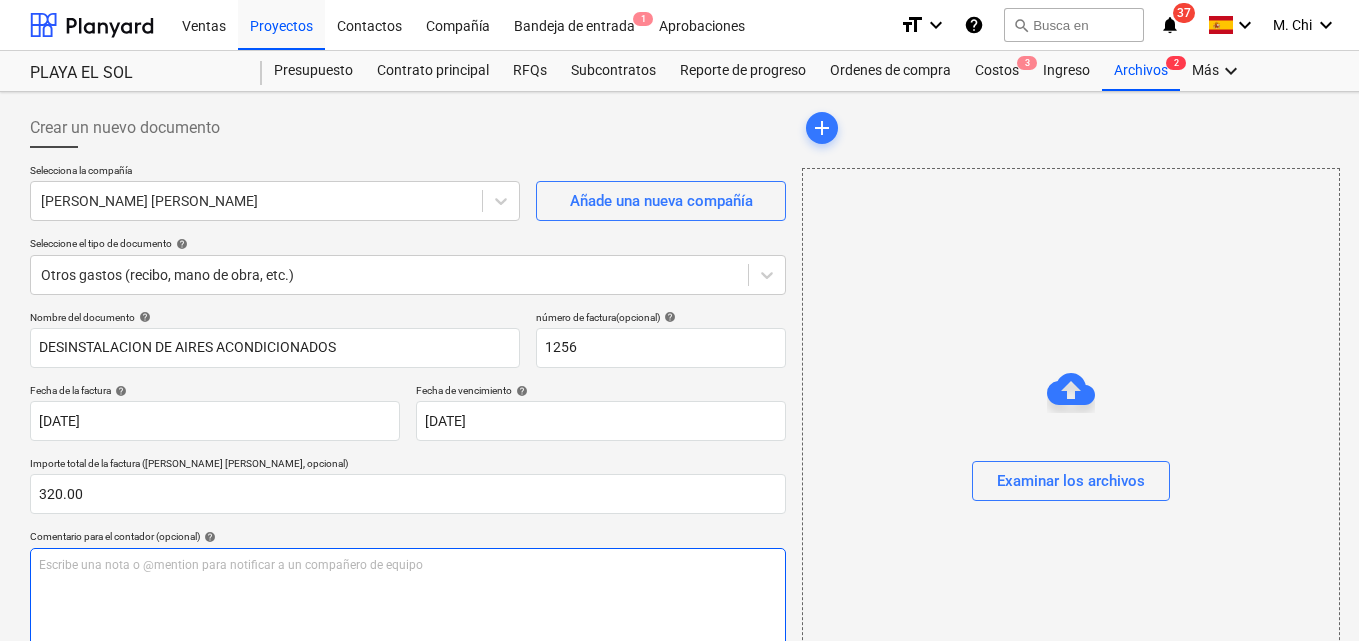 type 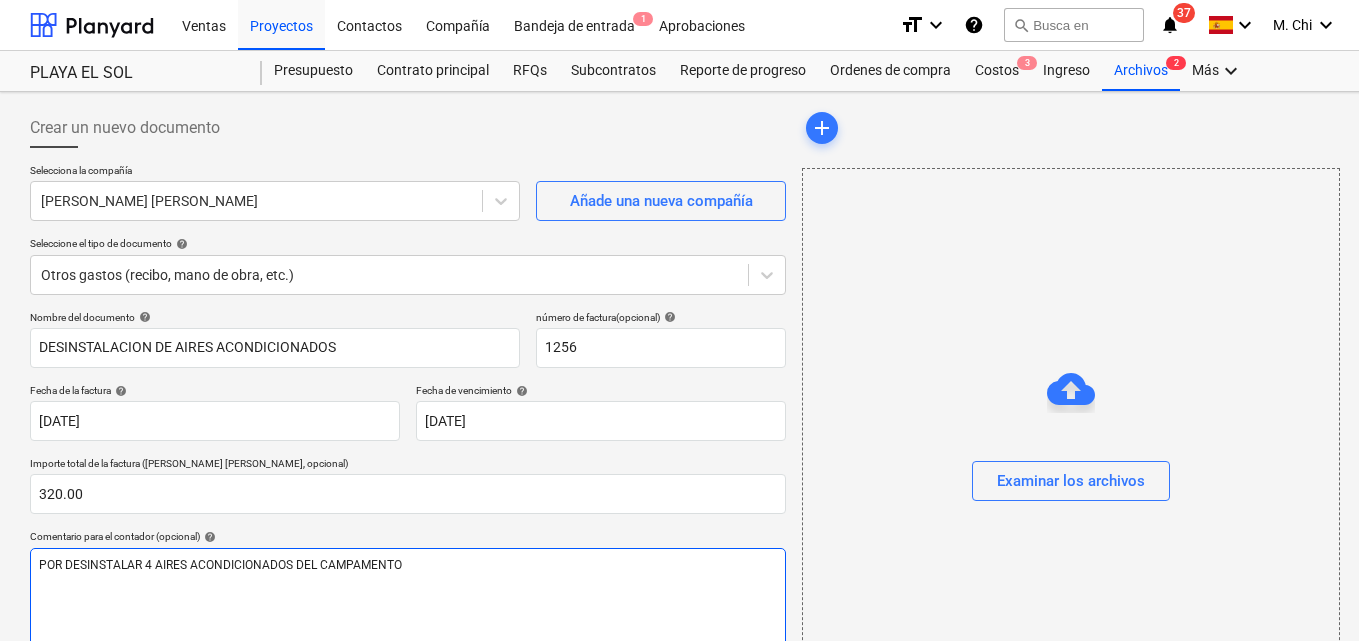 click on "POR DESINSTALAR 4 AIRES ACONDICIONADOS DEL CAMPAMENTO" at bounding box center (220, 565) 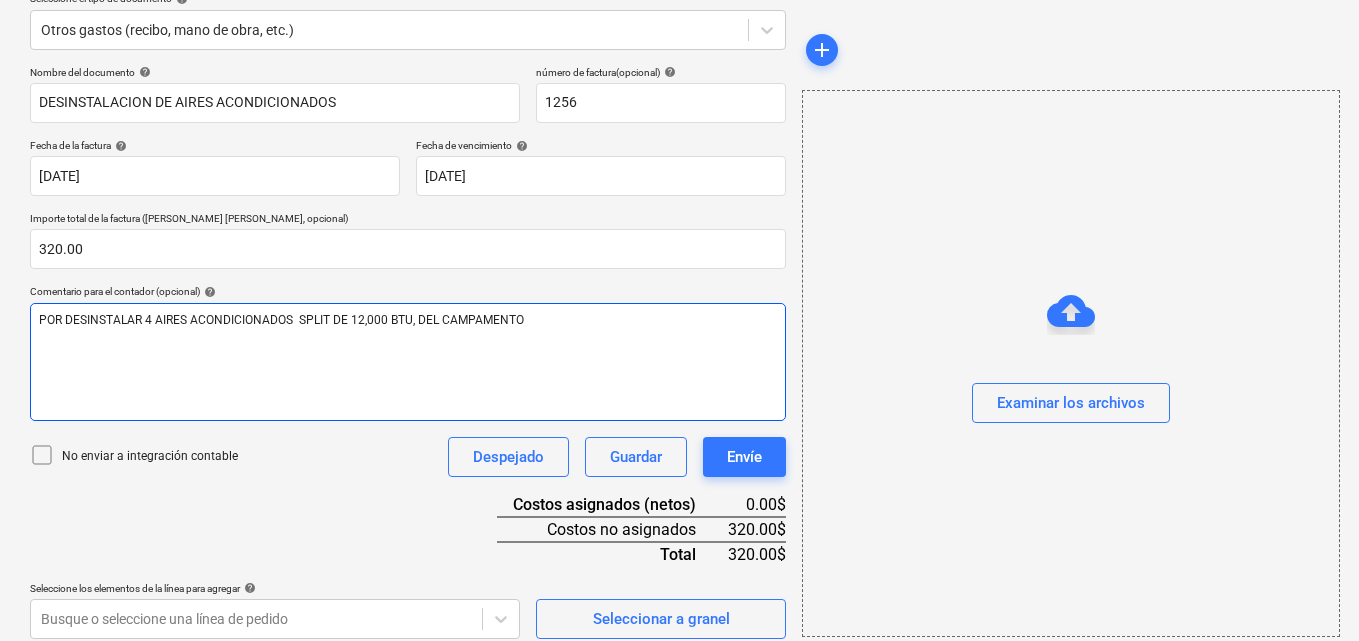 scroll, scrollTop: 259, scrollLeft: 0, axis: vertical 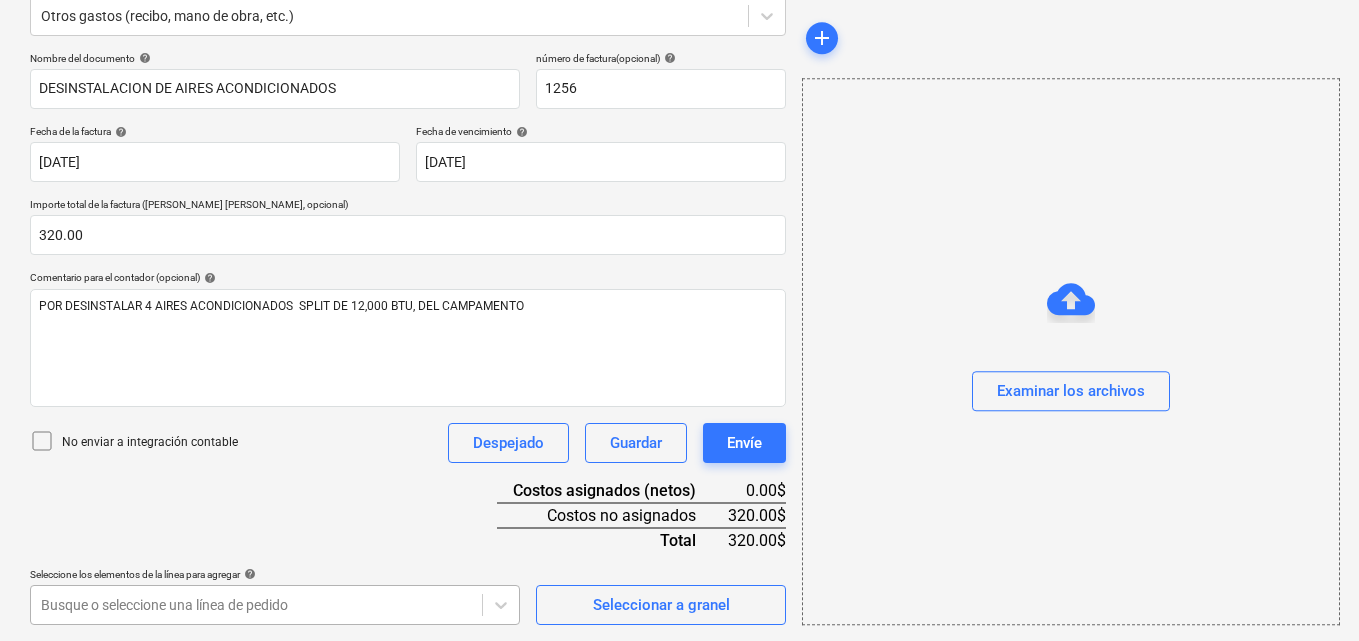 click on "Ventas Proyectos Contactos Compañía Bandeja de entrada 1 Aprobaciones format_size keyboard_arrow_down help search Busca en notifications 37 keyboard_arrow_down M. Chi keyboard_arrow_down PLAYA EL SOL  PLAYA EL SOL  Presupuesto Contrato principal RFQs Subcontratos Reporte de progreso Ordenes de compra Costos 3 Ingreso Archivos 2 Más keyboard_arrow_down Crear un nuevo documento Selecciona la compañía ARTIMEDES DOBLAS MARQUEZ   Añade una nueva compañía Seleccione el tipo de documento help Otros gastos (recibo, mano de obra, etc.) Nombre del documento help DESINSTALACION DE AIRES ACONDICIONADOS número de factura  (opcional) help 1256 Fecha de la factura help 25 Jul 2025 25.07.2025 Press the down arrow key to interact with the calendar and
select a date. Press the question mark key to get the keyboard shortcuts for changing dates. Fecha de vencimiento help 25 Jul 2025 25.07.2025 Importe total de la factura (coste neto, opcional) 320.00 Comentario para el contador (opcional) help Despejado Guardar" at bounding box center [679, 61] 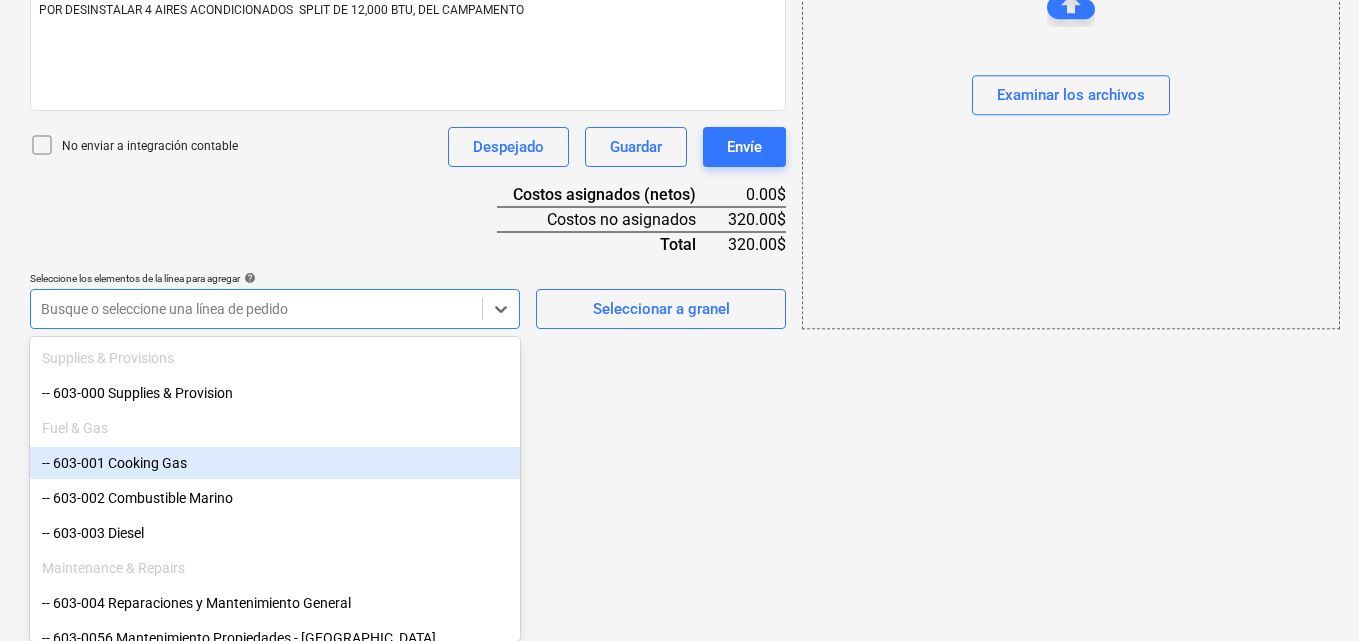scroll, scrollTop: 800, scrollLeft: 0, axis: vertical 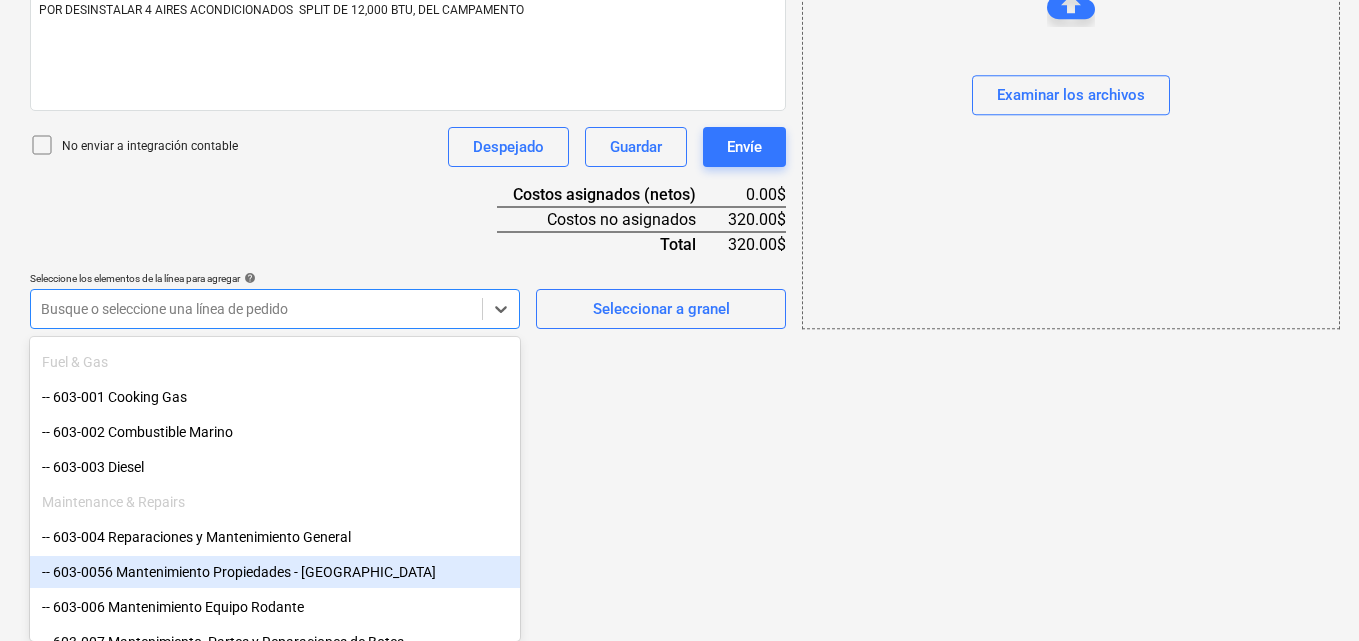 click on "--  603-0056 Mantenimiento Propiedades - [GEOGRAPHIC_DATA]" at bounding box center [275, 572] 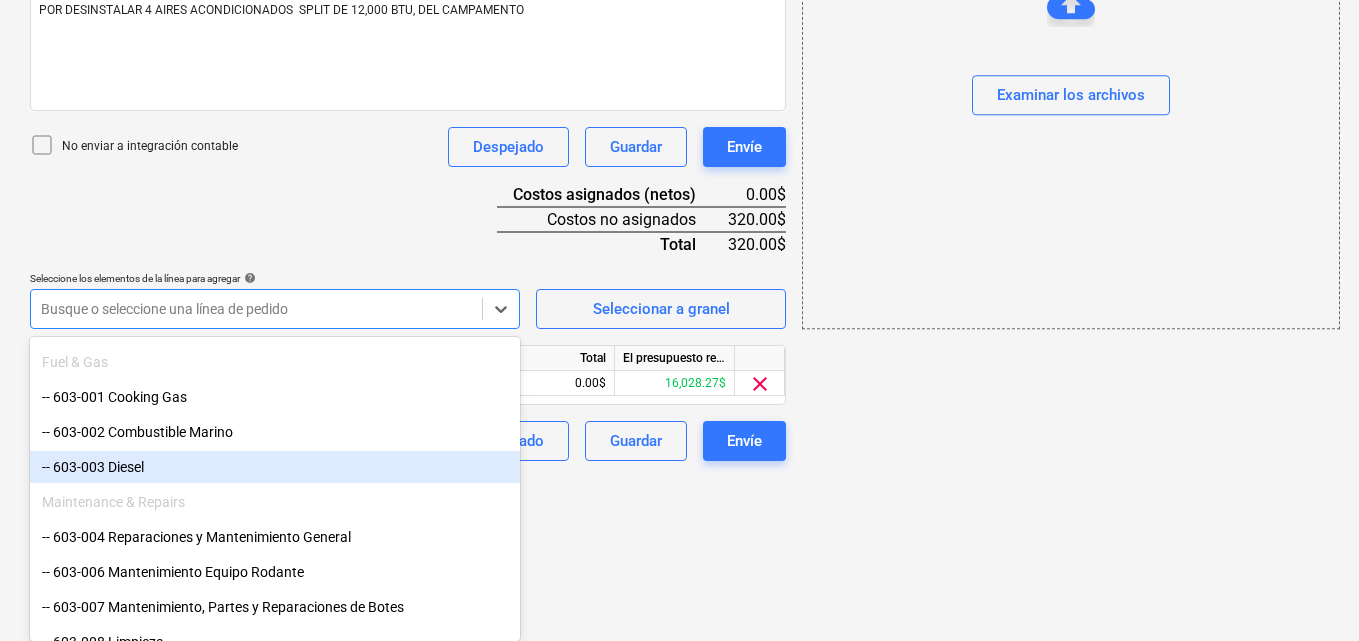click on "Ventas Proyectos Contactos Compañía Bandeja de entrada 1 Aprobaciones format_size keyboard_arrow_down help search Busca en notifications 37 keyboard_arrow_down M. Chi keyboard_arrow_down PLAYA EL SOL  PLAYA EL SOL  Presupuesto Contrato principal RFQs Subcontratos Reporte de progreso Ordenes de compra Costos 3 Ingreso Archivos 2 Más keyboard_arrow_down Crear un nuevo documento Selecciona la compañía ARTIMEDES DOBLAS MARQUEZ   Añade una nueva compañía Seleccione el tipo de documento help Otros gastos (recibo, mano de obra, etc.) Nombre del documento help DESINSTALACION DE AIRES ACONDICIONADOS número de factura  (opcional) help 1256 Fecha de la factura help 25 Jul 2025 25.07.2025 Press the down arrow key to interact with the calendar and
select a date. Press the question mark key to get the keyboard shortcuts for changing dates. Fecha de vencimiento help 25 Jul 2025 25.07.2025 Importe total de la factura (coste neto, opcional) 320.00 Comentario para el contador (opcional) help Despejado add" at bounding box center [679, -235] 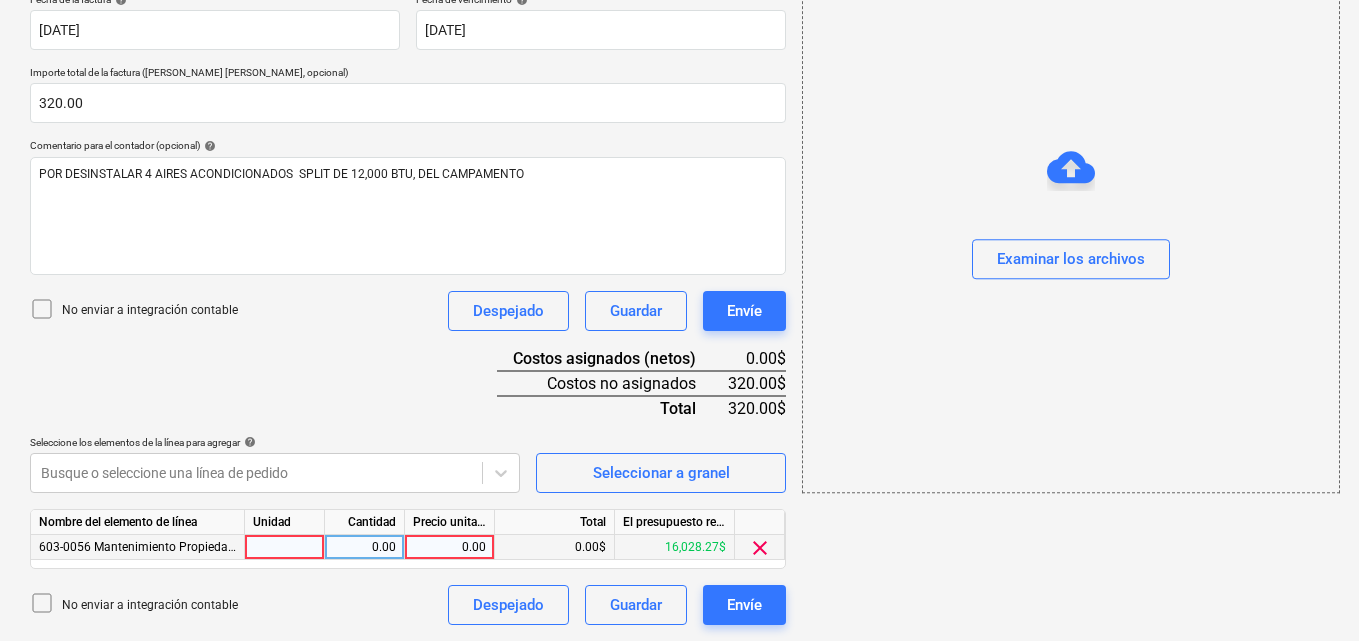 scroll, scrollTop: 391, scrollLeft: 0, axis: vertical 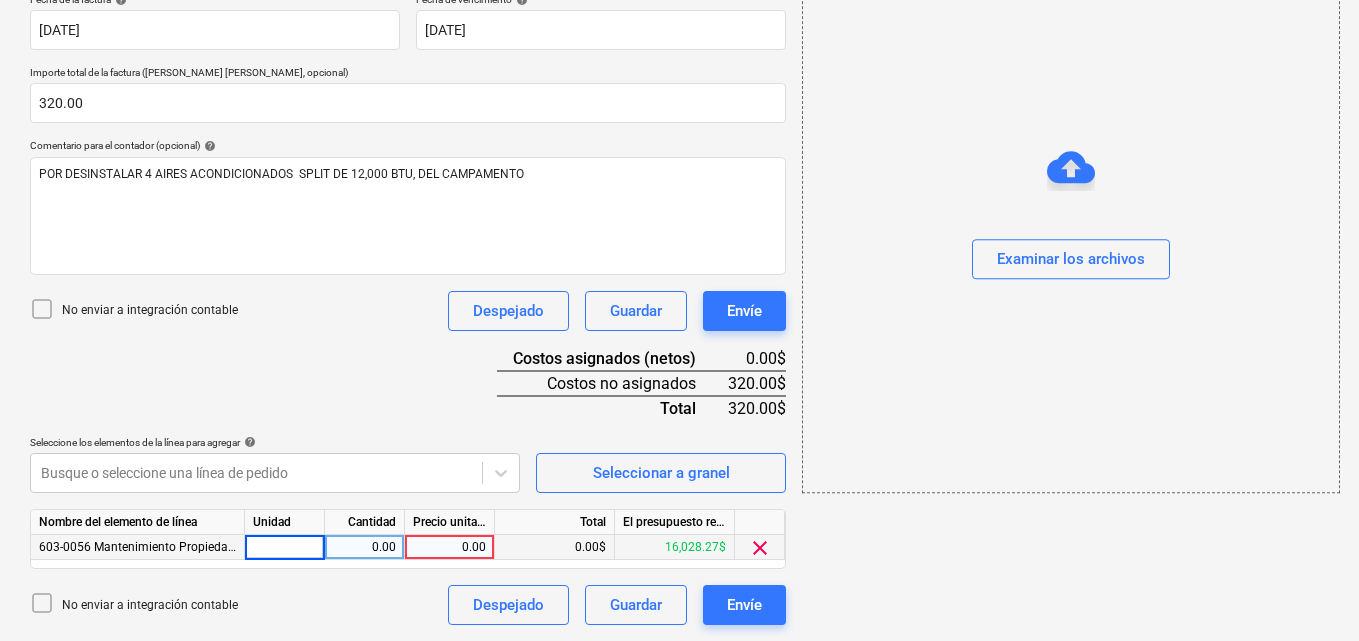 type on "1" 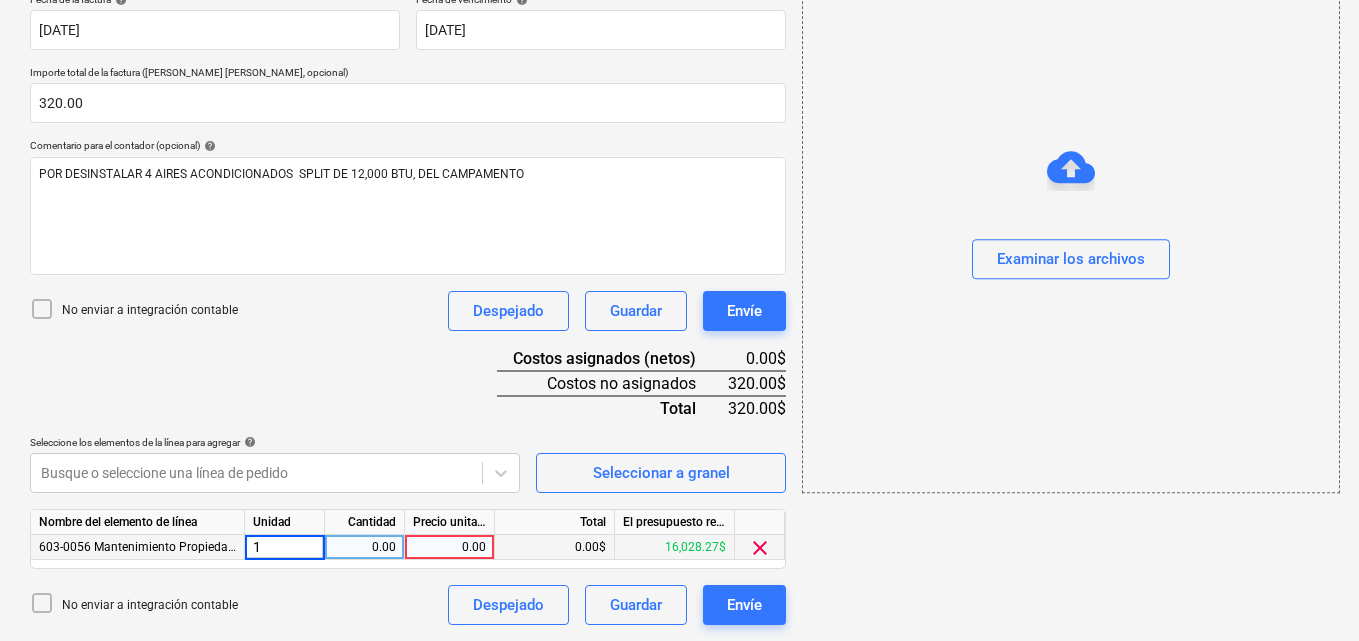 click on "0.00" at bounding box center [364, 547] 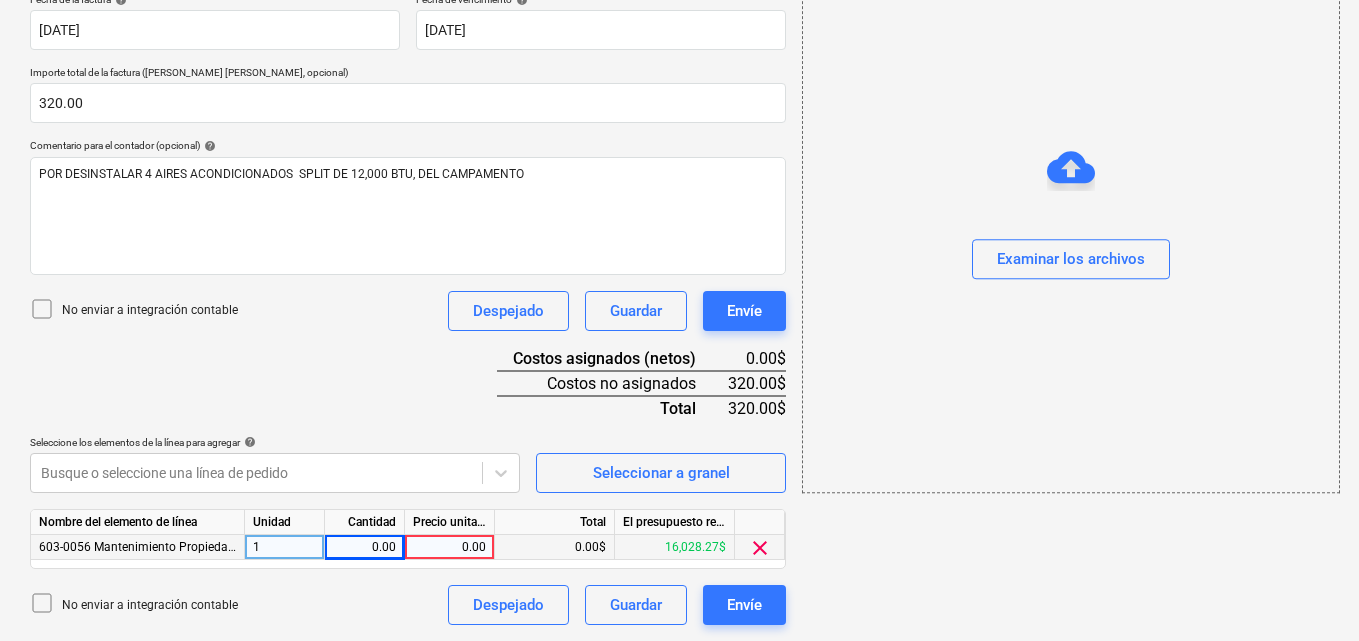 click on "0.00" at bounding box center (449, 547) 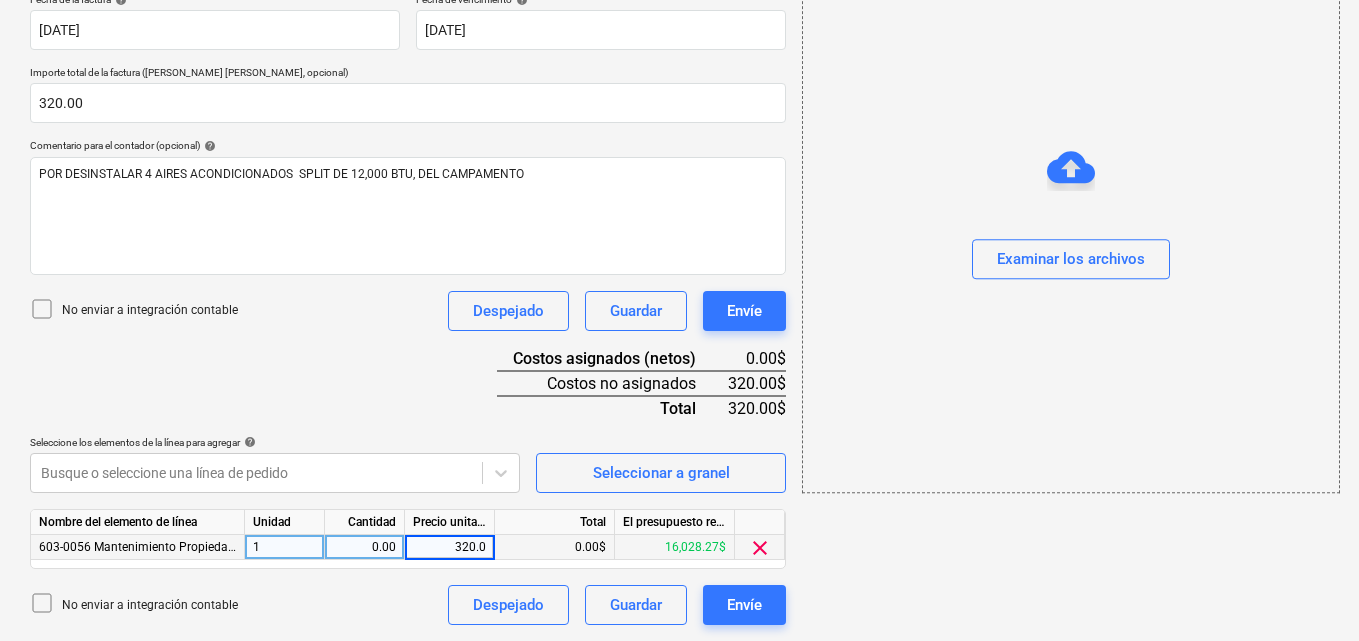 type on "320.00" 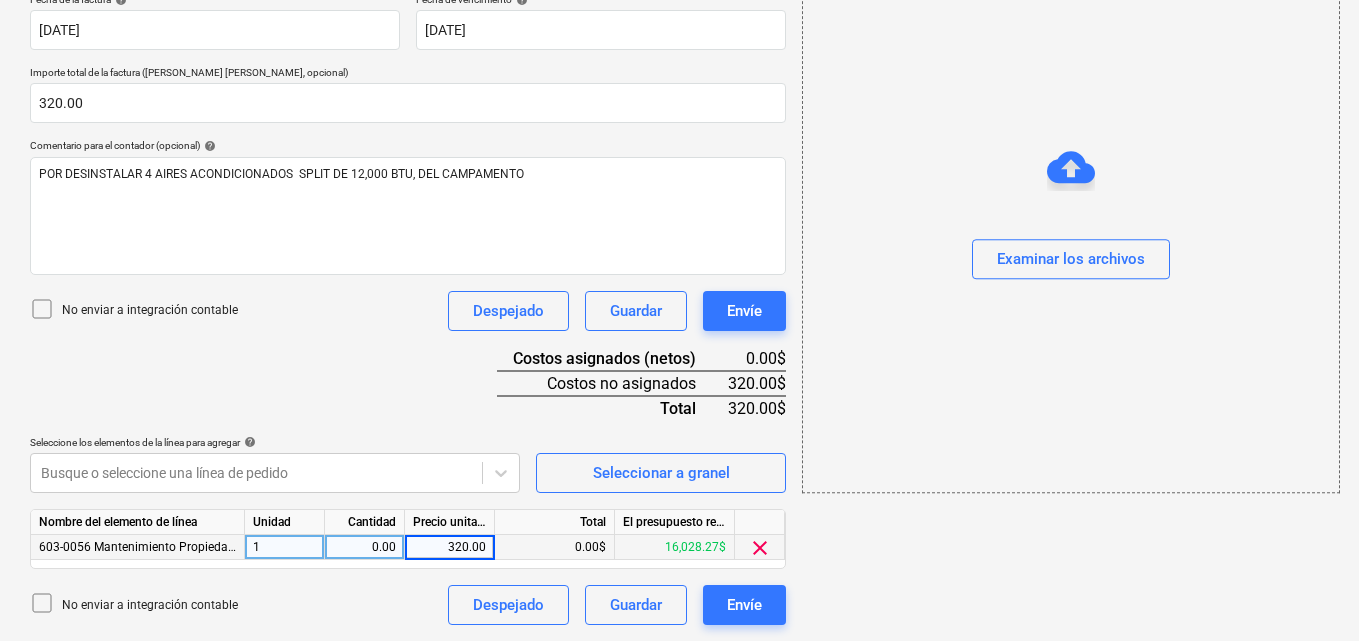 drag, startPoint x: 999, startPoint y: 567, endPoint x: 989, endPoint y: 543, distance: 26 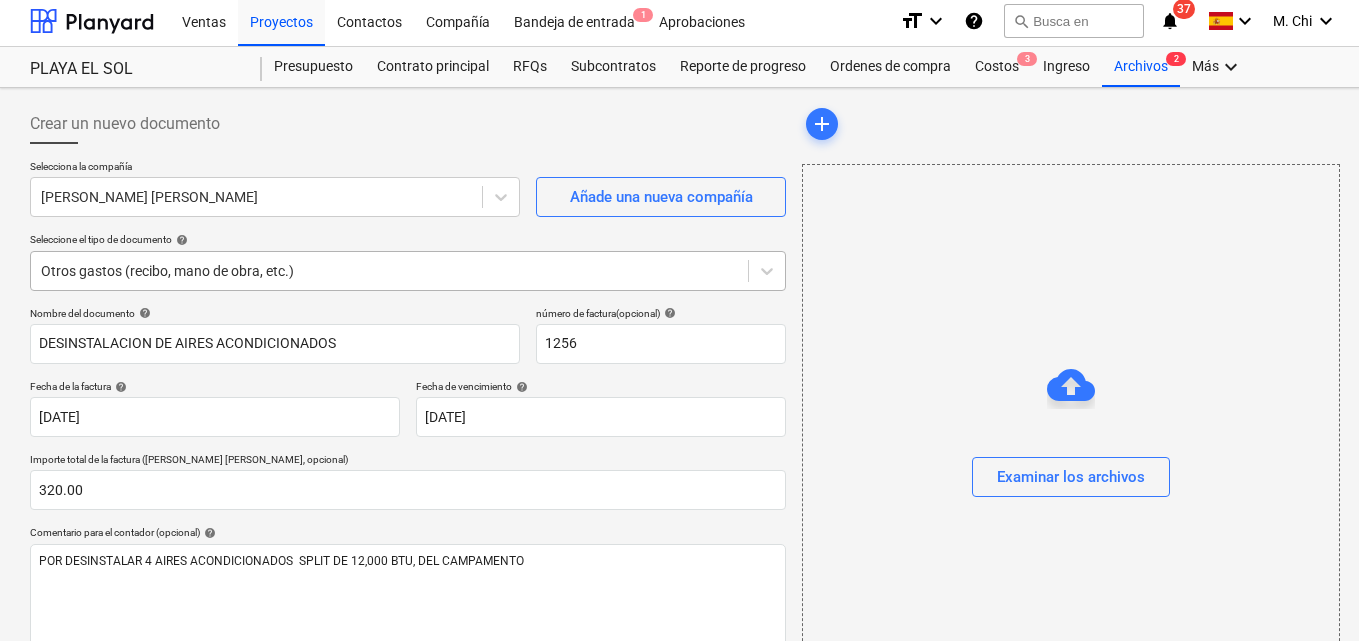 scroll, scrollTop: 0, scrollLeft: 0, axis: both 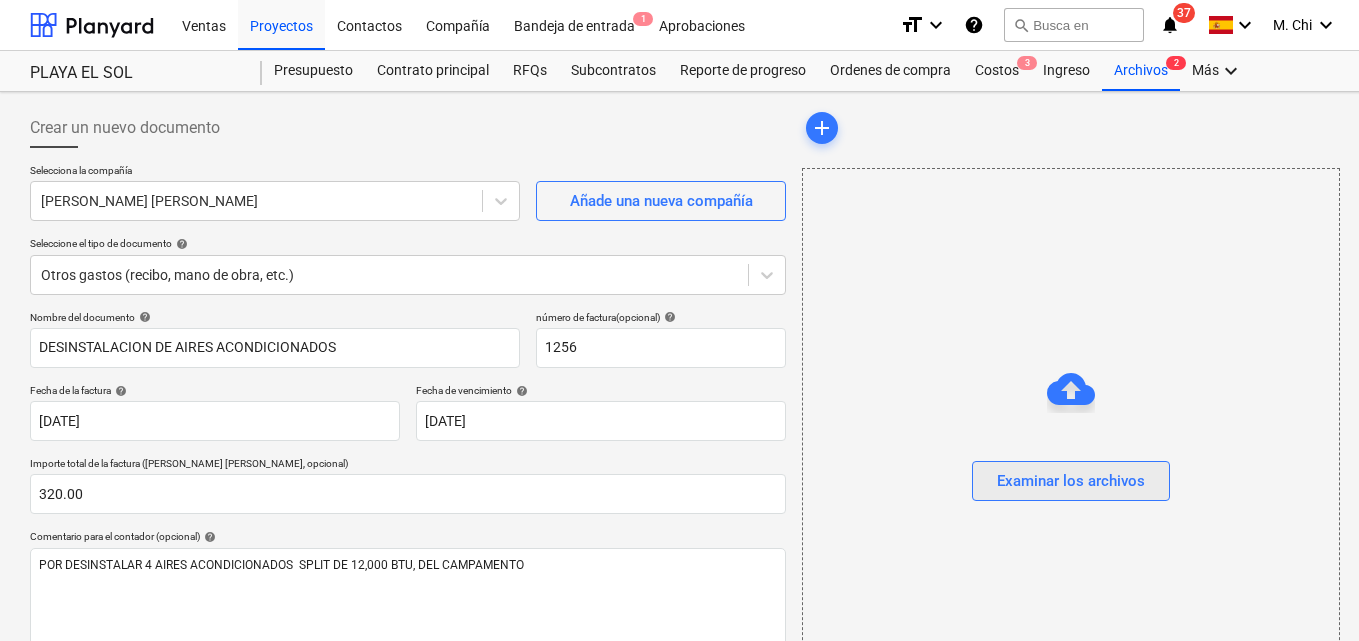 click on "Examinar los archivos" at bounding box center [1071, 481] 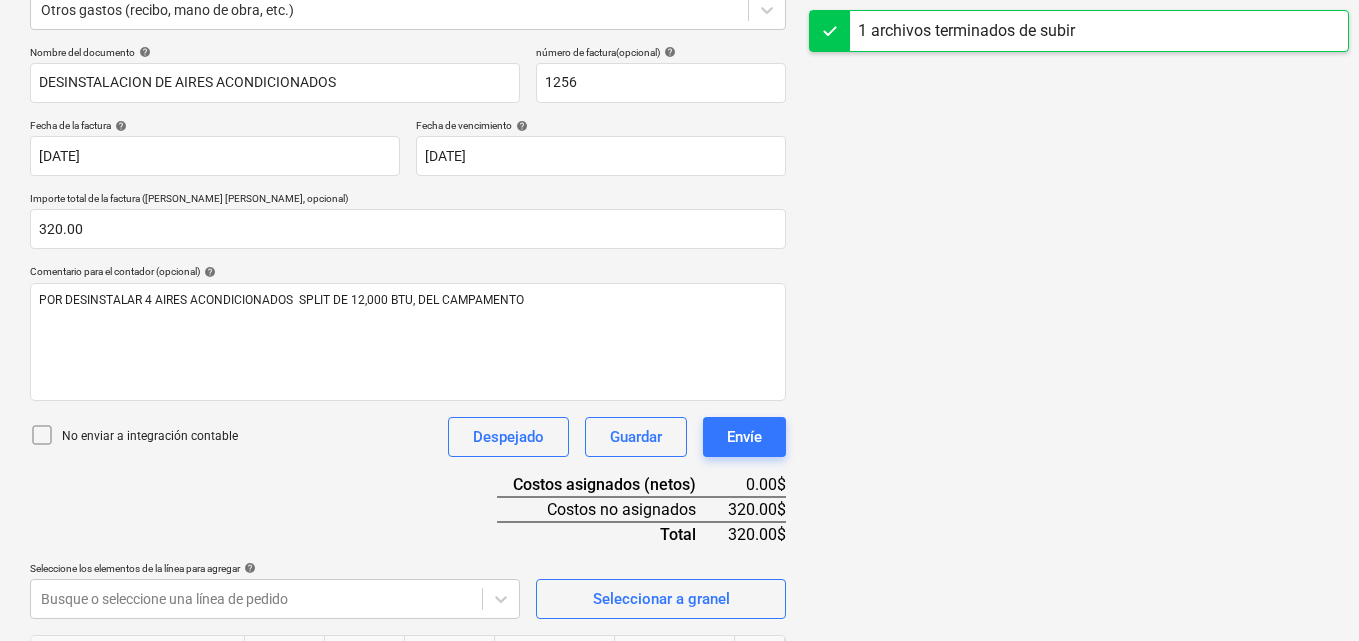 scroll, scrollTop: 300, scrollLeft: 0, axis: vertical 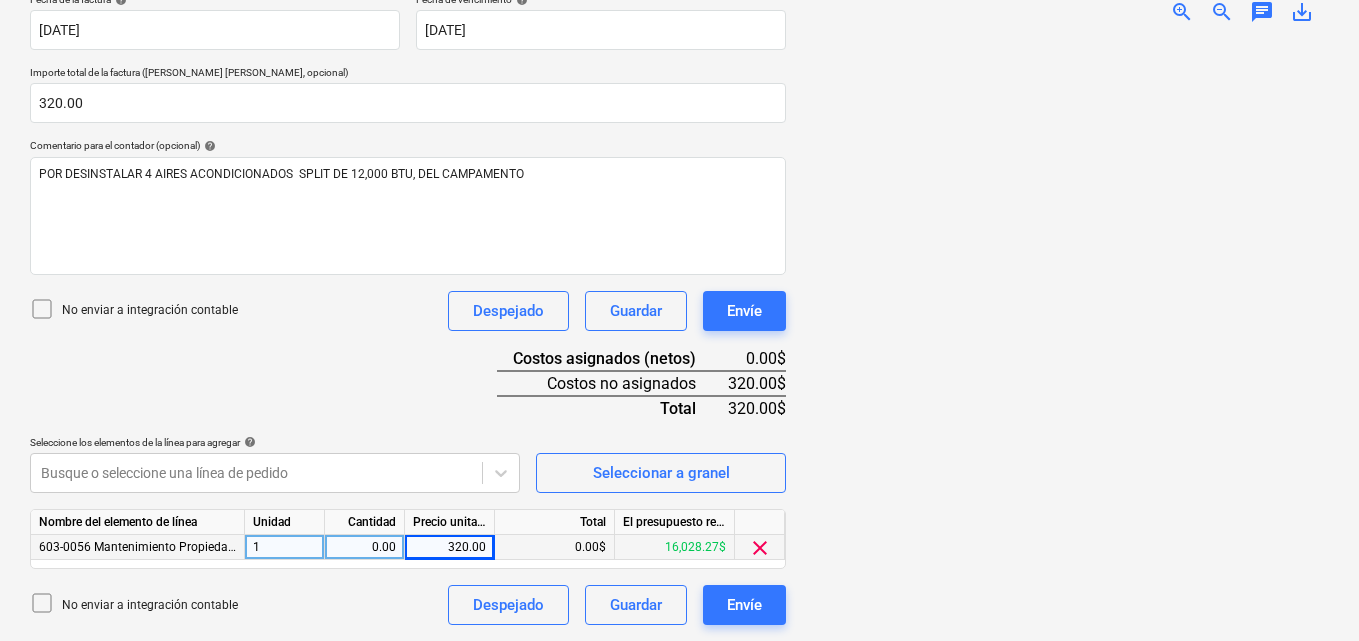 click on "0.00" at bounding box center [364, 547] 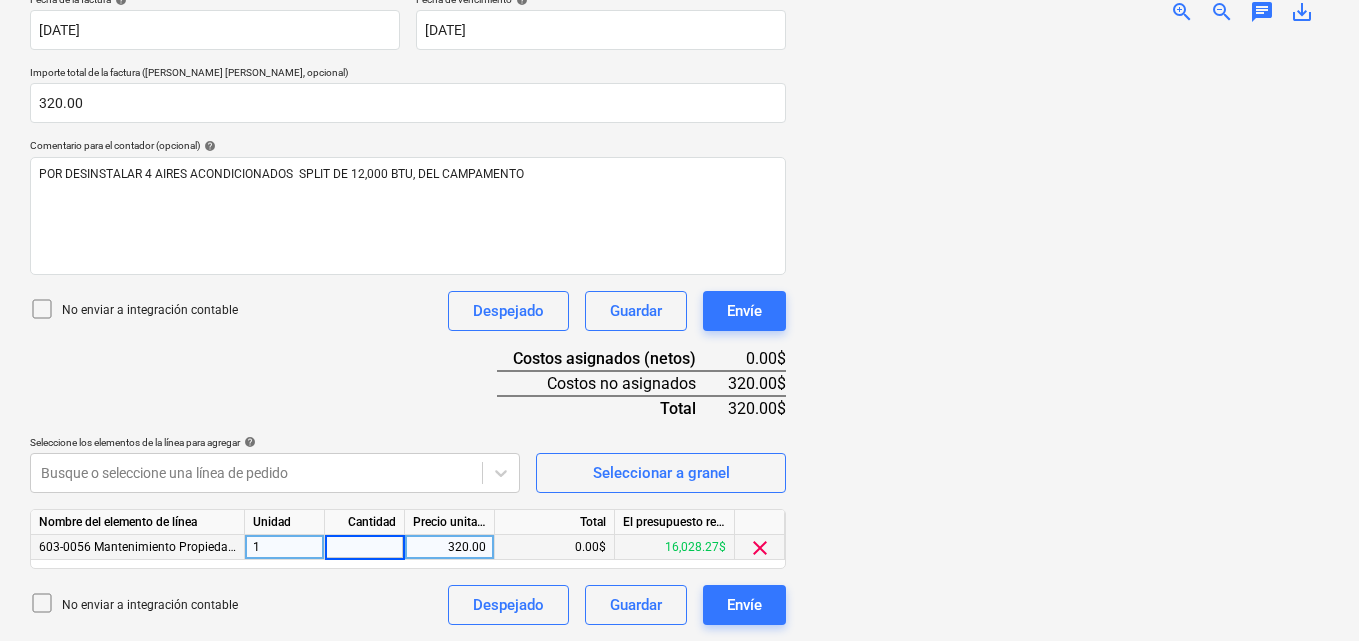 type on "1" 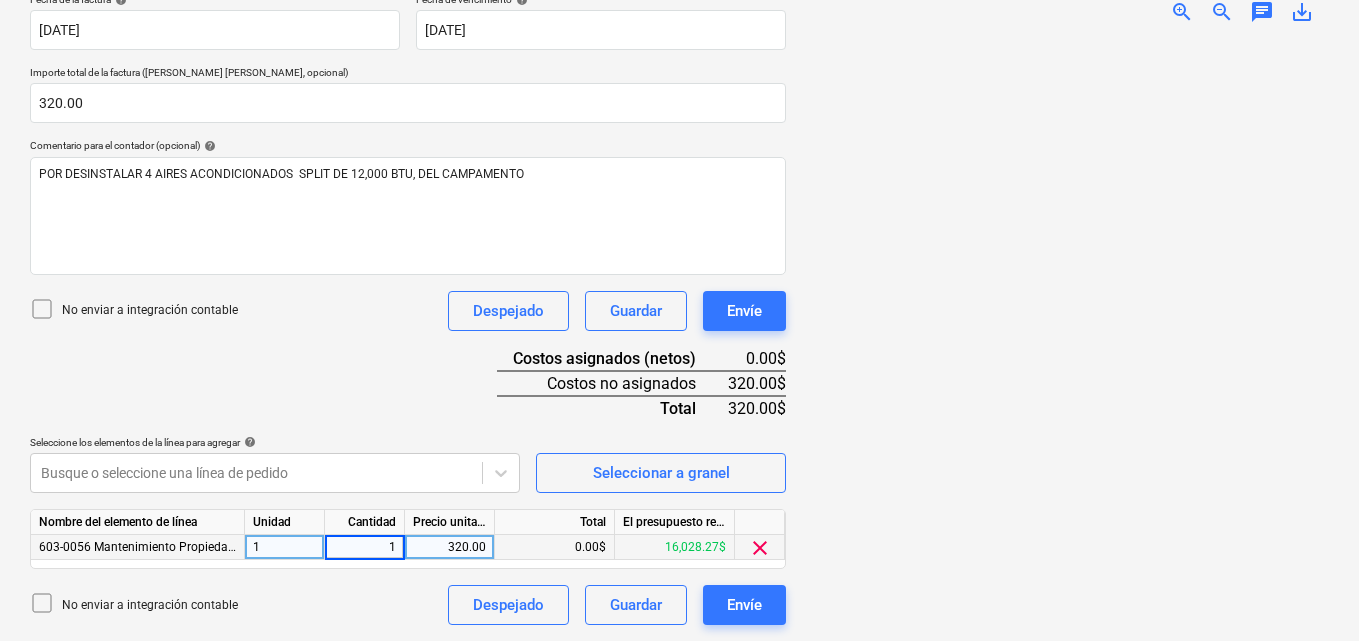 click at bounding box center (1070, 332) 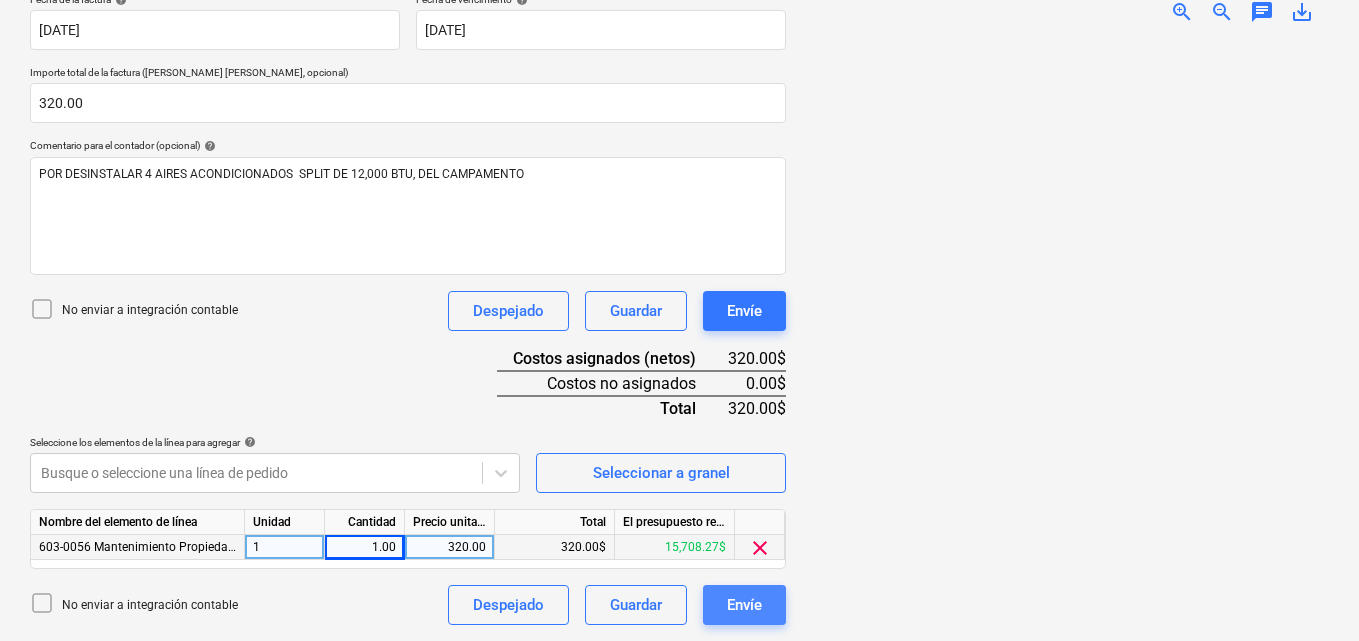 click on "Envíe" at bounding box center (744, 605) 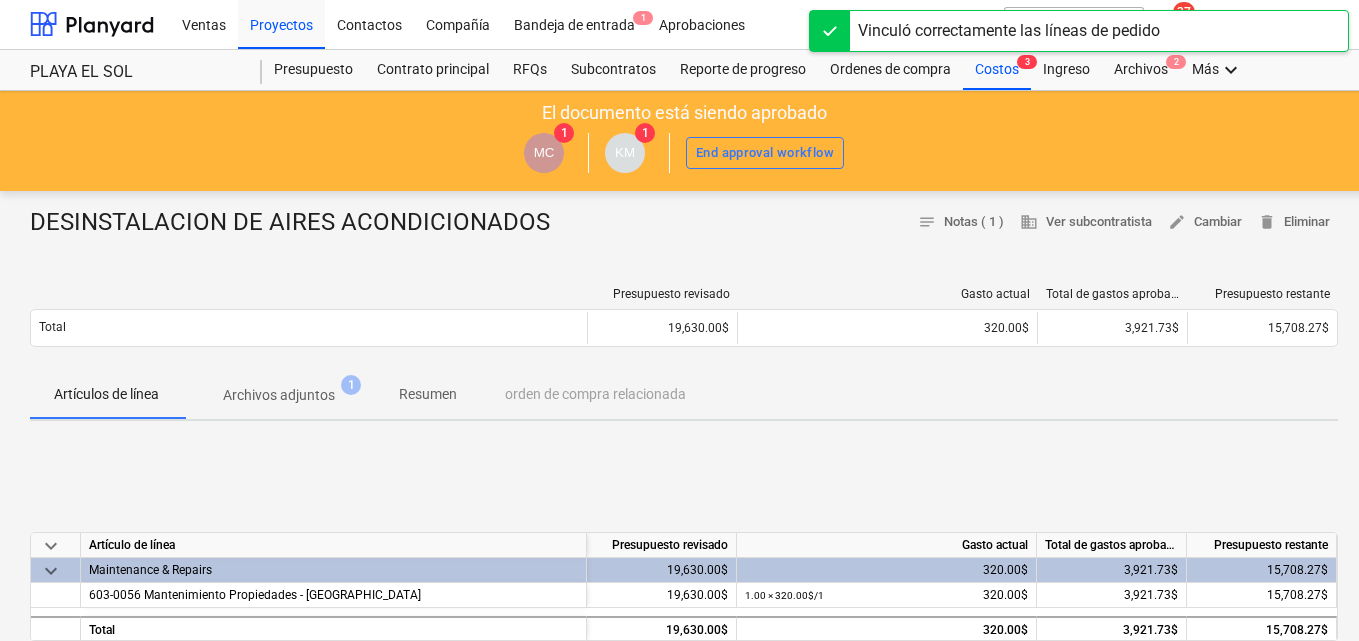 scroll, scrollTop: 0, scrollLeft: 0, axis: both 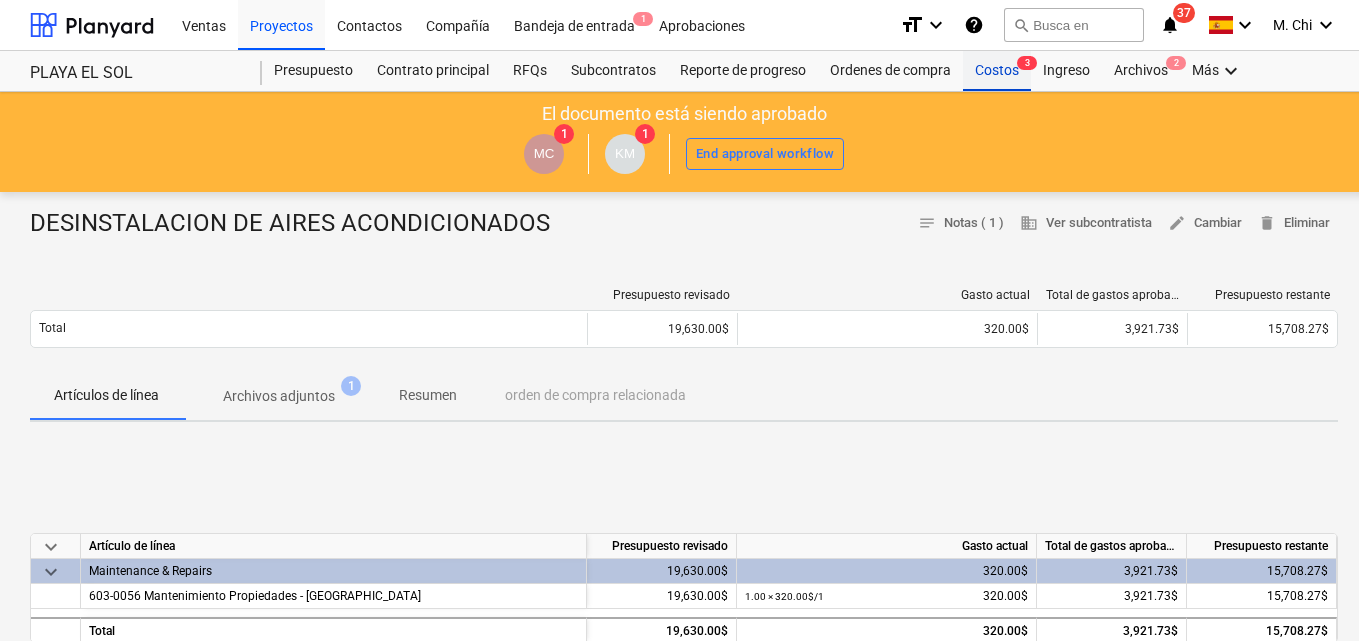 click on "Costos 3" at bounding box center [997, 71] 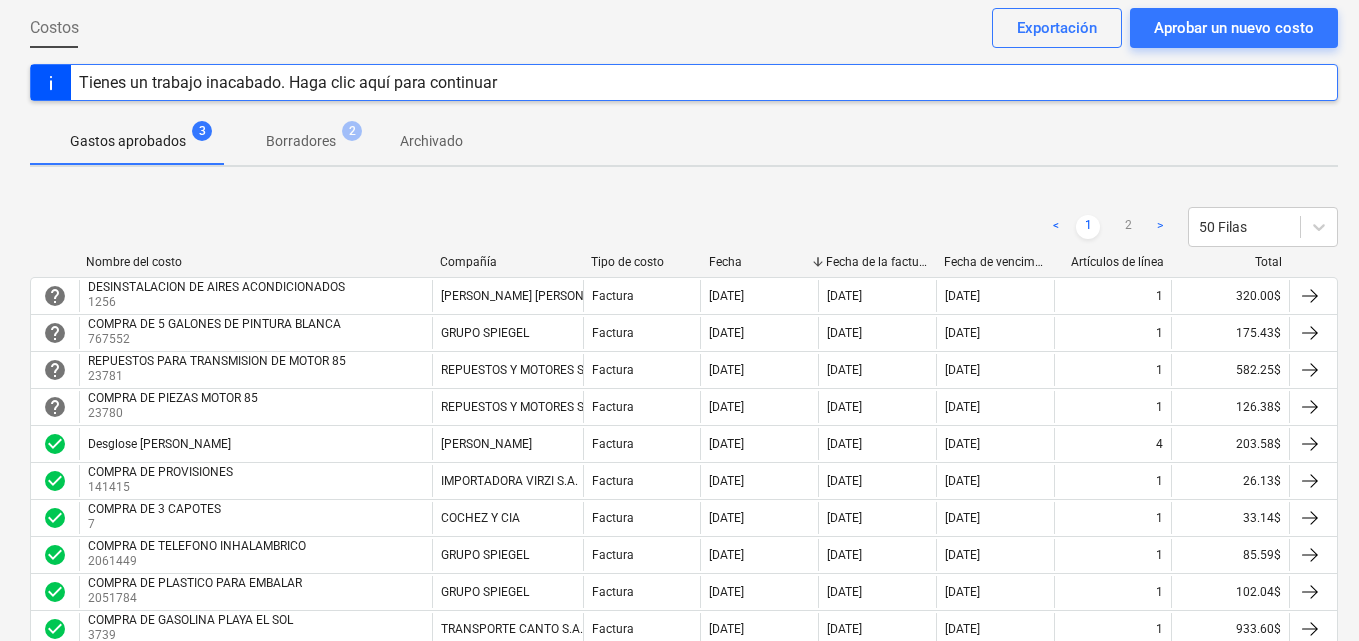 scroll, scrollTop: 0, scrollLeft: 0, axis: both 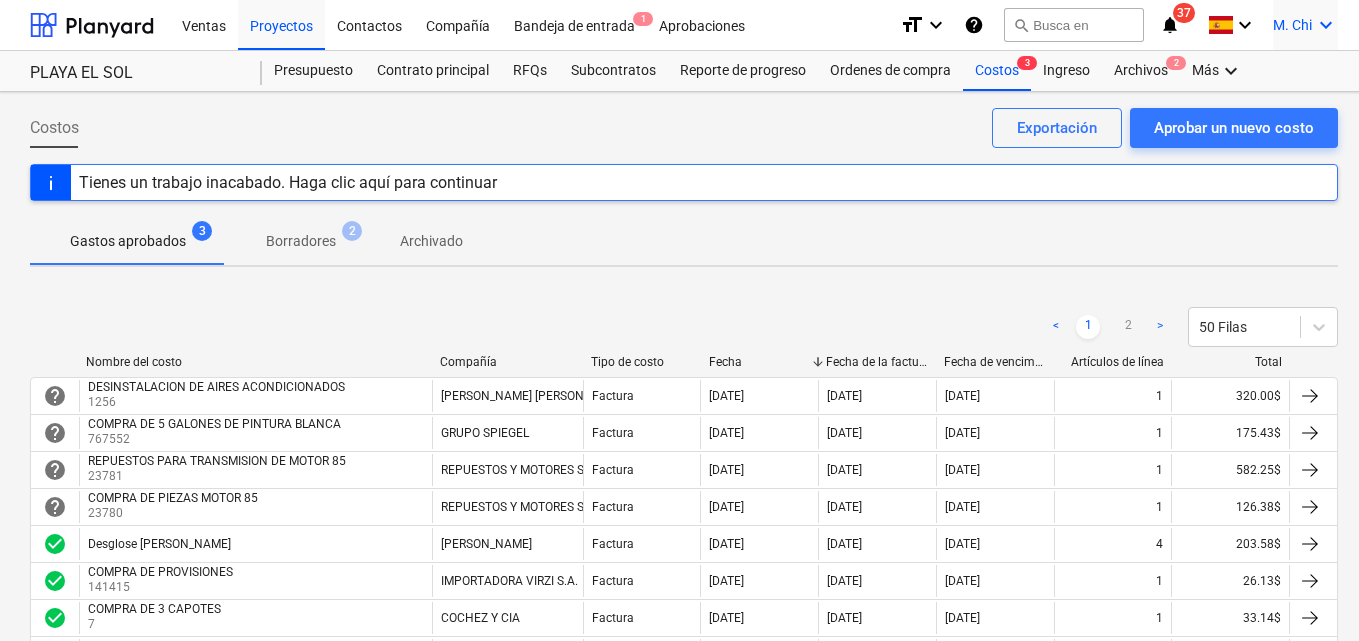 click on "keyboard_arrow_down" at bounding box center (1326, 25) 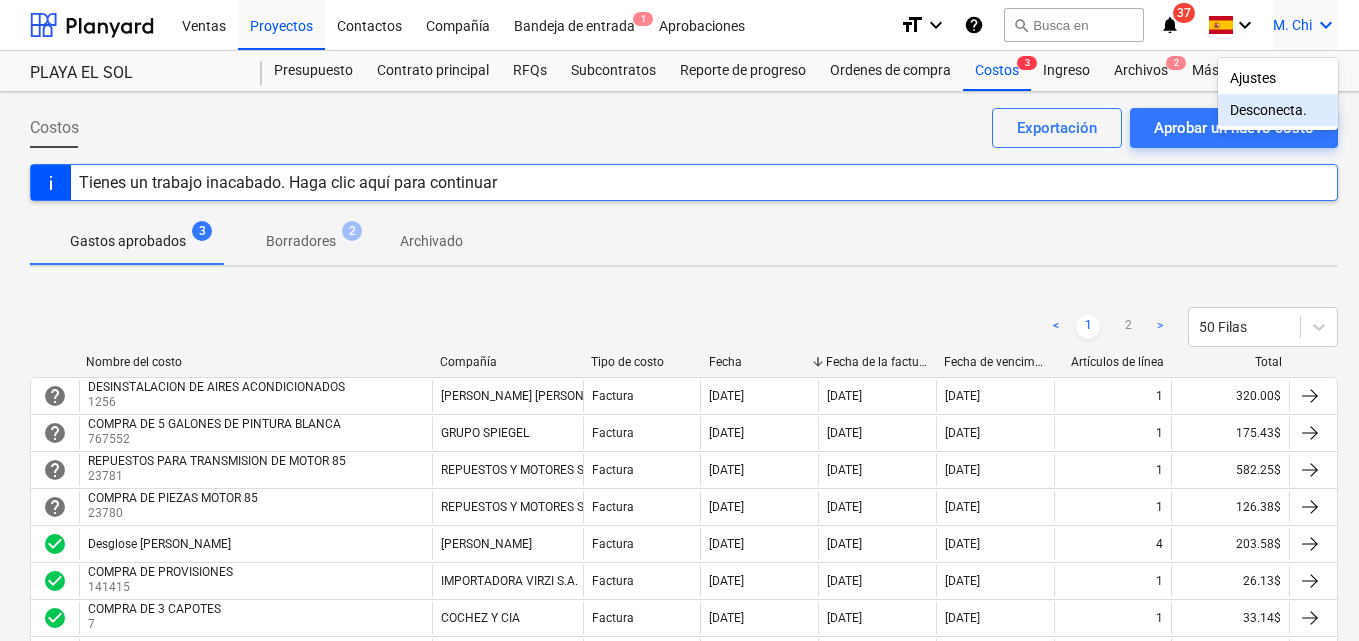 click on "Desconecta." at bounding box center [1278, 110] 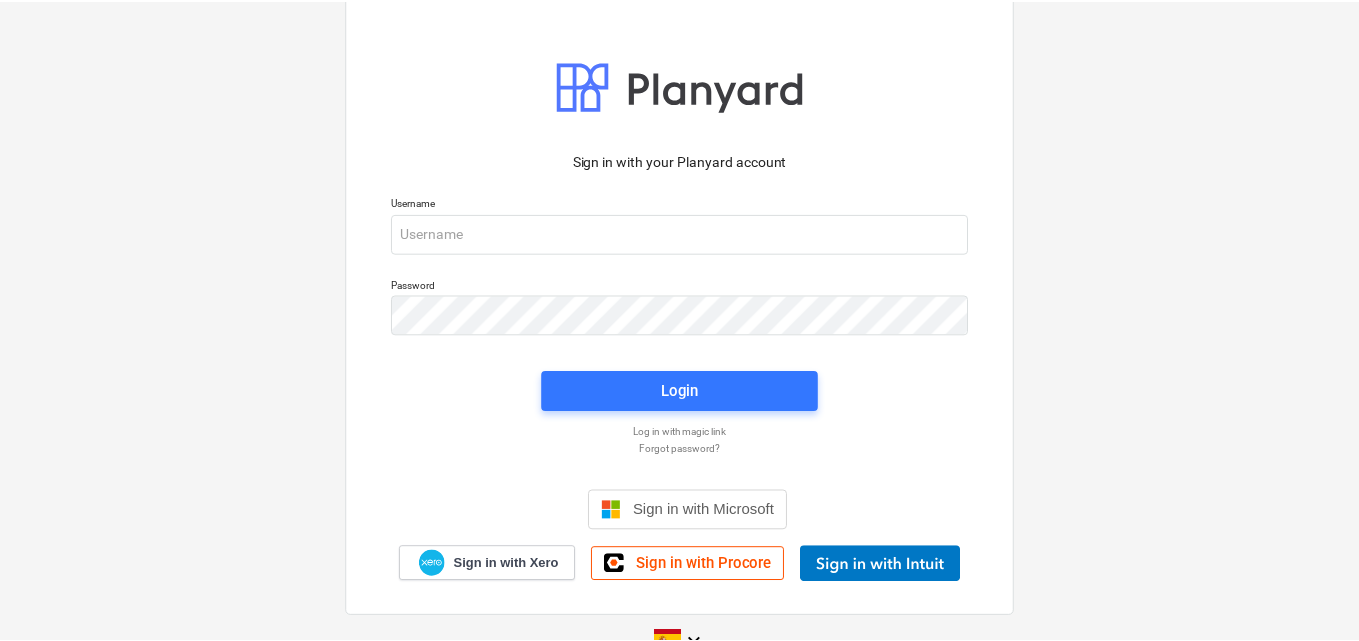scroll, scrollTop: 0, scrollLeft: 0, axis: both 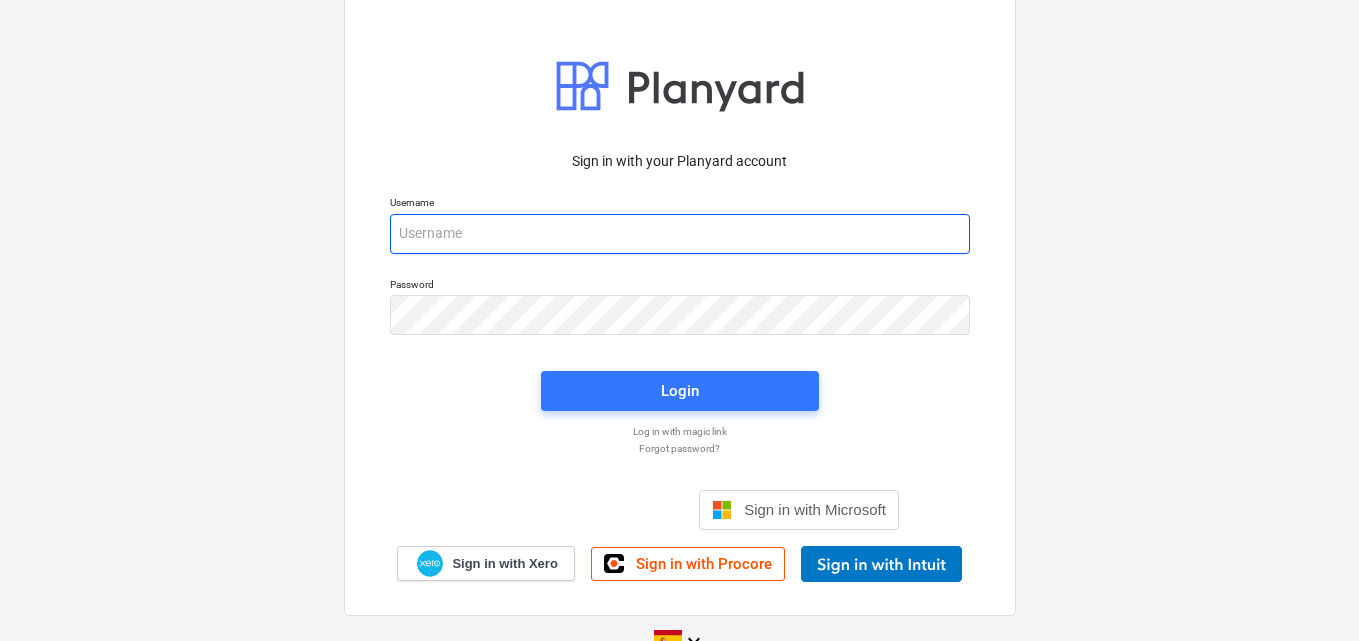 click at bounding box center (680, 234) 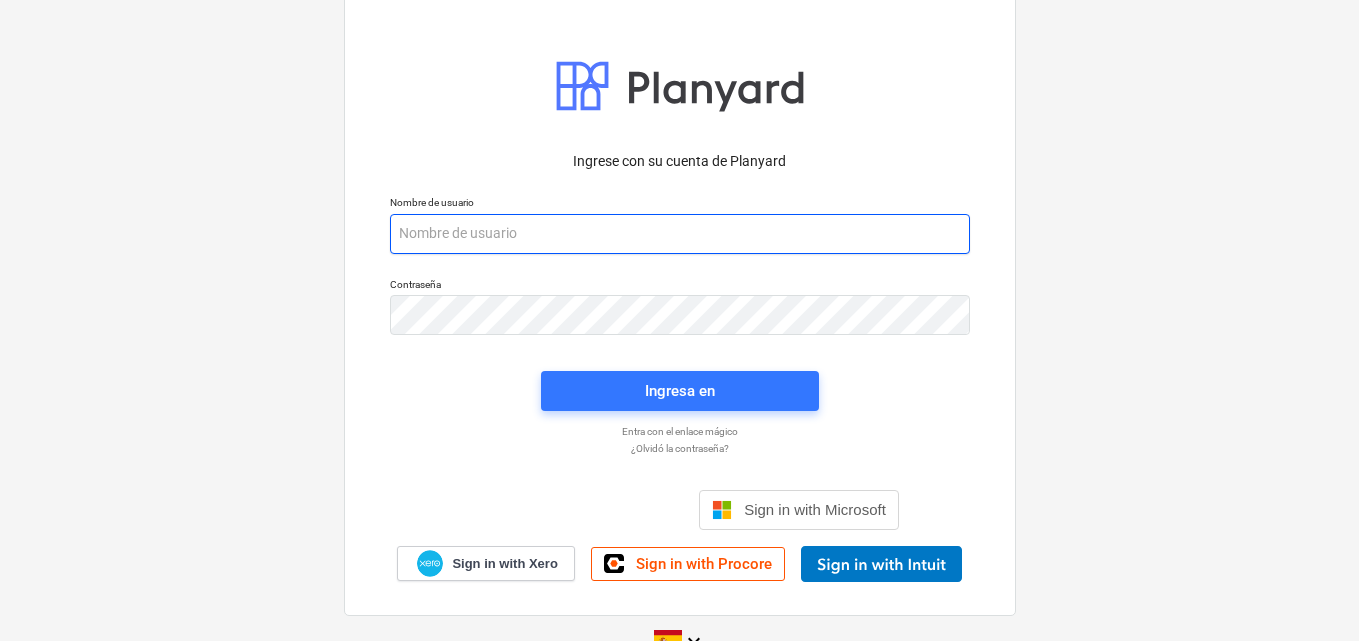 paste on "[EMAIL_ADDRESS][DOMAIN_NAME]" 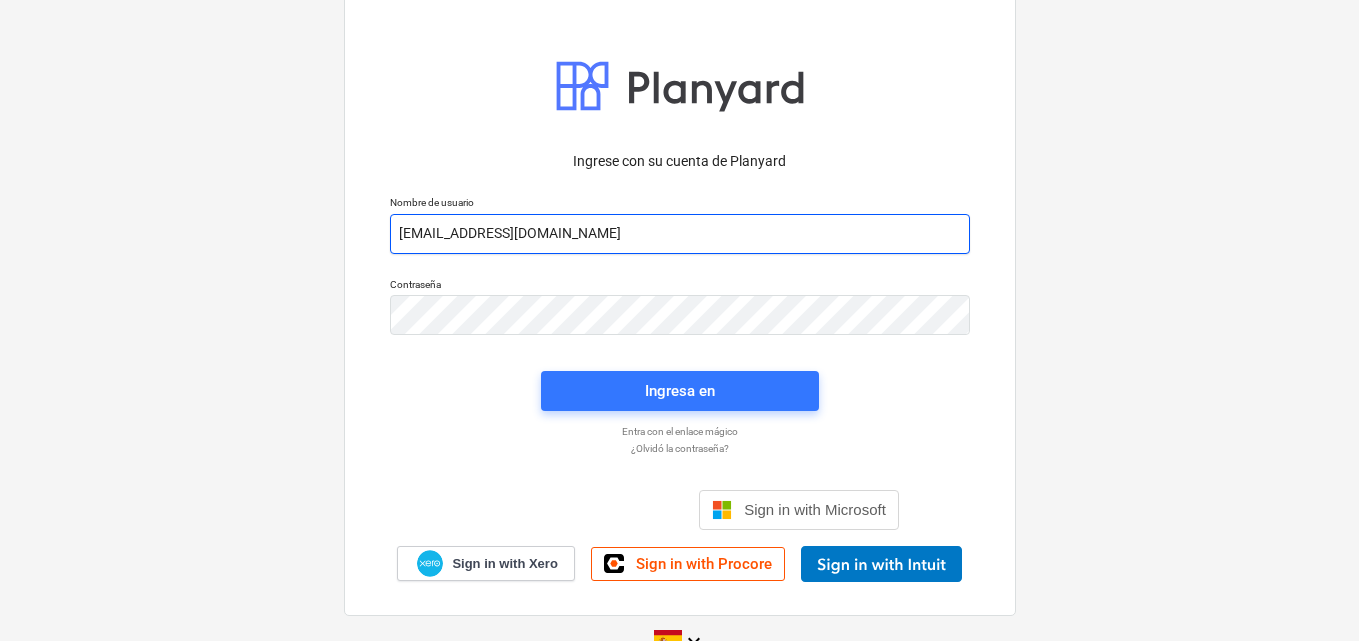 drag, startPoint x: 413, startPoint y: 232, endPoint x: 420, endPoint y: 243, distance: 13.038404 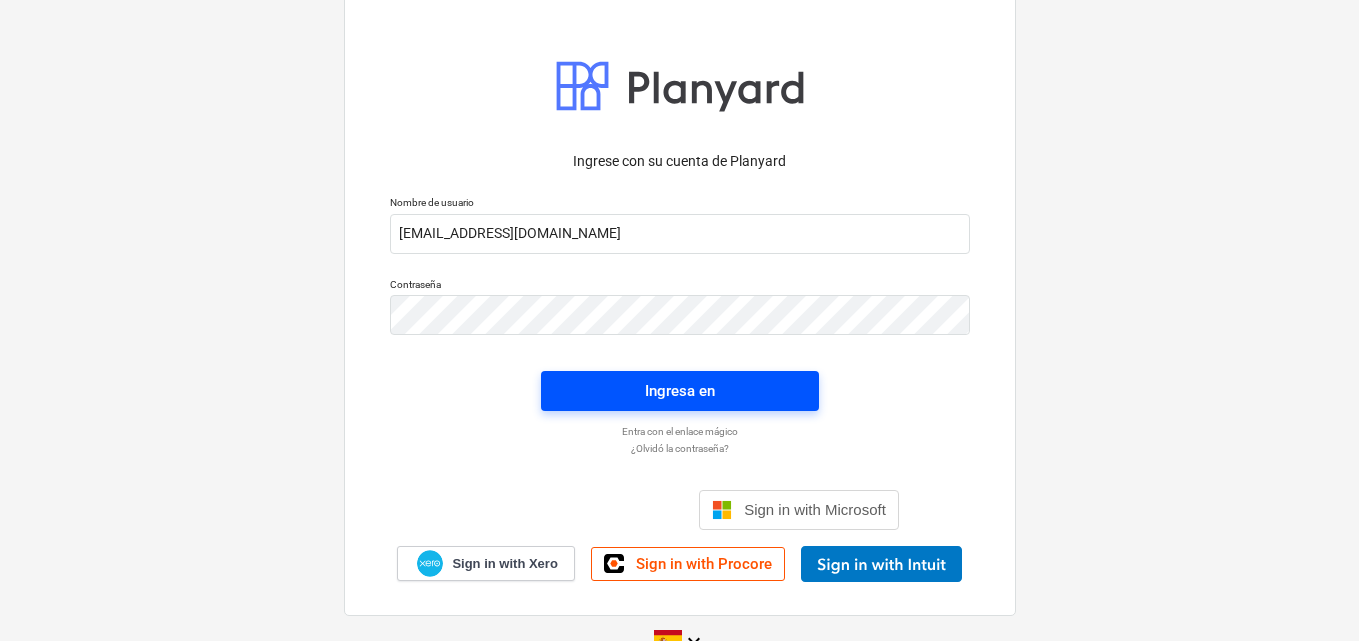 click on "Ingresa en" at bounding box center [680, 391] 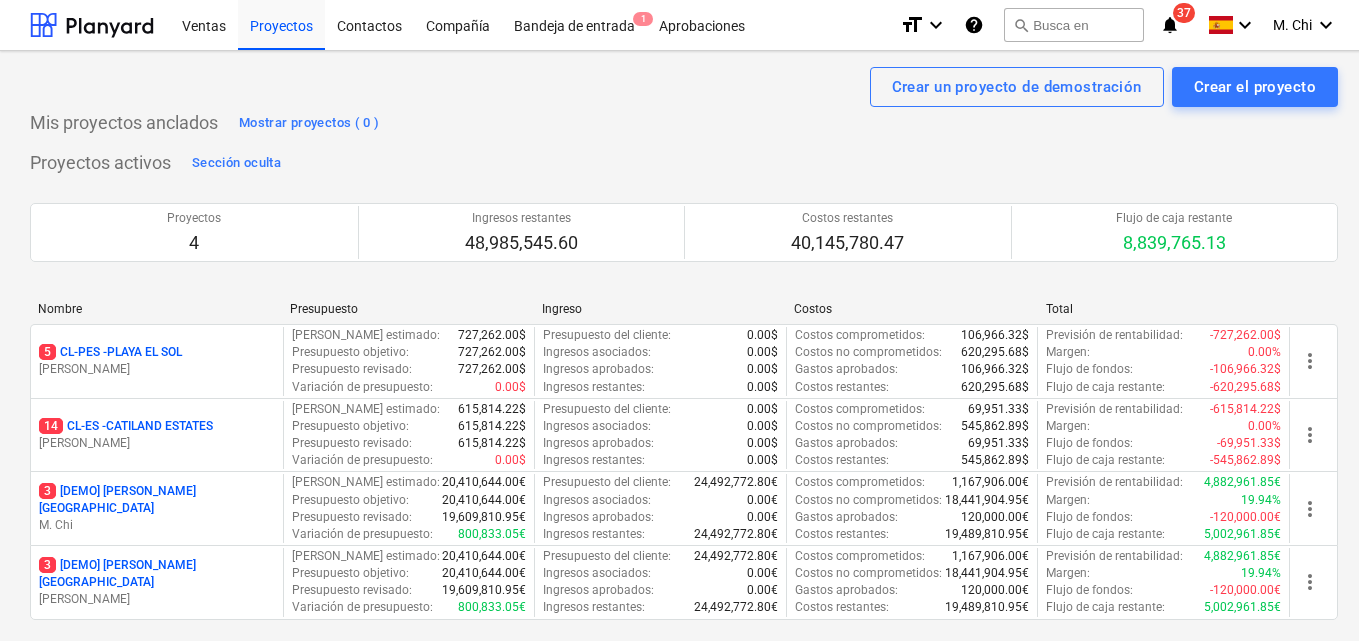 click on "[PERSON_NAME]" at bounding box center (157, 369) 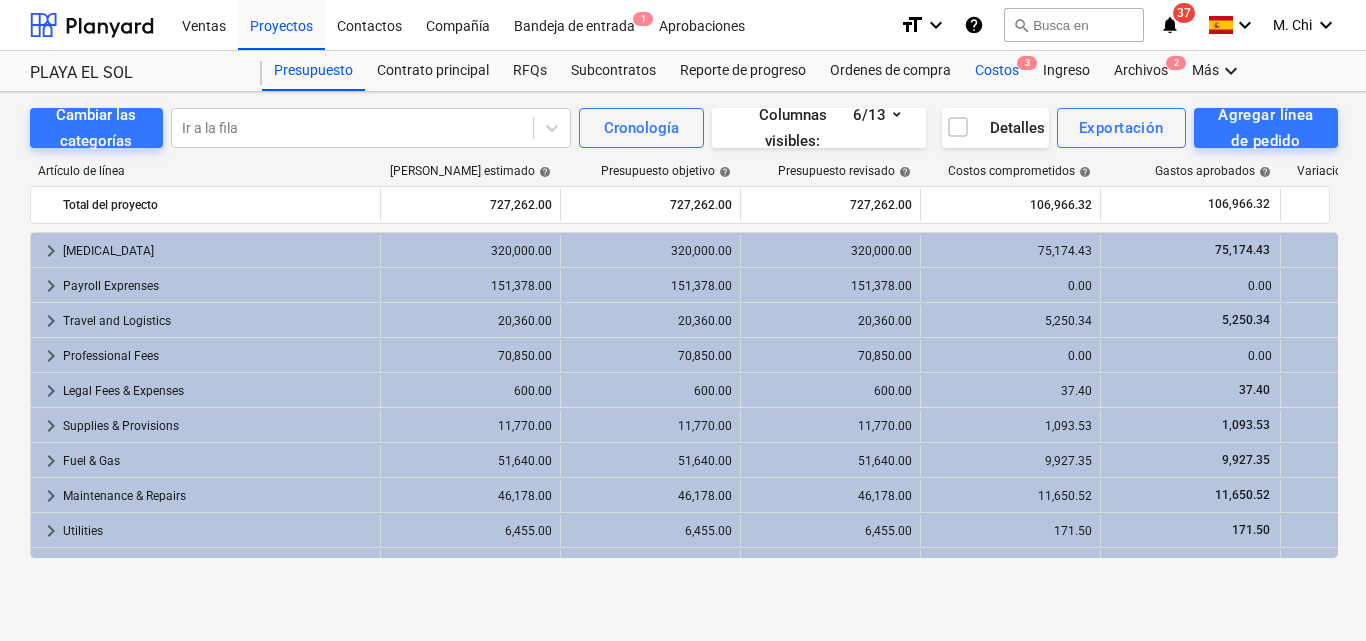 click on "Costos 3" at bounding box center [997, 71] 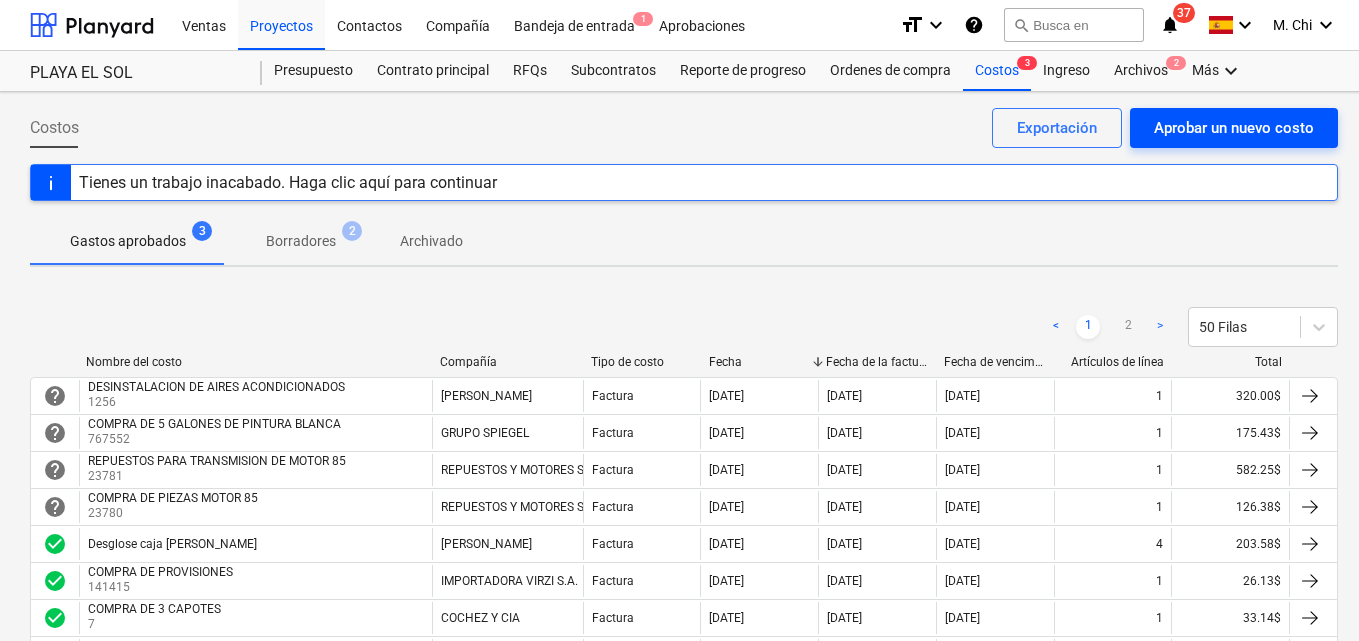 click on "Aprobar un nuevo costo" at bounding box center [1234, 128] 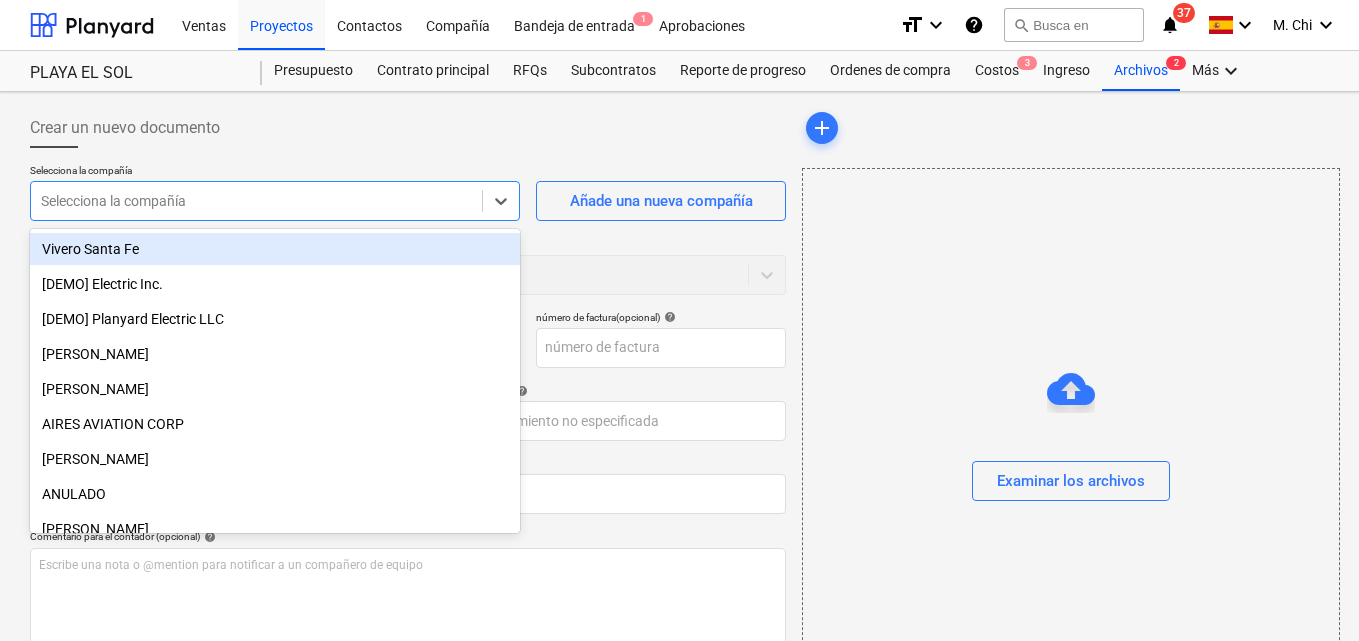 click at bounding box center (256, 201) 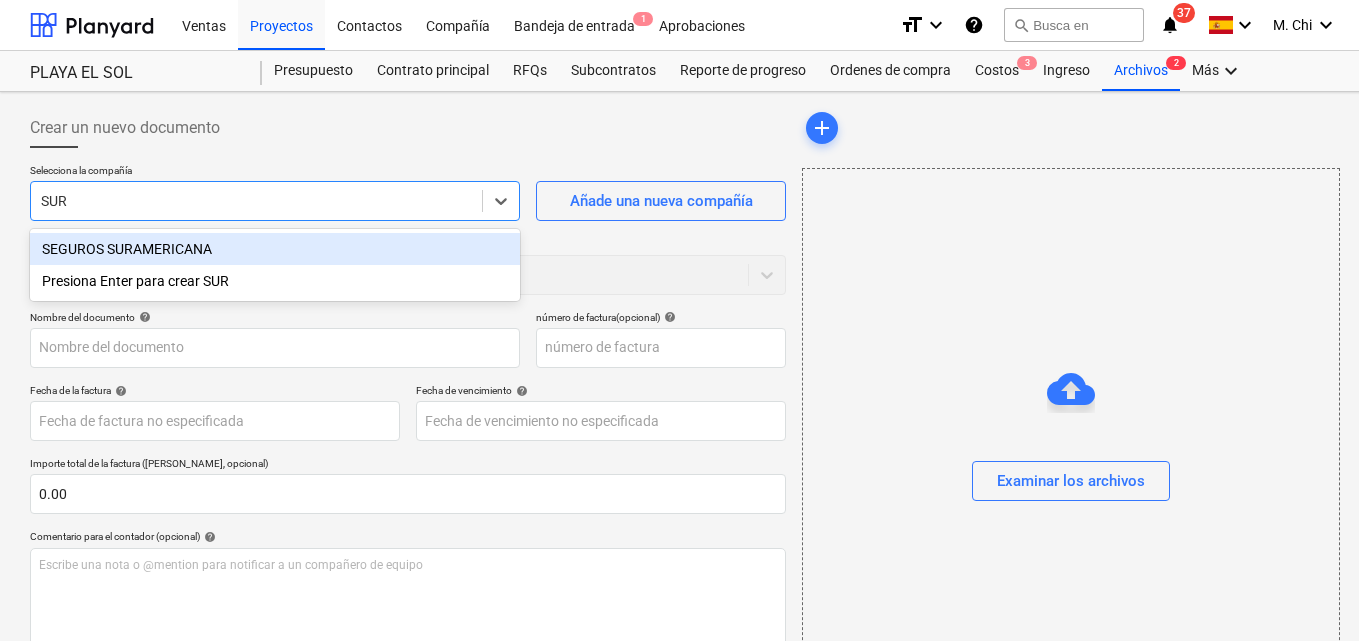 type on "SURA" 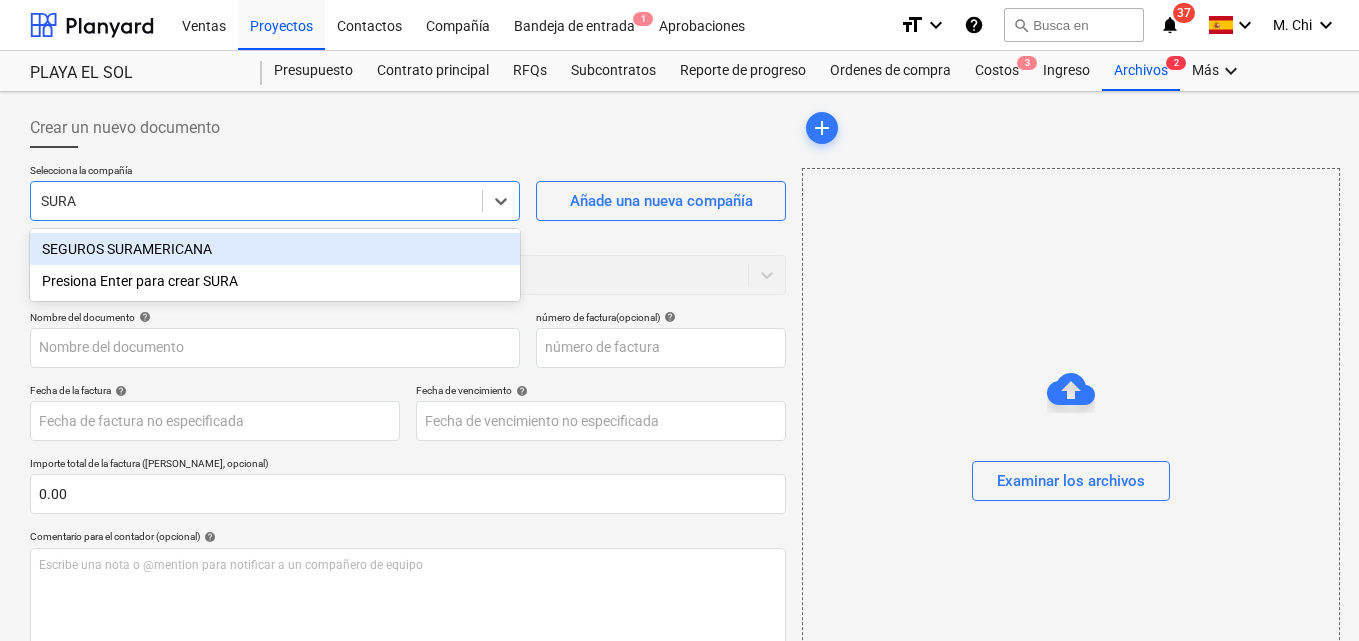 click on "SEGUROS SURAMERICANA" at bounding box center [275, 249] 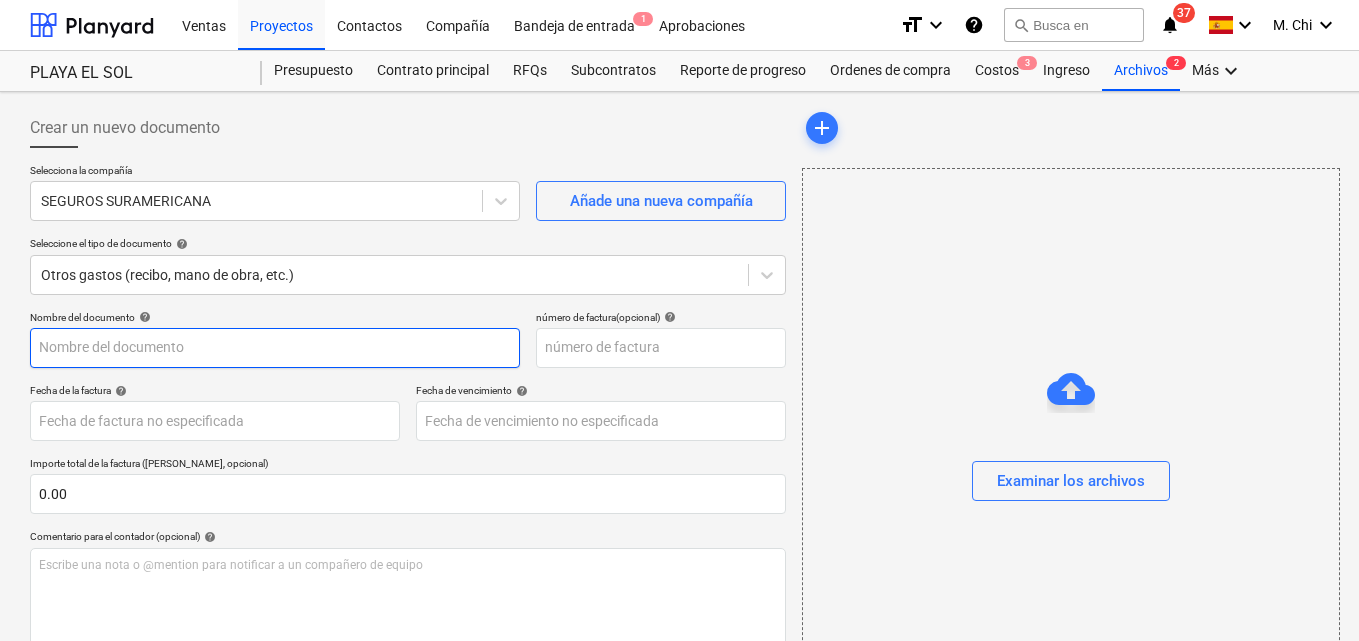click at bounding box center (275, 348) 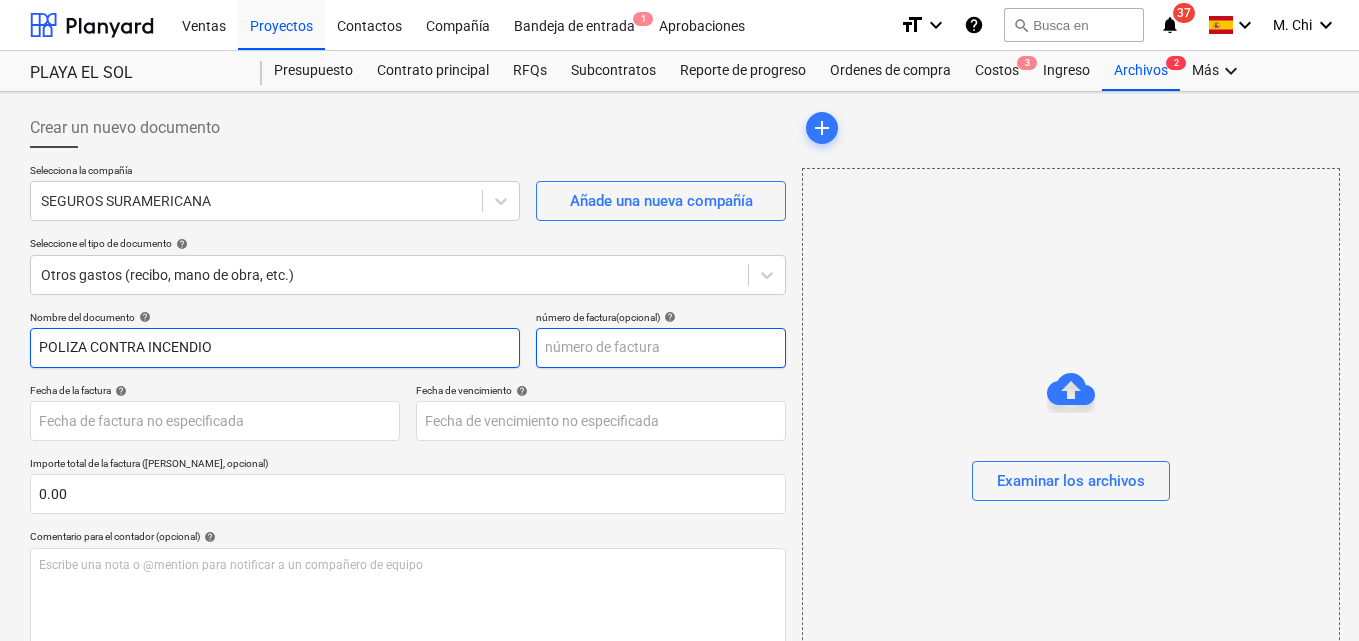 type on "POLIZA CONTRA INCENDIO" 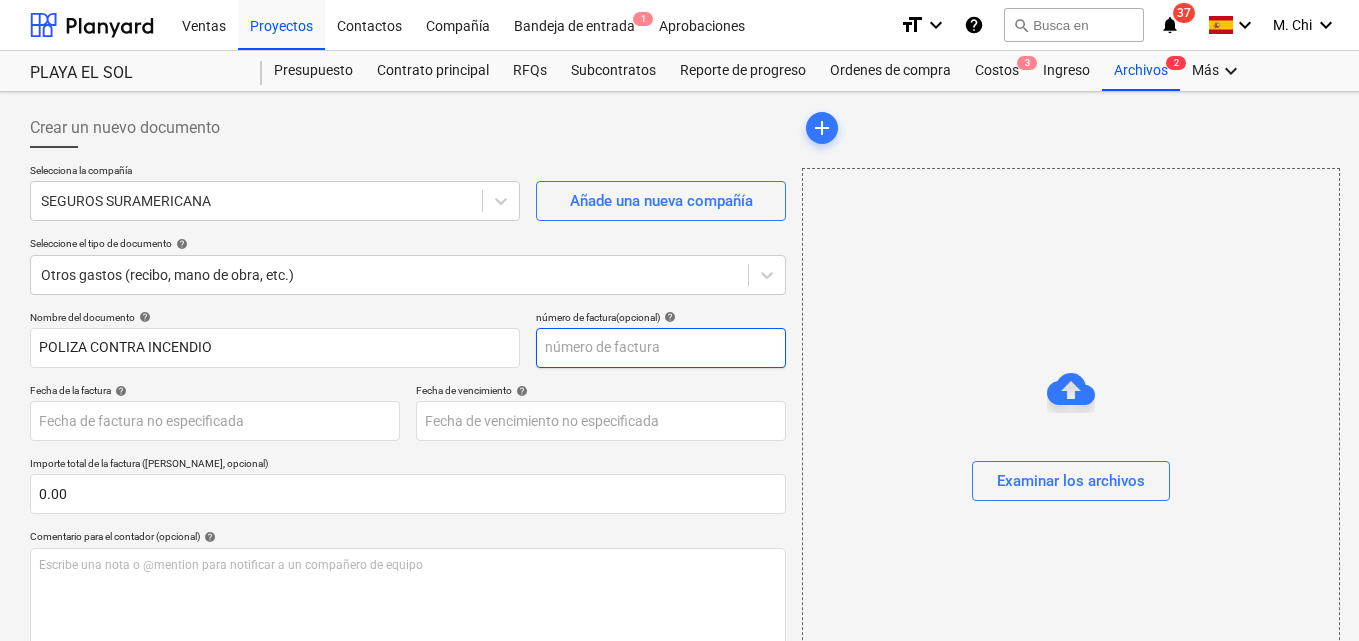click at bounding box center [661, 348] 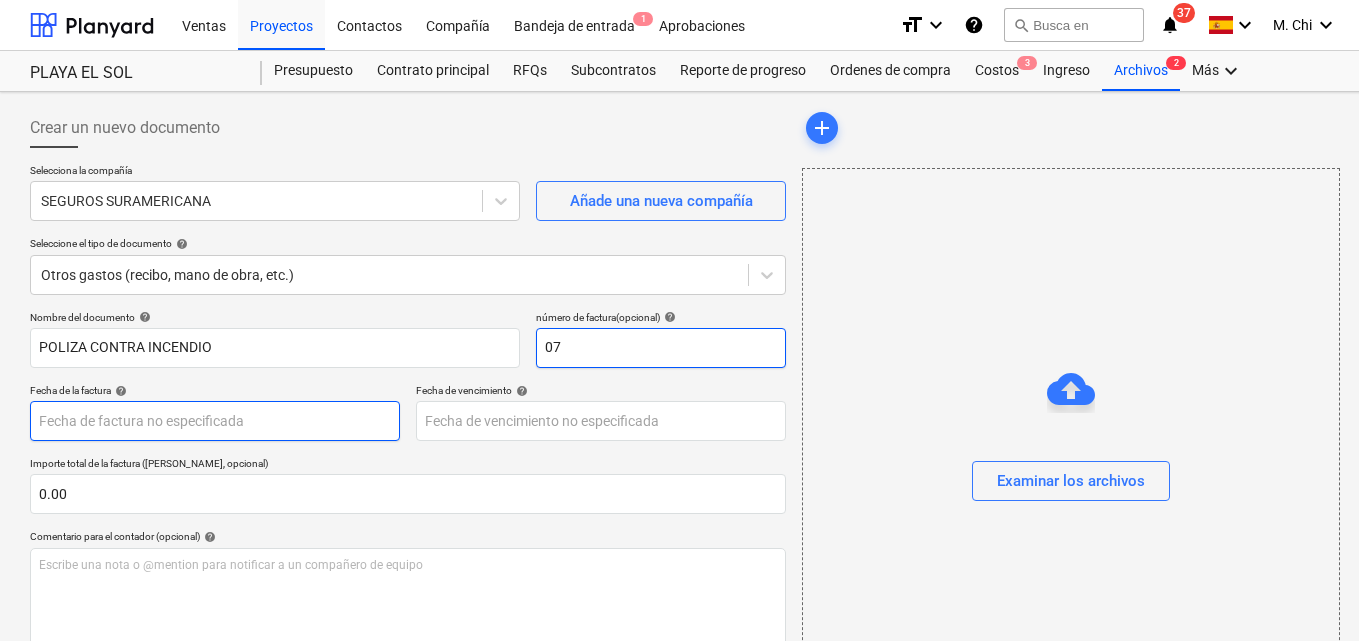 type on "07" 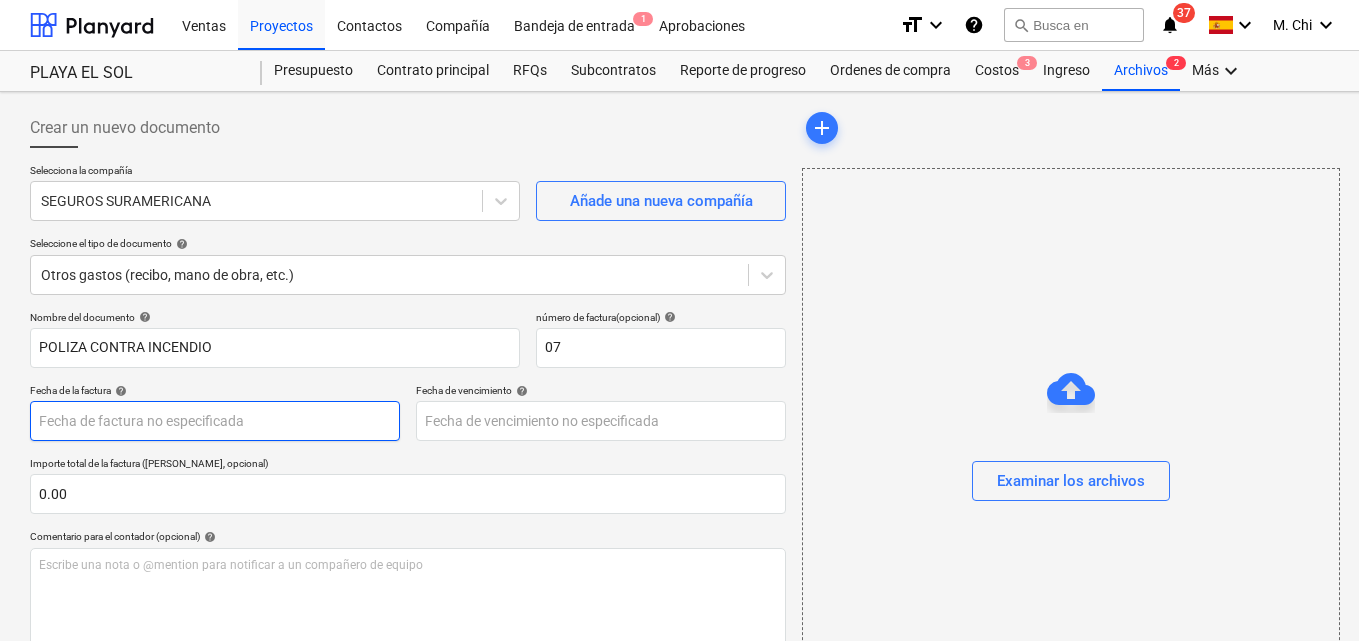 click on "Ventas Proyectos Contactos Compañía Bandeja de entrada 1 Aprobaciones format_size keyboard_arrow_down help search Busca en notifications 37 keyboard_arrow_down M. Chi keyboard_arrow_down PLAYA EL SOL  Presupuesto Contrato principal RFQs Subcontratos Reporte de progreso Ordenes de compra Costos 3 Ingreso Archivos 2 Más keyboard_arrow_down Crear un nuevo documento Selecciona la compañía SEGUROS SURAMERICANA   Añade una nueva compañía Seleccione el tipo de documento help Otros gastos (recibo, mano de obra, etc.) Nombre del documento help POLIZA CONTRA INCENDIO número de factura  (opcional) help 07 Fecha de la factura help Press the down arrow key to interact with the calendar and
select a date. Press the question mark key to get the keyboard shortcuts for changing dates. Fecha de vencimiento help Press the down arrow key to interact with the calendar and
select a date. Press the question mark key to get the keyboard shortcuts for changing dates. 0.00 Comentario para el contador (opcional) help" at bounding box center (679, 320) 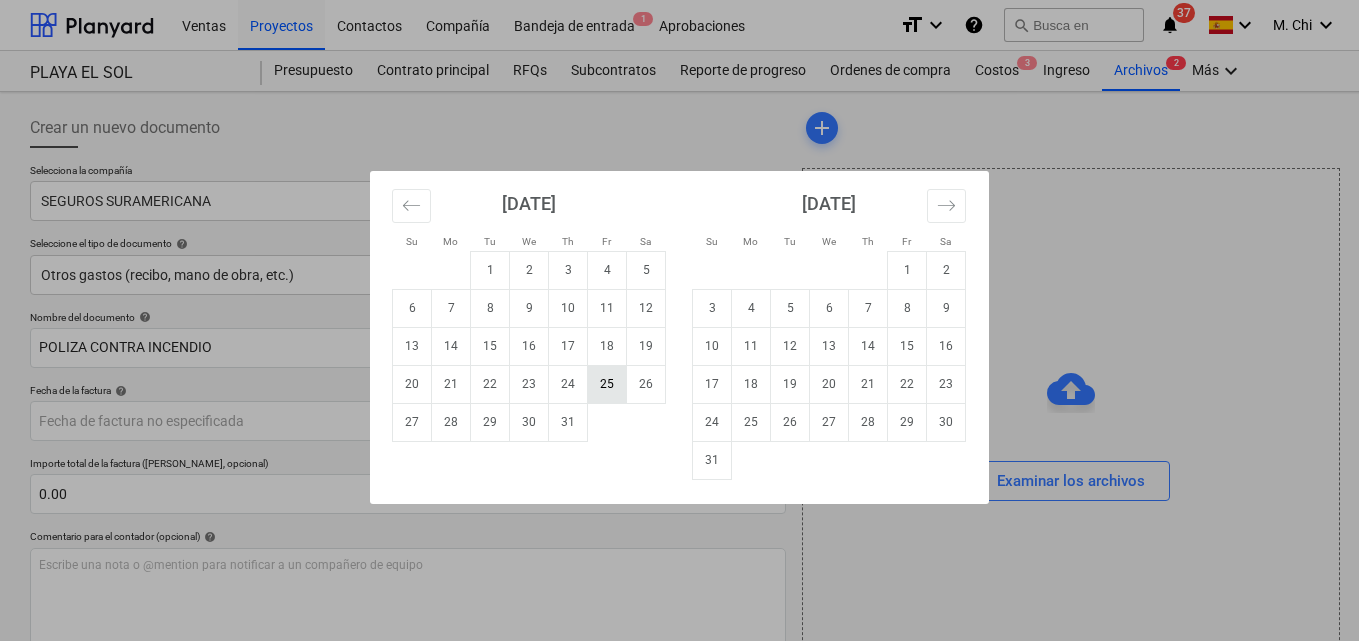 click on "25" at bounding box center [607, 384] 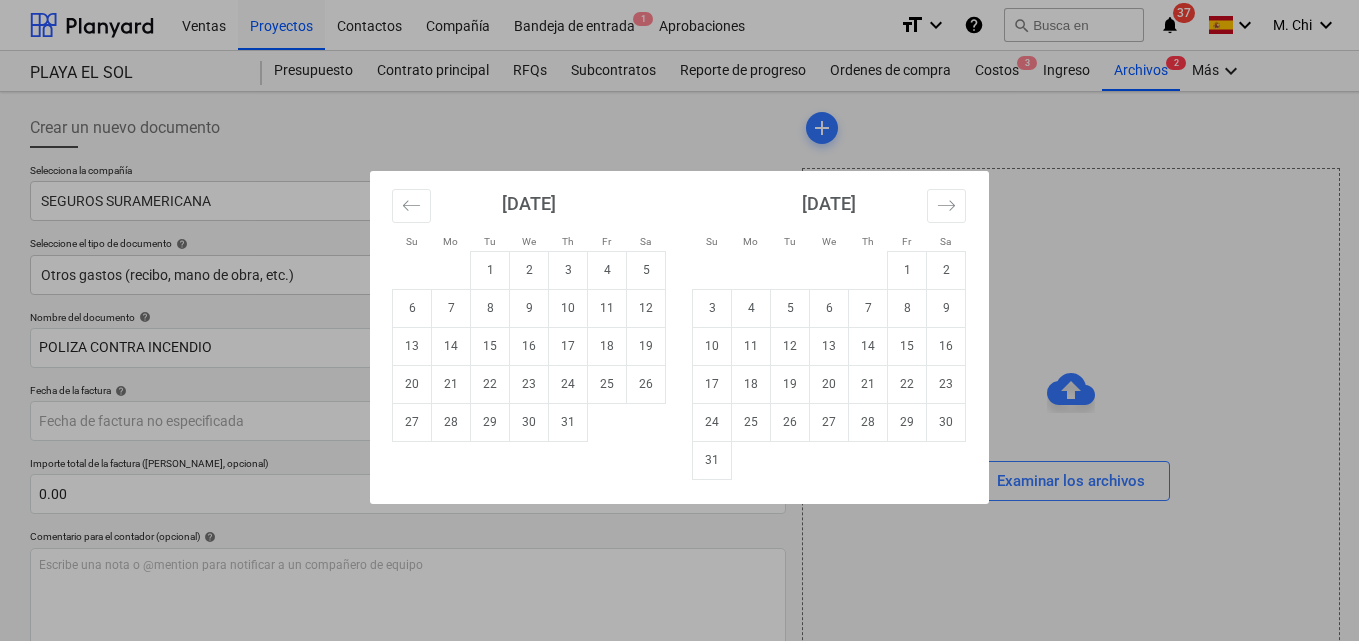 type on "[DATE]" 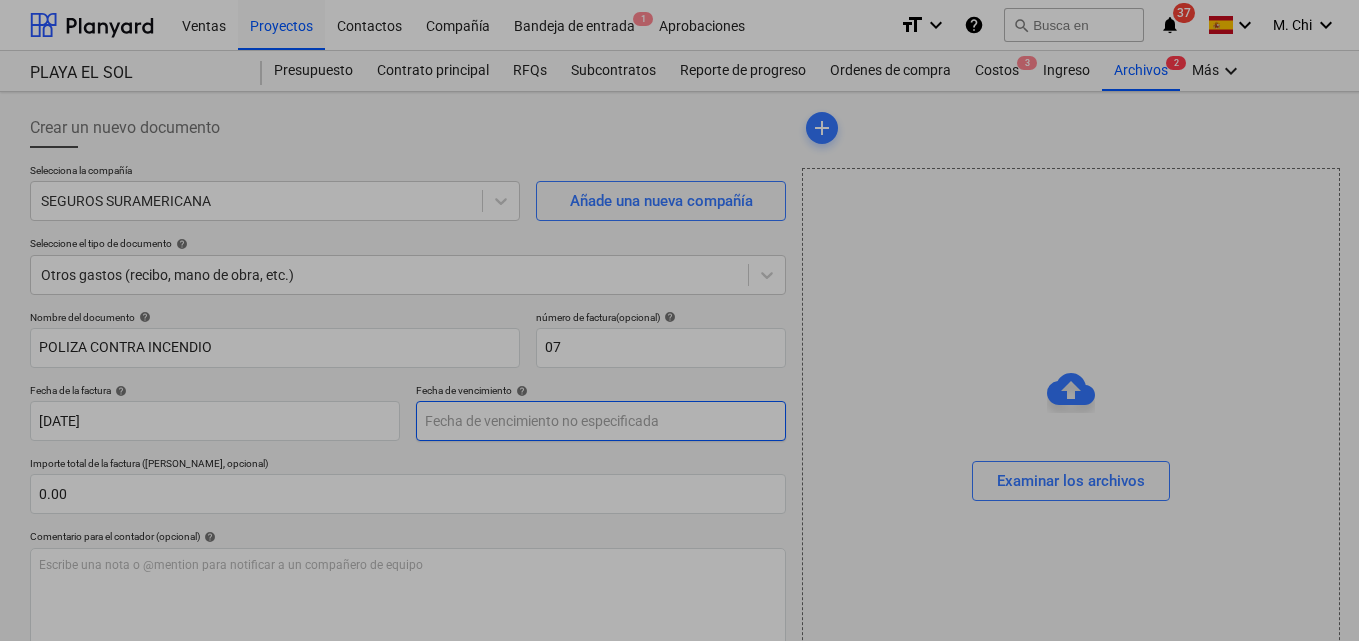 drag, startPoint x: 519, startPoint y: 415, endPoint x: 599, endPoint y: 396, distance: 82.2253 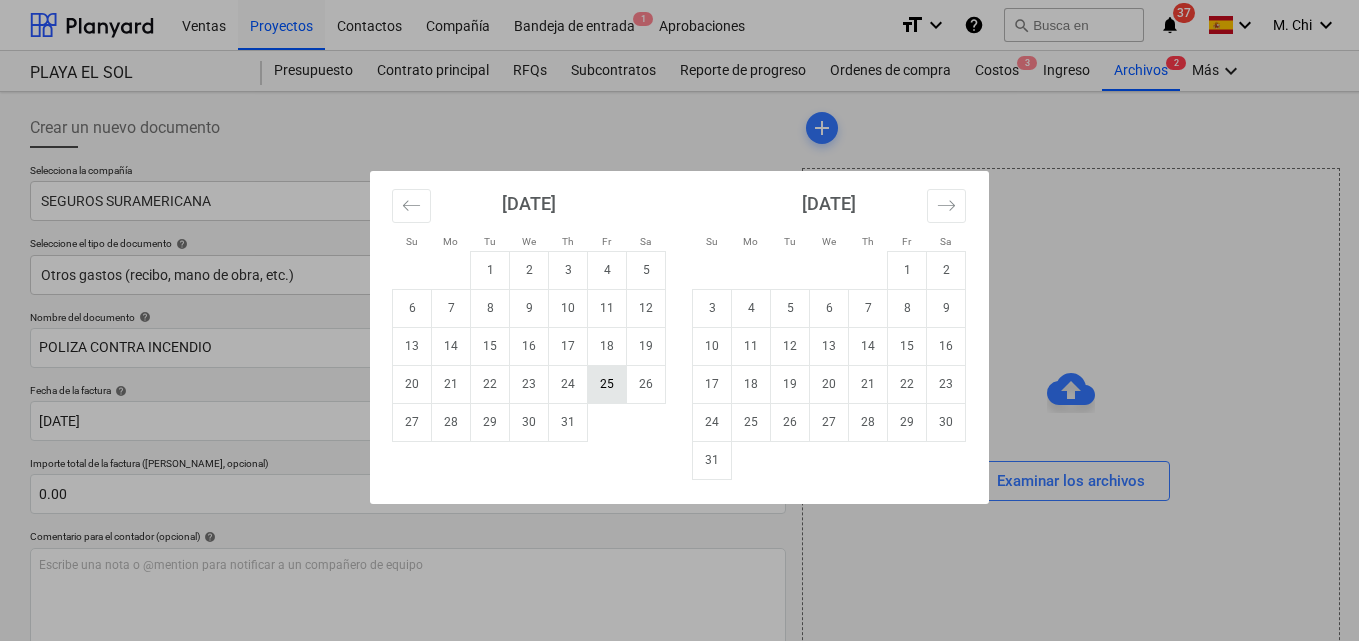 click on "25" at bounding box center (607, 384) 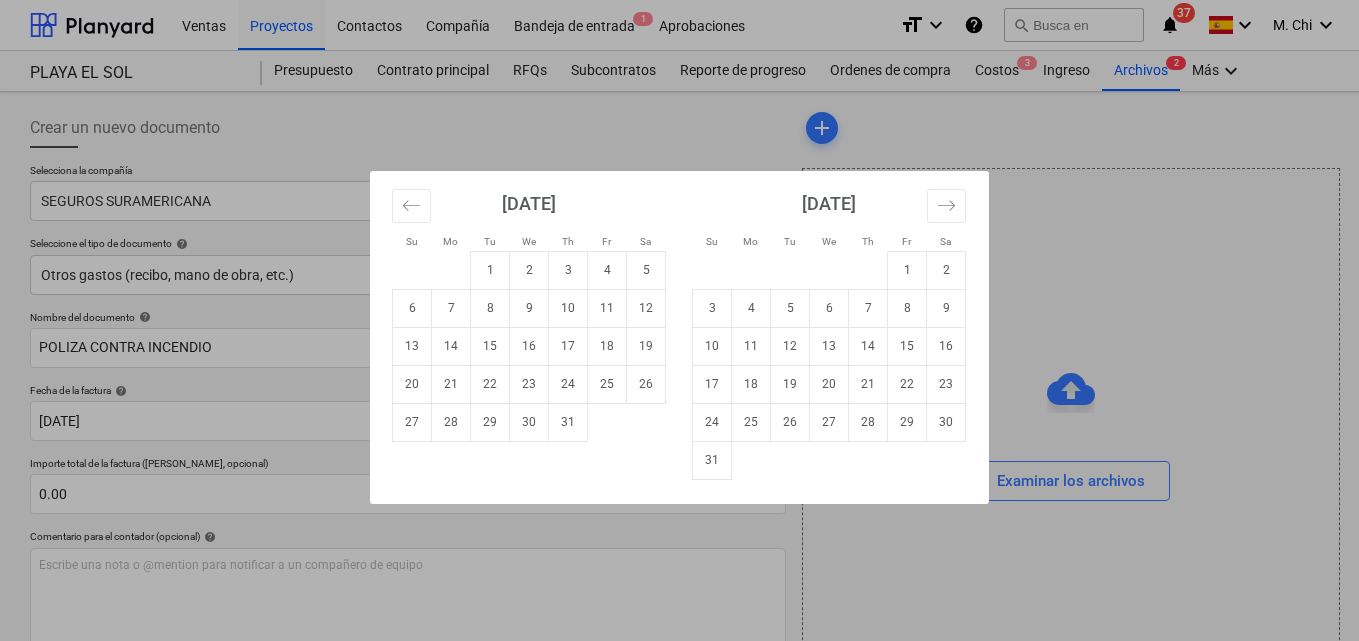 type on "[DATE]" 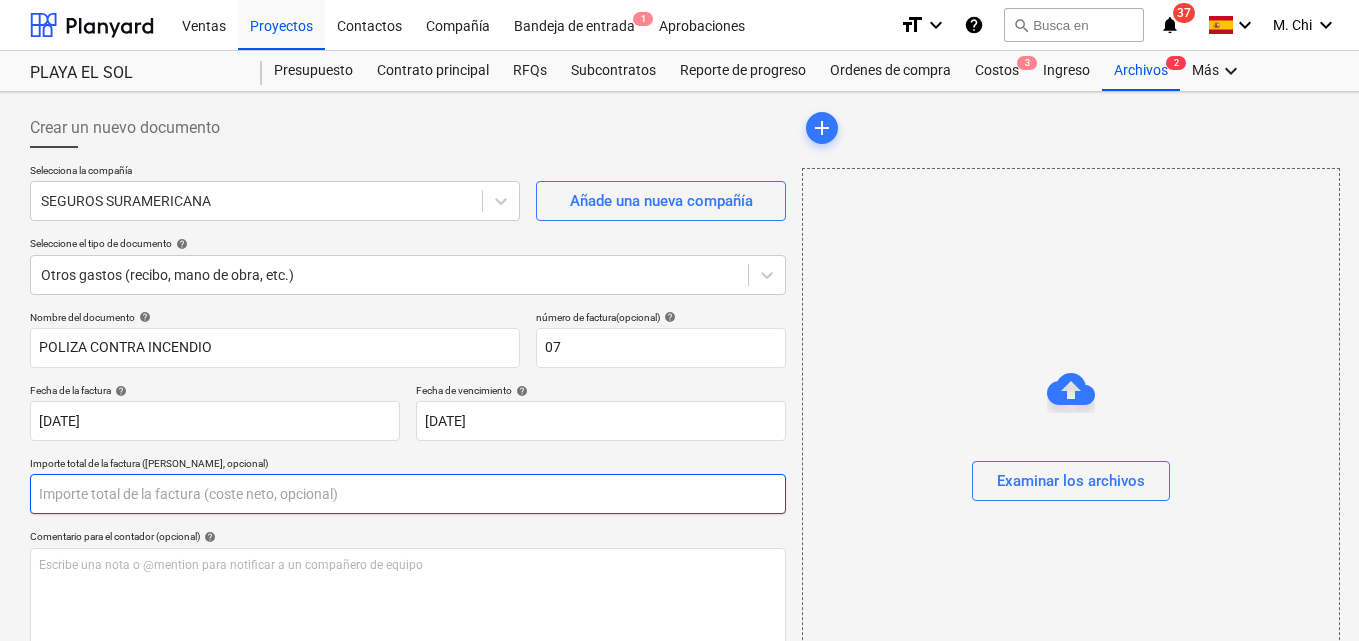 click at bounding box center [408, 494] 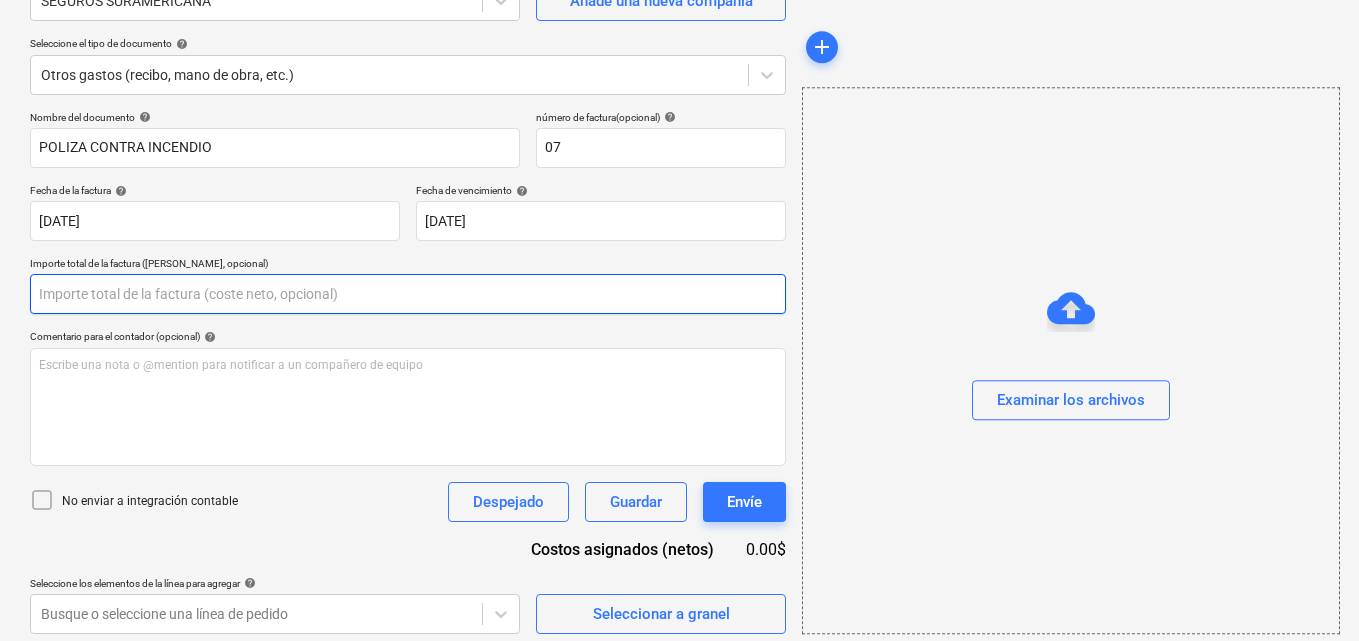 scroll, scrollTop: 100, scrollLeft: 0, axis: vertical 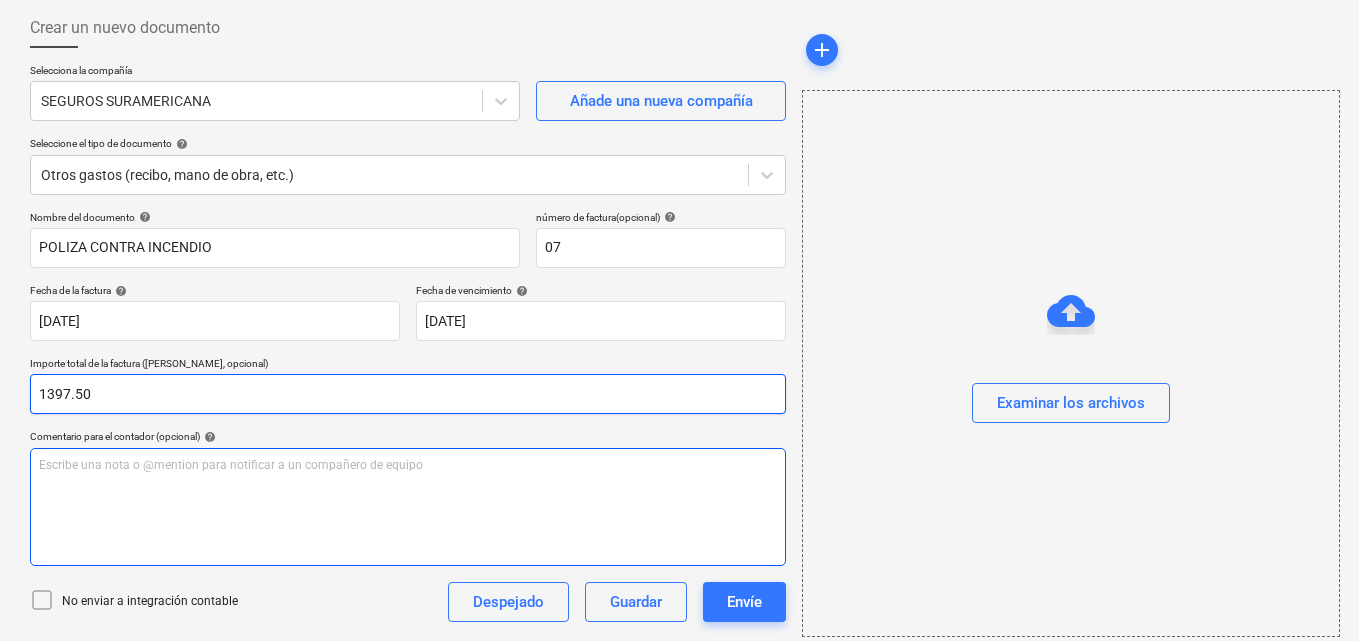 type on "1397.50" 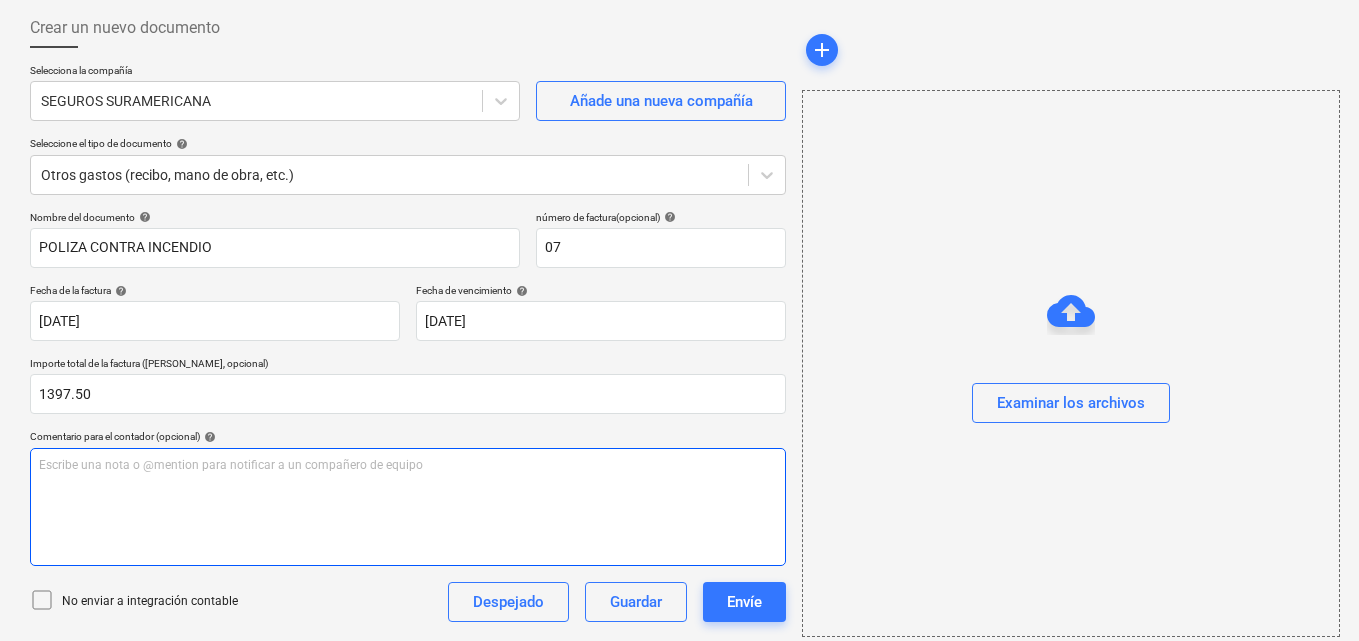 click on "Escribe una nota o @mention para notificar a un compañero de equipo ﻿" at bounding box center (408, 507) 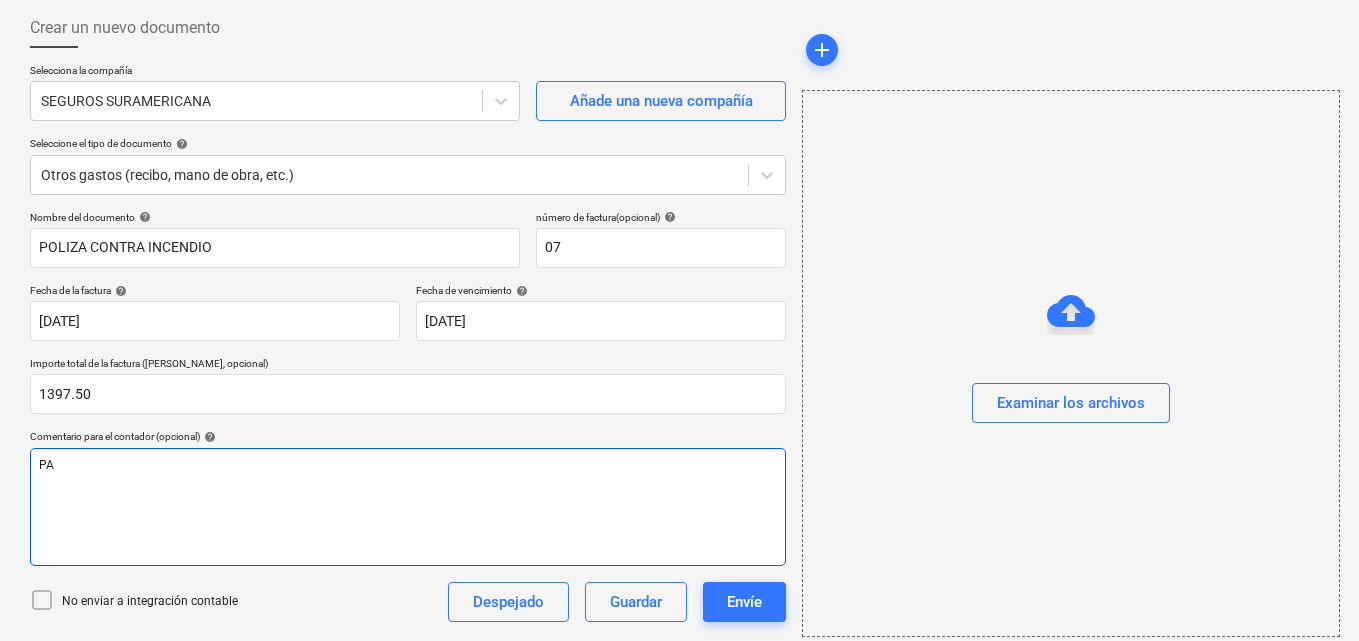 type 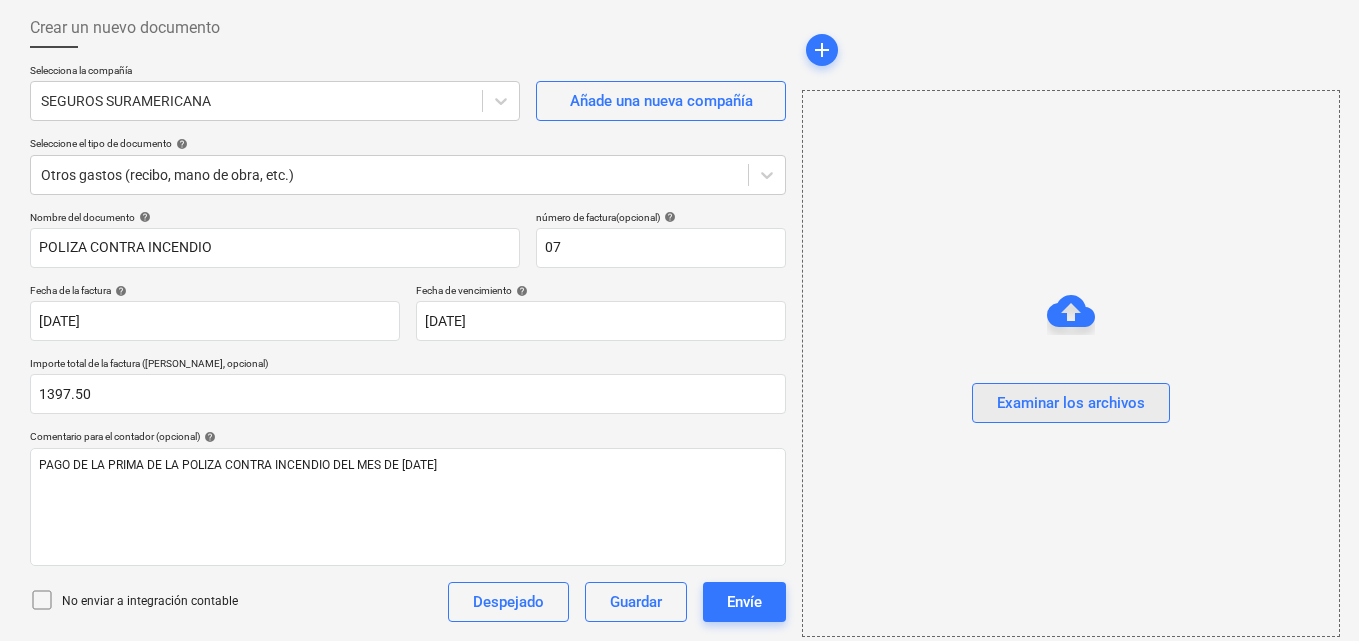 click on "Examinar los archivos" at bounding box center [1071, 403] 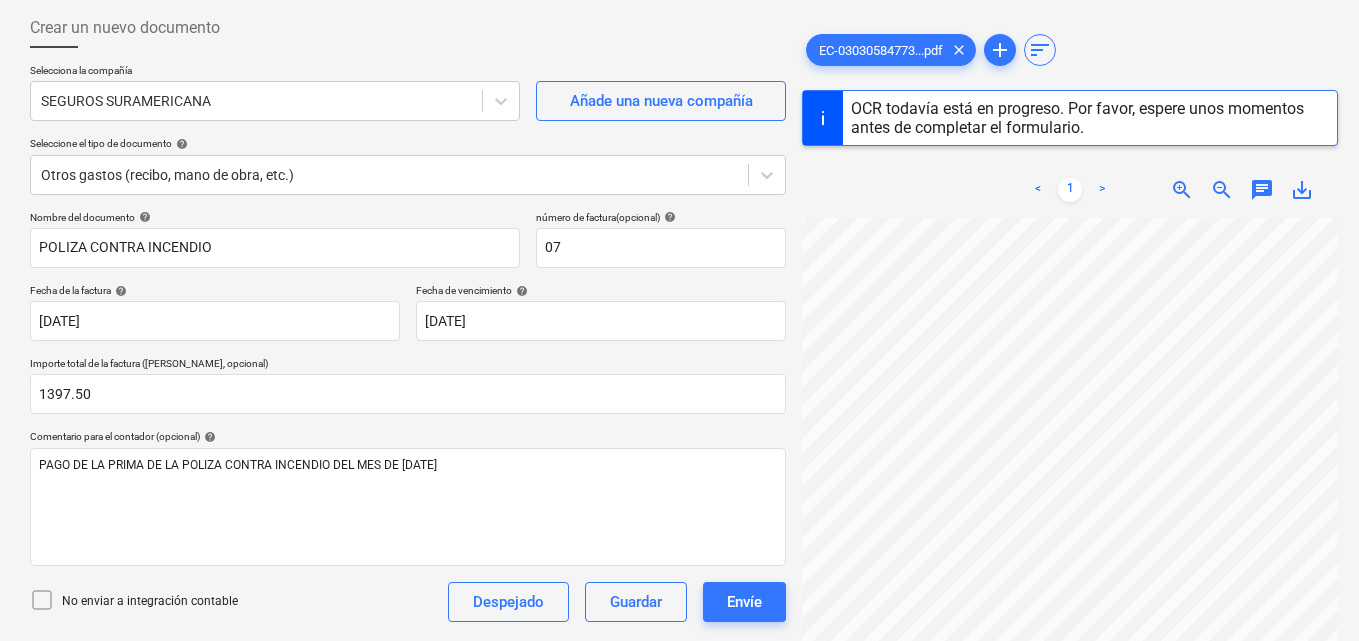 scroll, scrollTop: 941, scrollLeft: 462, axis: both 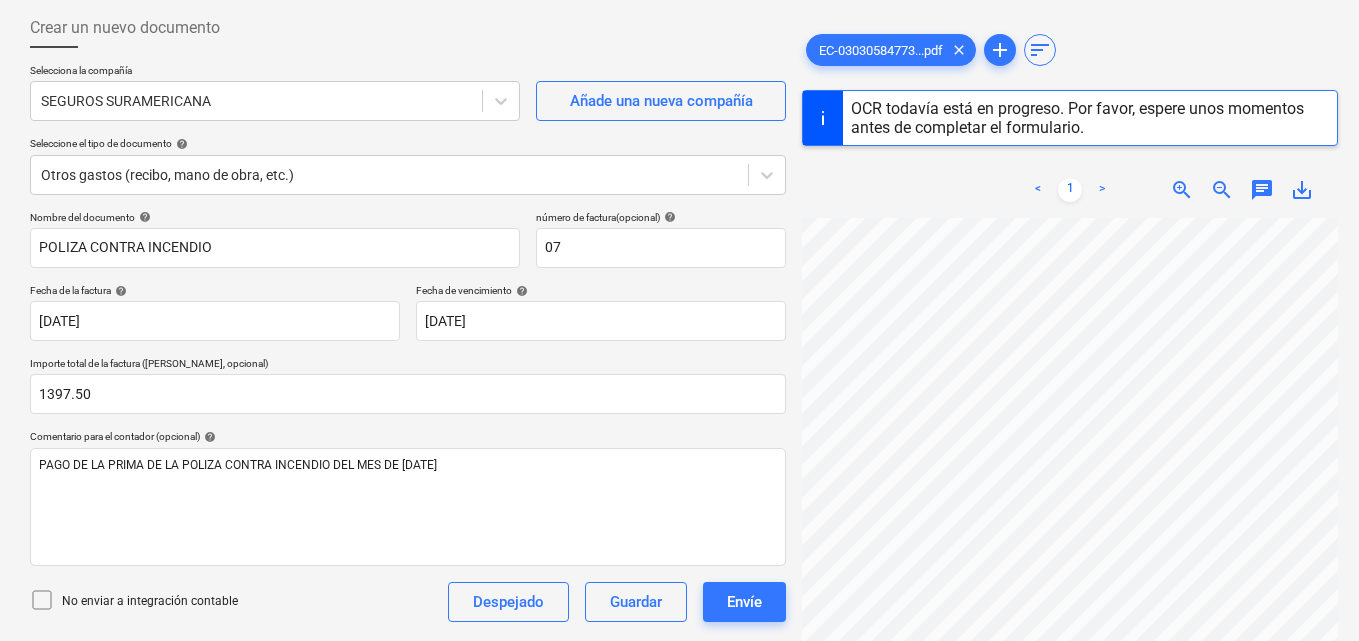 click on "Crear un nuevo documento Selecciona la compañía SEGUROS SURAMERICANA   Añade una nueva compañía Seleccione el tipo de documento help Otros gastos (recibo, mano de obra, etc.) Nombre del documento help POLIZA CONTRA INCENDIO número de factura  (opcional) help 07 Fecha de la factura help [DATE] [DATE] Press the down arrow key to interact with the calendar and
select a date. Press the question mark key to get the keyboard shortcuts for changing dates. Fecha de vencimiento help [DATE] [DATE] Press the down arrow key to interact with the calendar and
select a date. Press the question mark key to get the keyboard shortcuts for changing dates. Importe total de la factura (coste neto, opcional) 1397.50 Comentario para el contador (opcional) help PAGO DE LA PRIMA DE LA POLIZA CONTRA INCENDIO DEL MES DE [DATE] No enviar a integración contable Despejado Guardar Envíe Costos asignados (netos) 0.00$ Costos no asignados 1,397.50$ Total 1,397.50$ help Busque o seleccione una línea de pedido" at bounding box center (684, 396) 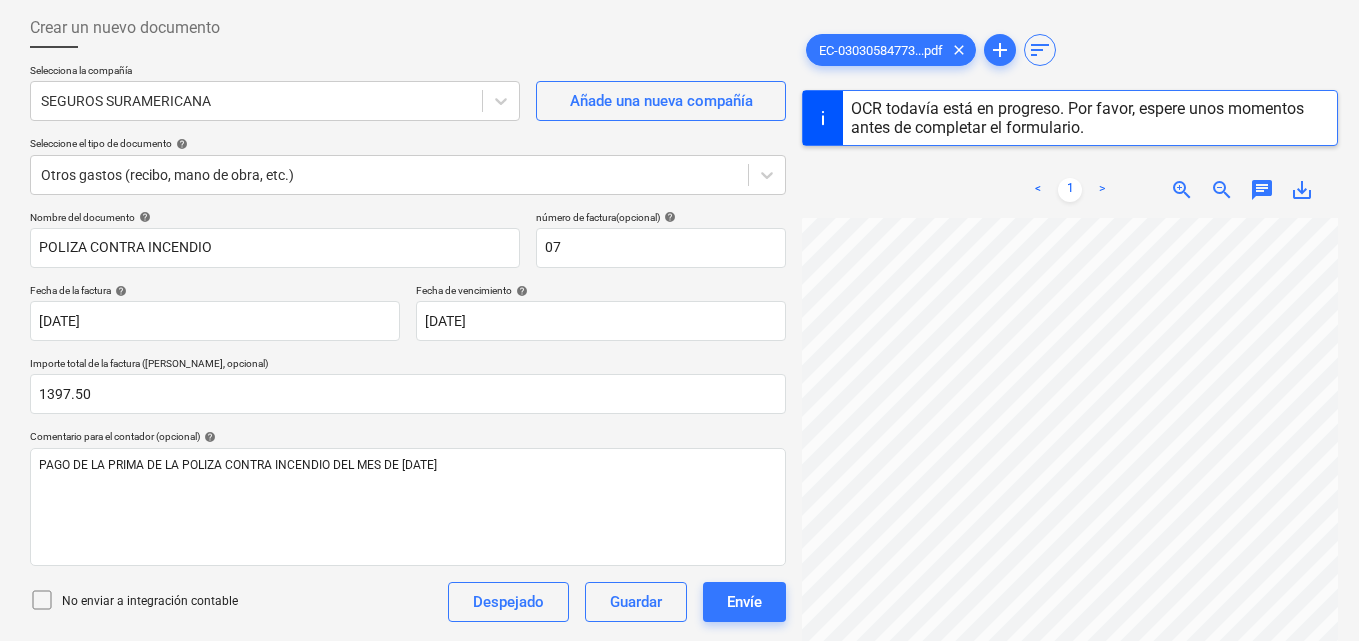 scroll, scrollTop: 856, scrollLeft: 5, axis: both 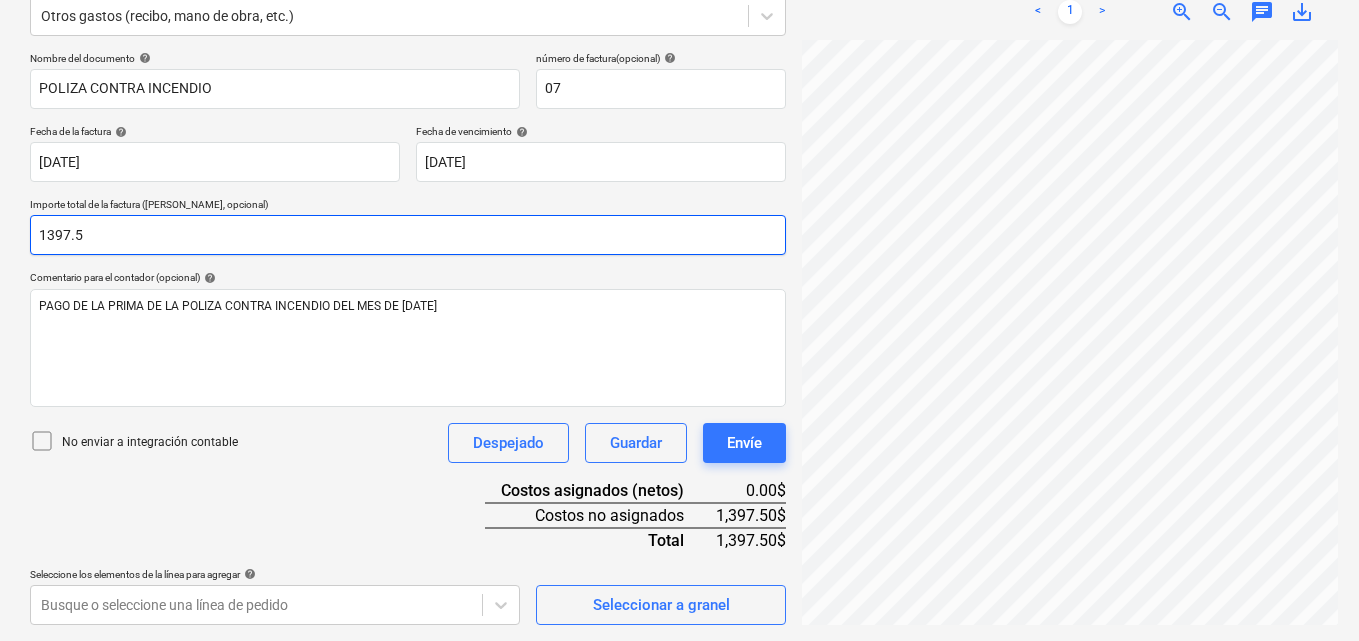drag, startPoint x: 44, startPoint y: 233, endPoint x: 72, endPoint y: 279, distance: 53.851646 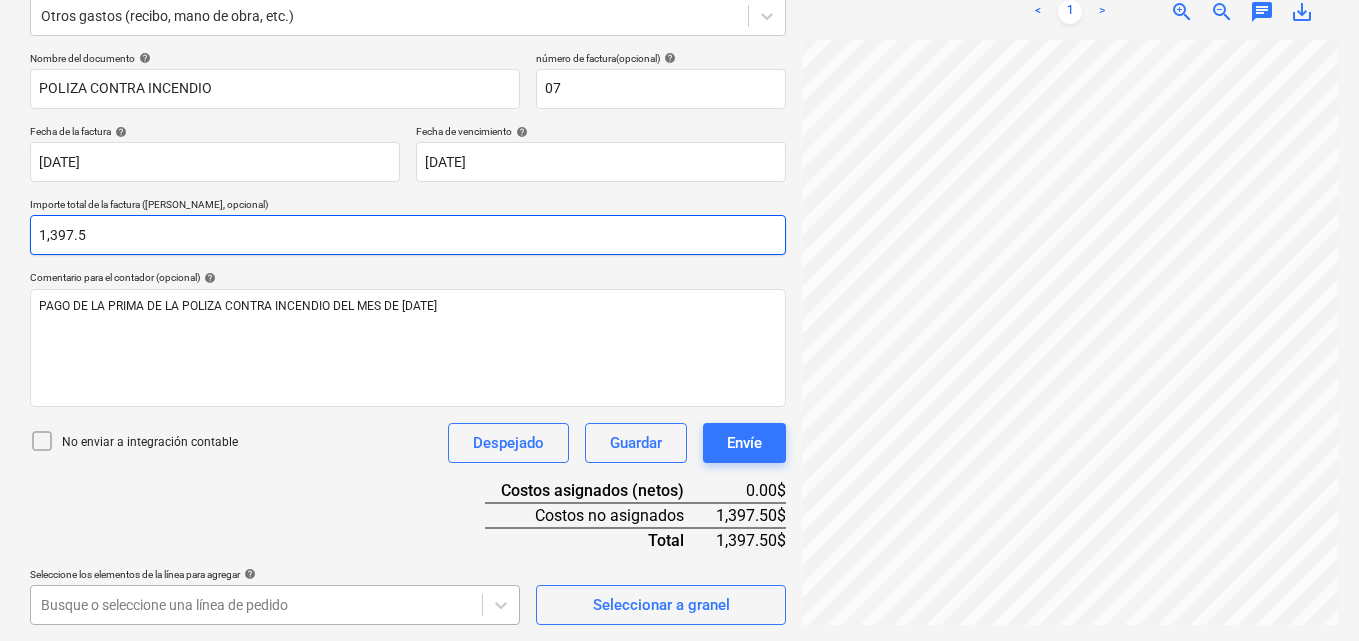 type on "1,397.5" 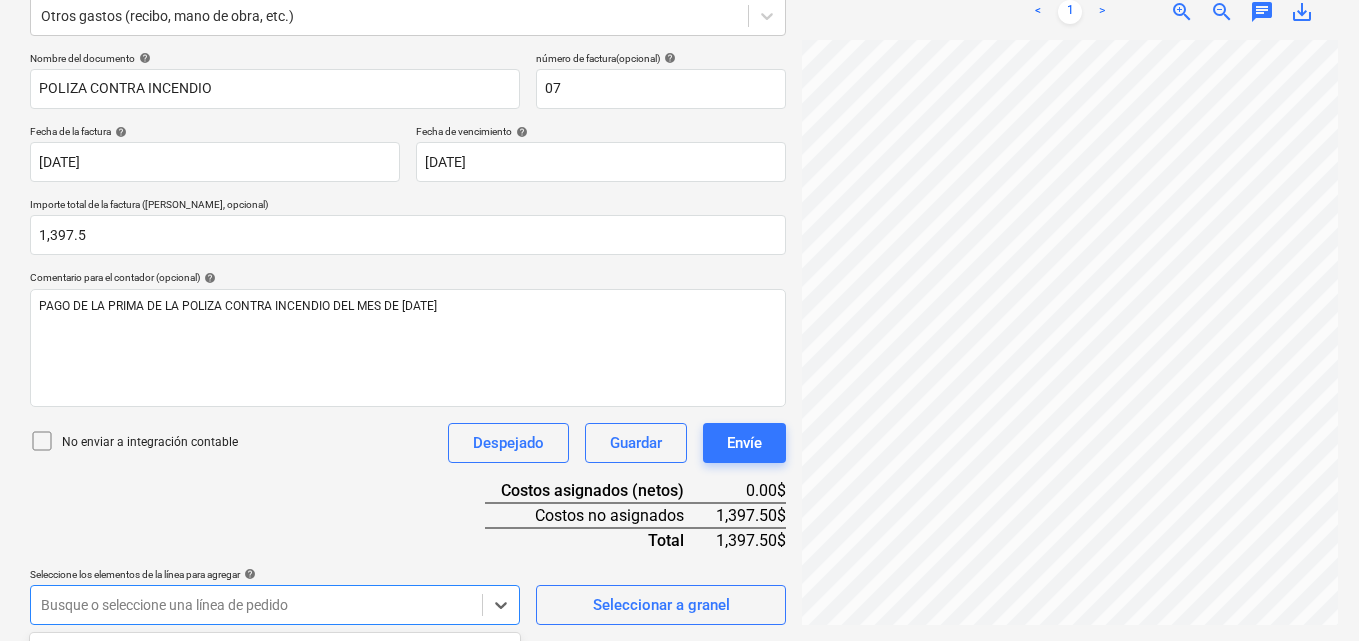 scroll, scrollTop: 555, scrollLeft: 0, axis: vertical 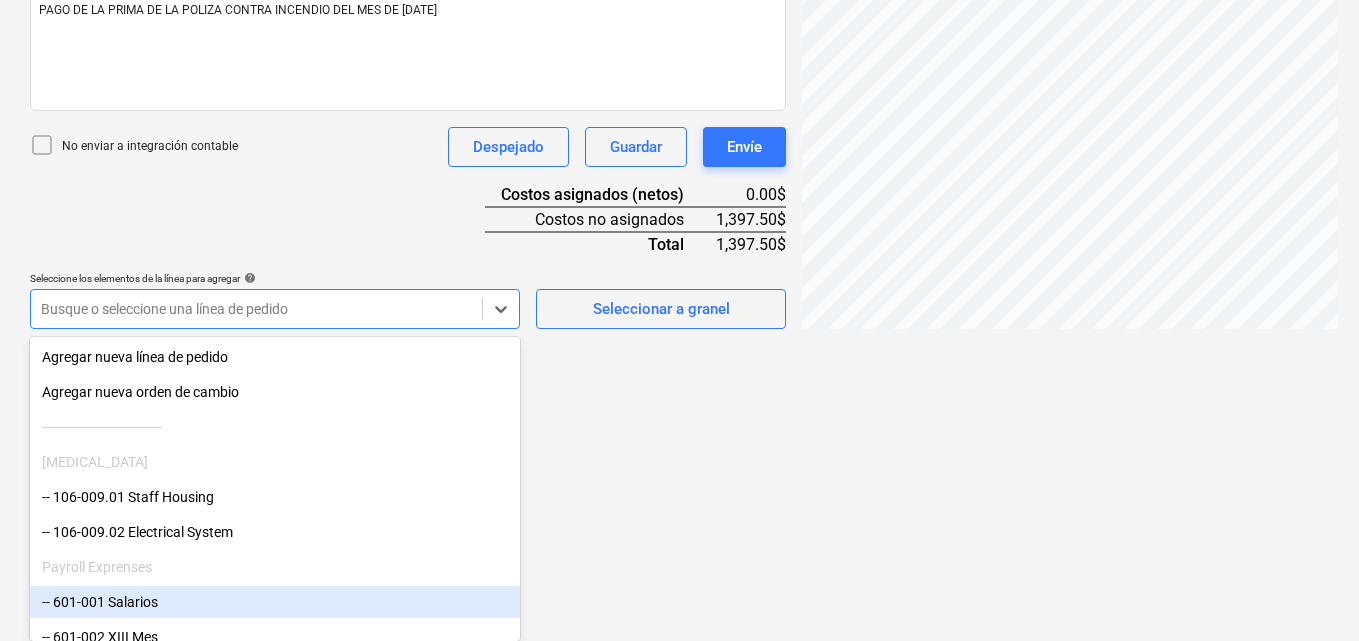 click on "Ventas Proyectos Contactos Compañía Bandeja de entrada 1 Aprobaciones format_size keyboard_arrow_down help search Busca en notifications 37 keyboard_arrow_down M. Chi keyboard_arrow_down PLAYA EL SOL  Presupuesto Contrato principal RFQs Subcontratos Reporte de progreso Ordenes de compra Costos 3 Ingreso Archivos 3 Más keyboard_arrow_down Crear un nuevo documento Selecciona la compañía SEGUROS SURAMERICANA   Añade una nueva compañía Seleccione el tipo de documento help Otros gastos (recibo, mano de obra, etc.) Nombre del documento help POLIZA CONTRA INCENDIO número de factura  (opcional) help 07 Fecha de la factura help [DATE] [DATE] Press the down arrow key to interact with the calendar and
select a date. Press the question mark key to get the keyboard shortcuts for changing dates. Fecha de vencimiento help [DATE] [DATE] Press the down arrow key to interact with the calendar and
select a date. Press the question mark key to get the keyboard shortcuts for changing dates. <" at bounding box center (679, -235) 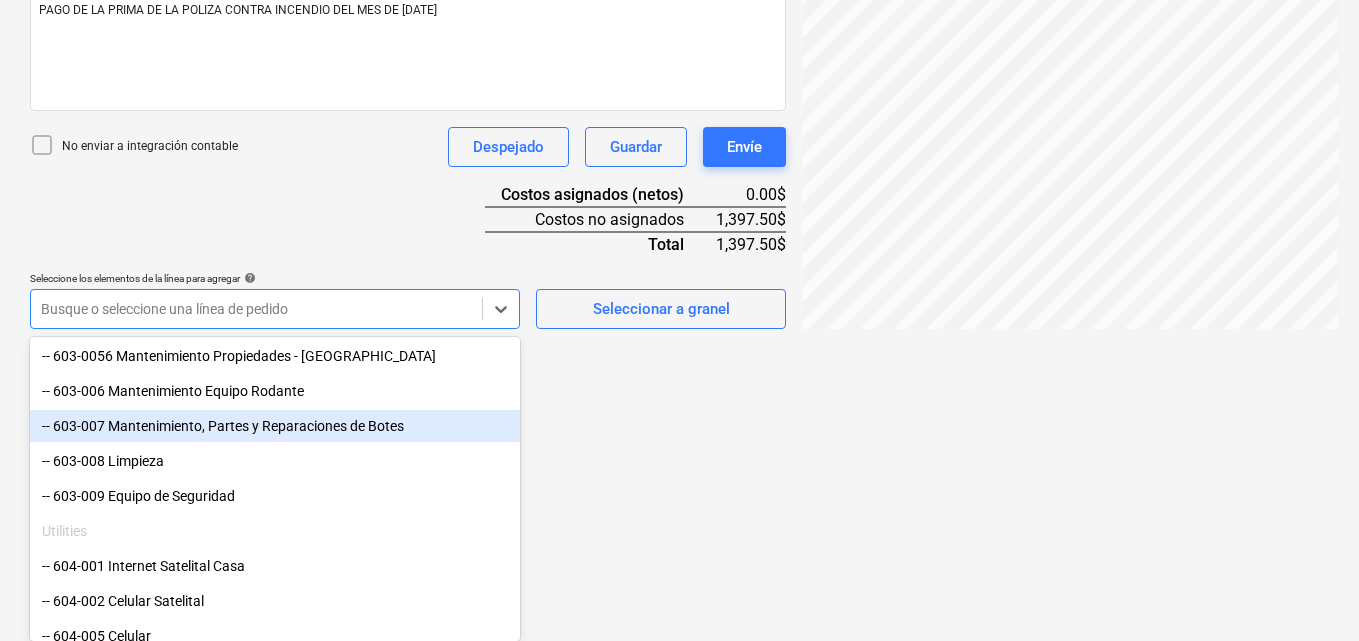 scroll, scrollTop: 1200, scrollLeft: 0, axis: vertical 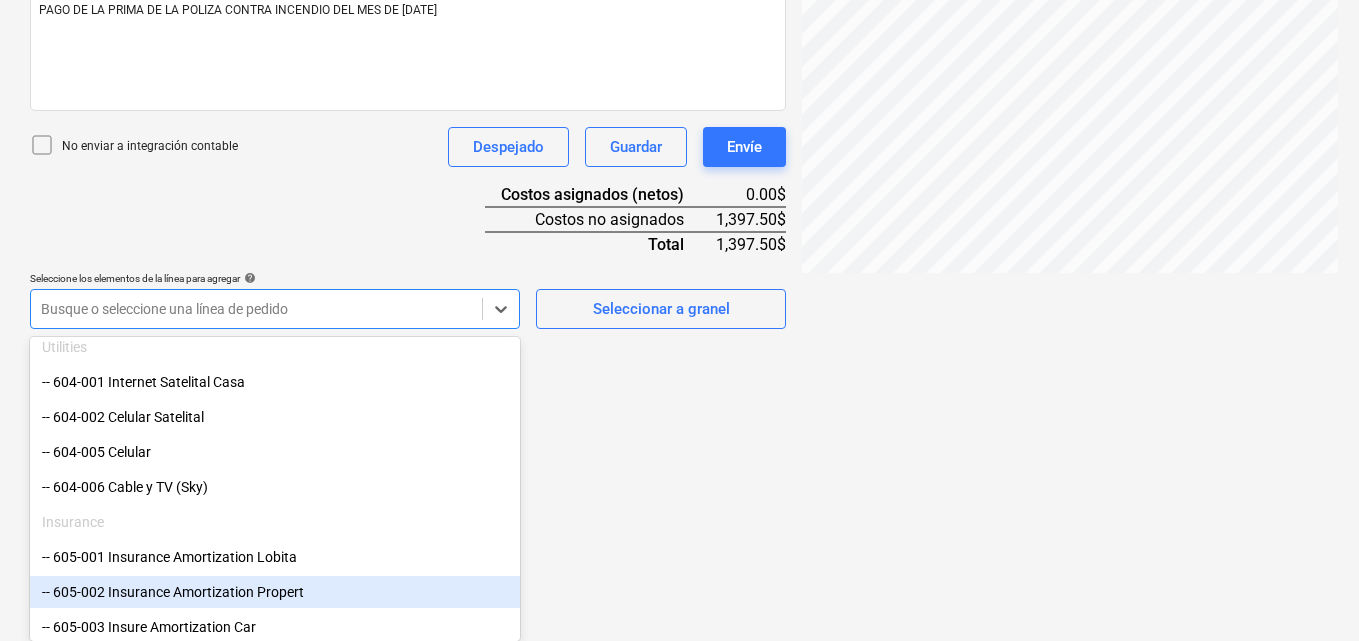 click on "--  605-002 Insurance Amortization Propert" at bounding box center (275, 592) 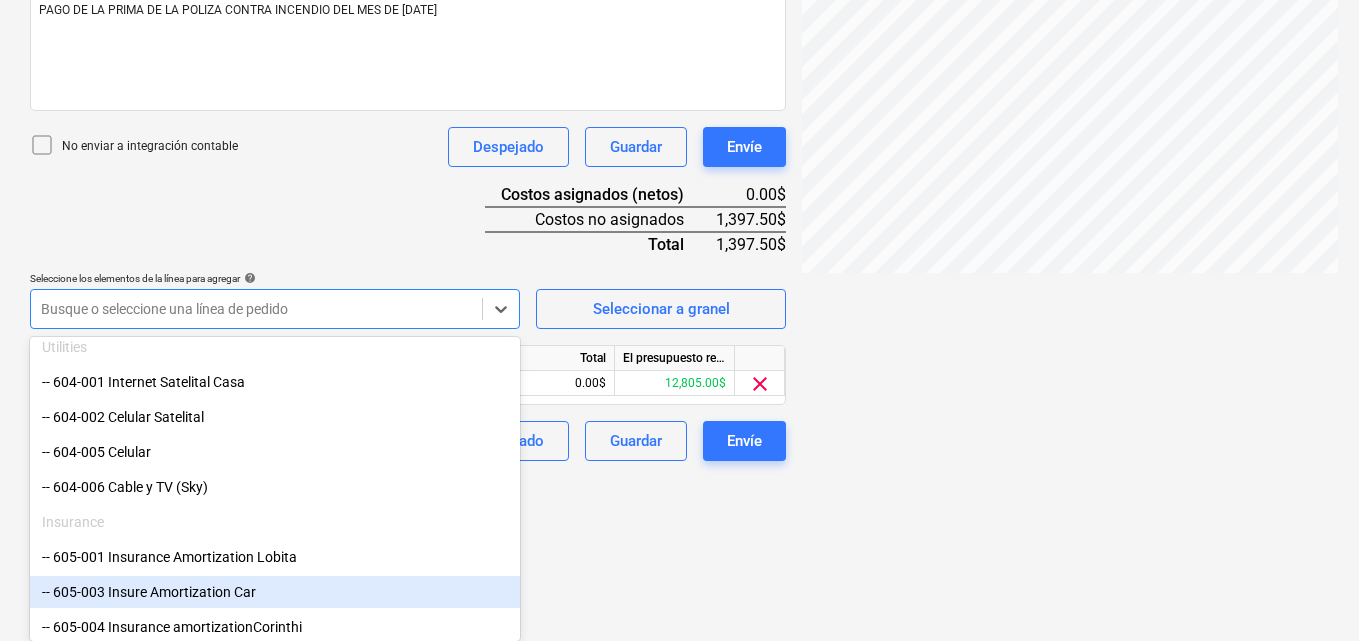 click on "Ventas Proyectos Contactos Compañía Bandeja de entrada 1 Aprobaciones format_size keyboard_arrow_down help search Busca en notifications 37 keyboard_arrow_down M. Chi keyboard_arrow_down PLAYA EL SOL  Presupuesto Contrato principal RFQs Subcontratos Reporte de progreso Ordenes de compra Costos 3 Ingreso Archivos 3 Más keyboard_arrow_down Crear un nuevo documento Selecciona la compañía SEGUROS SURAMERICANA   Añade una nueva compañía Seleccione el tipo de documento help Otros gastos (recibo, mano de obra, etc.) Nombre del documento help POLIZA CONTRA INCENDIO número de factura  (opcional) help 07 Fecha de la factura help [DATE] [DATE] Press the down arrow key to interact with the calendar and
select a date. Press the question mark key to get the keyboard shortcuts for changing dates. Fecha de vencimiento help [DATE] [DATE] Importe total de la factura (coste neto, opcional) 1,397.5 Comentario para el contador (opcional) help No enviar a integración contable Despejado help" at bounding box center [679, -235] 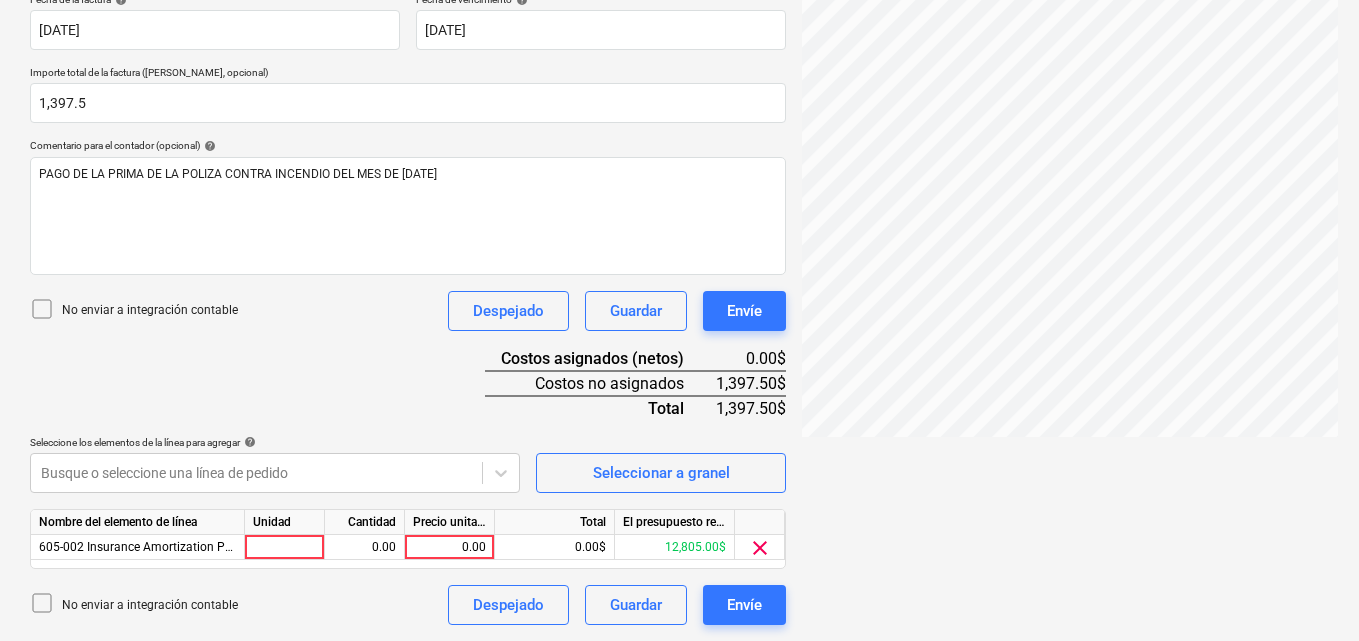 scroll, scrollTop: 391, scrollLeft: 0, axis: vertical 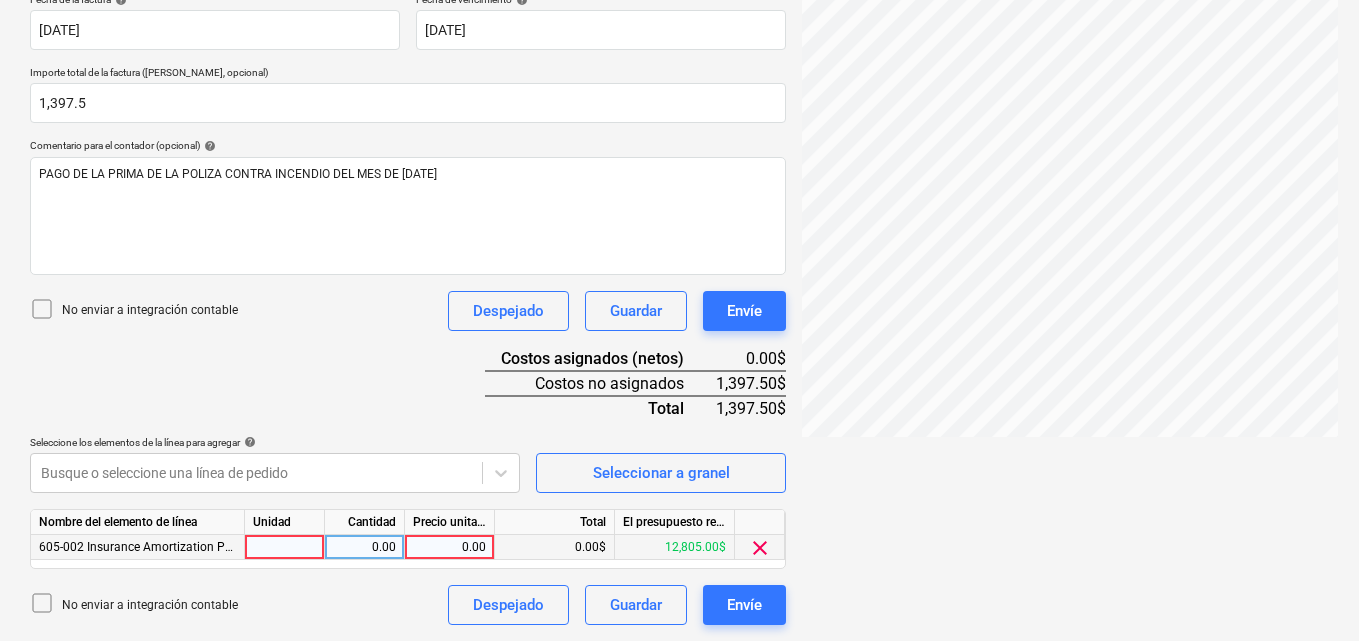 click at bounding box center (285, 547) 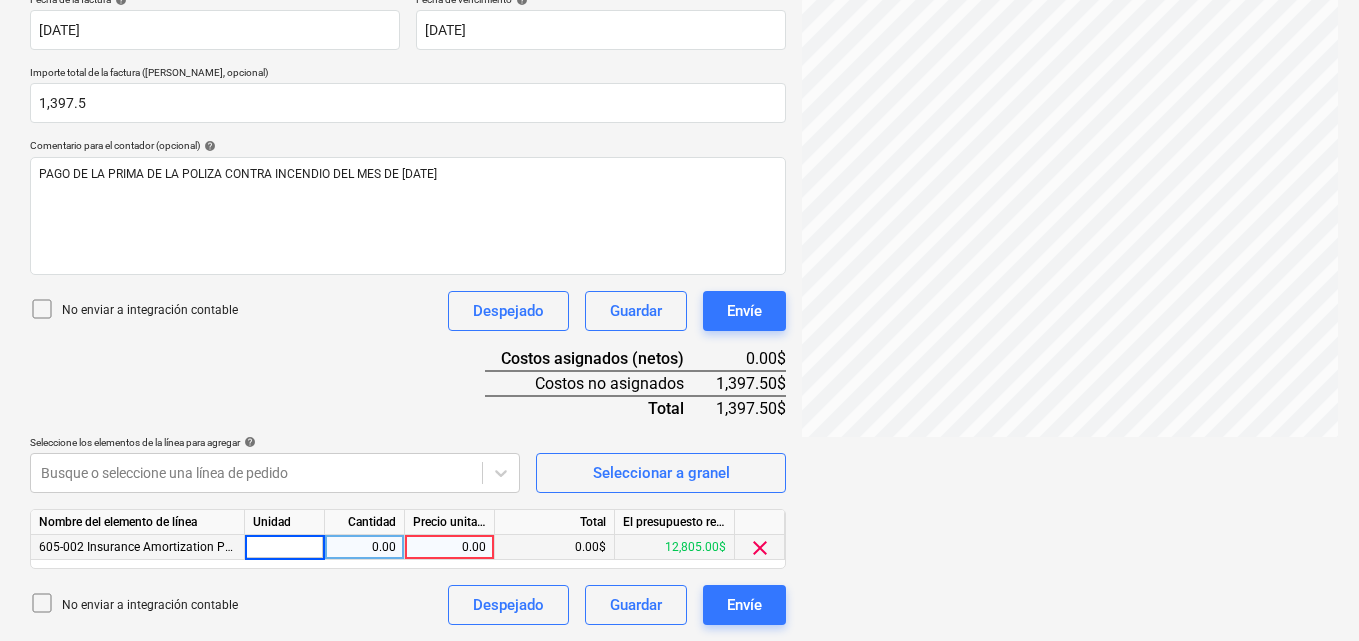 type on "1" 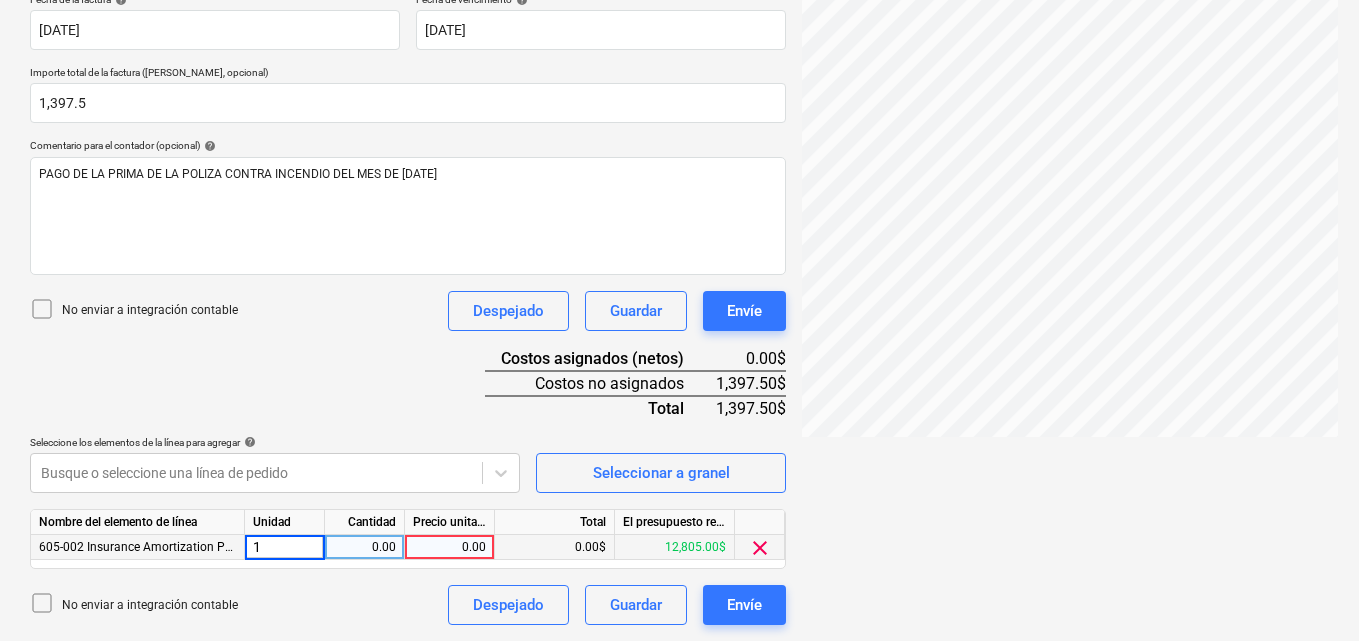 click on "0.00" at bounding box center [364, 547] 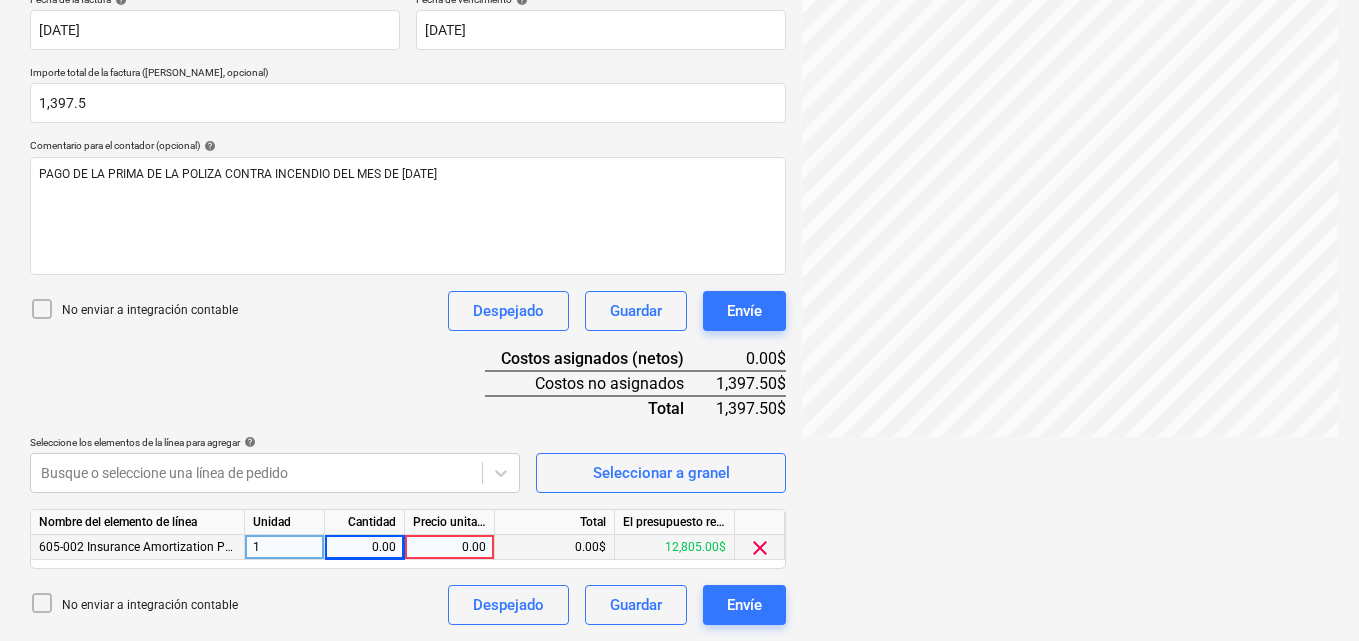click on "0.00" at bounding box center (449, 547) 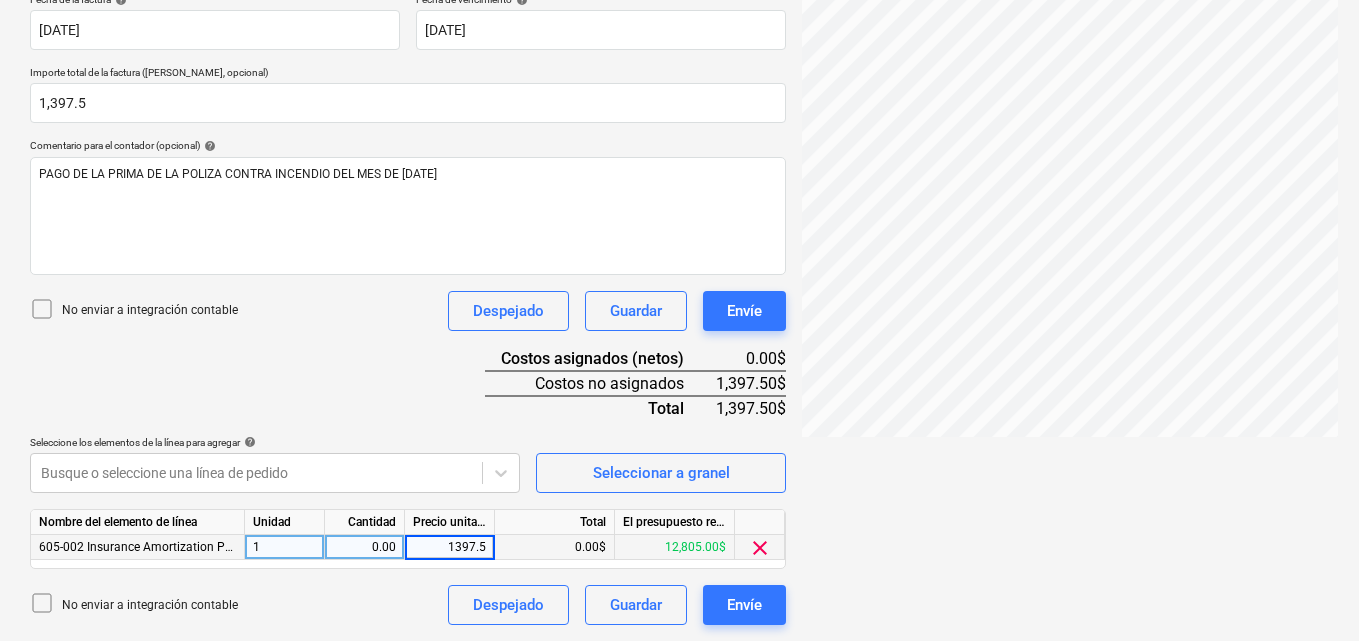 type on "1397.50" 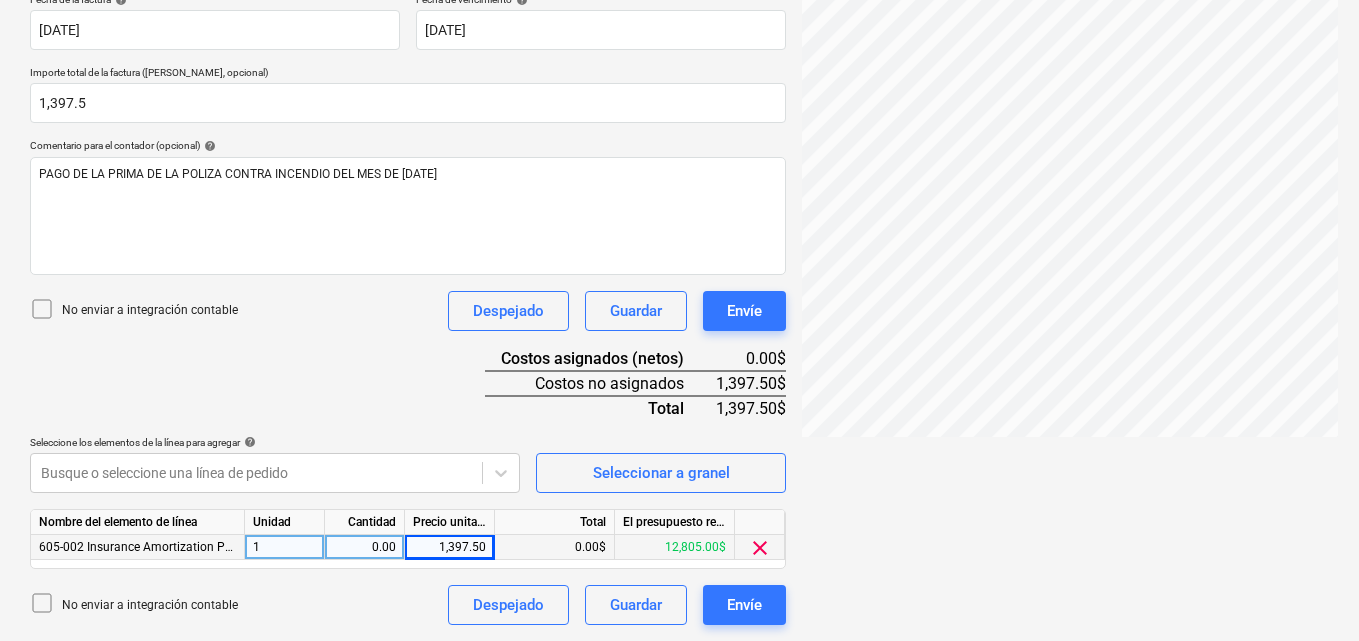 click on "Cantidad" at bounding box center [365, 522] 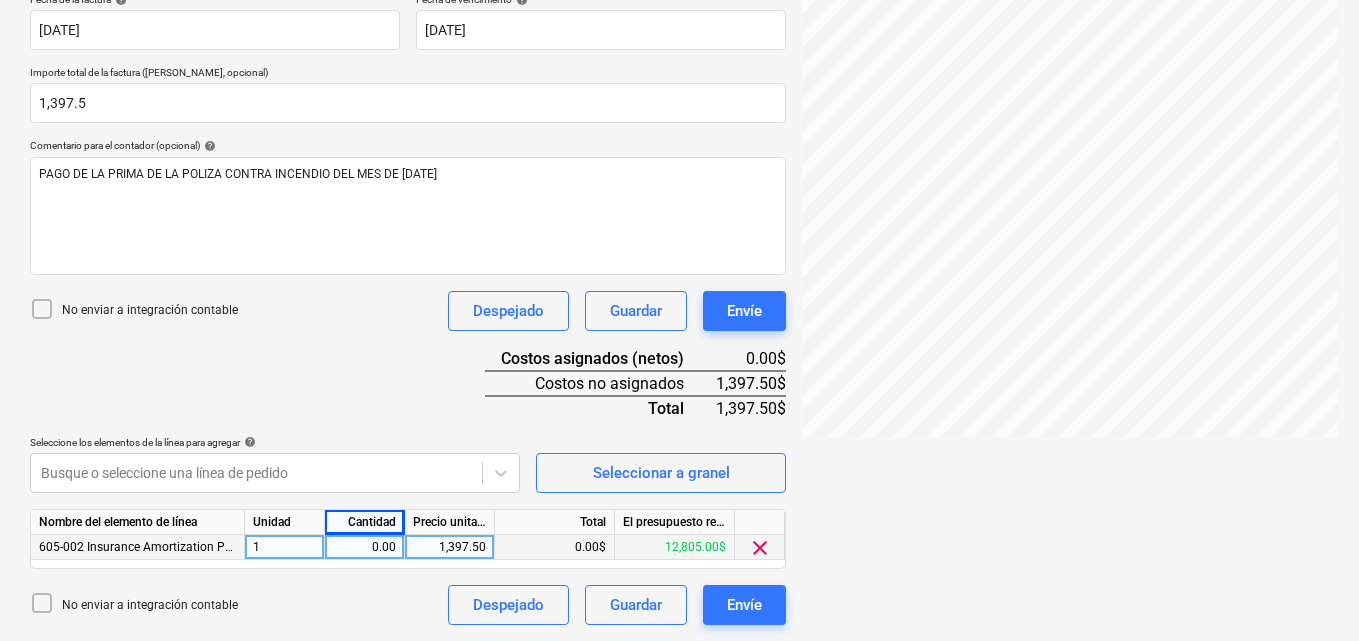 click on "0.00" at bounding box center [364, 547] 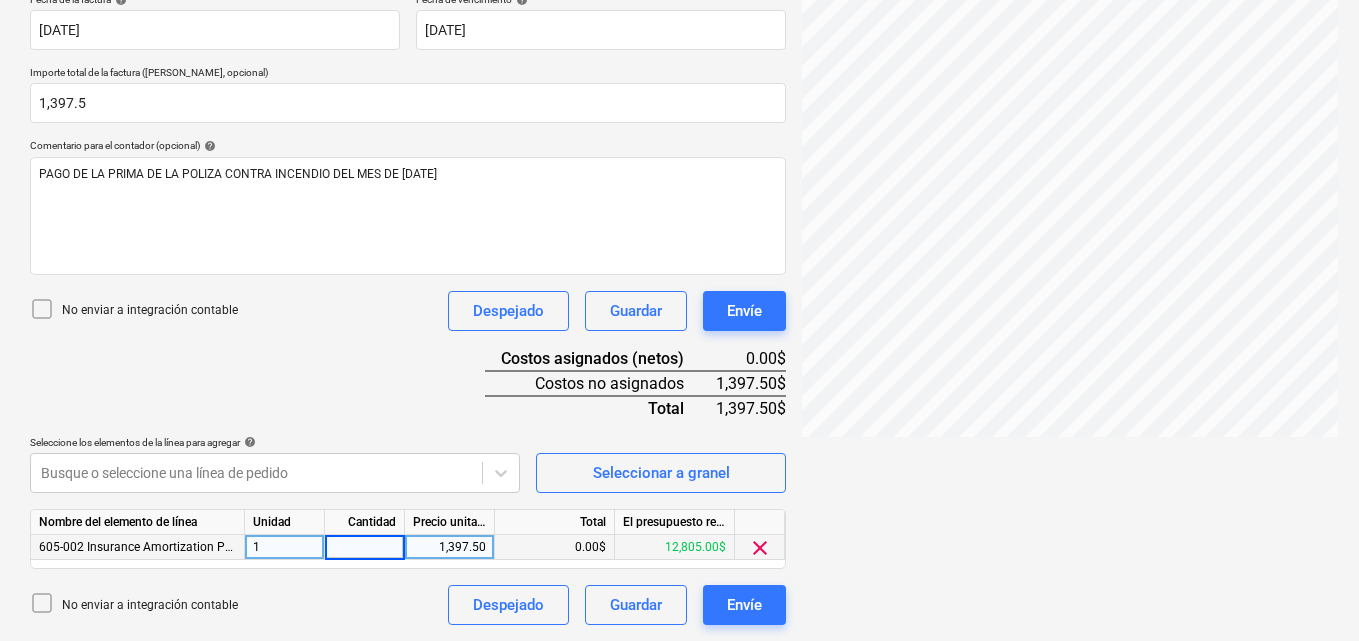 type on "1" 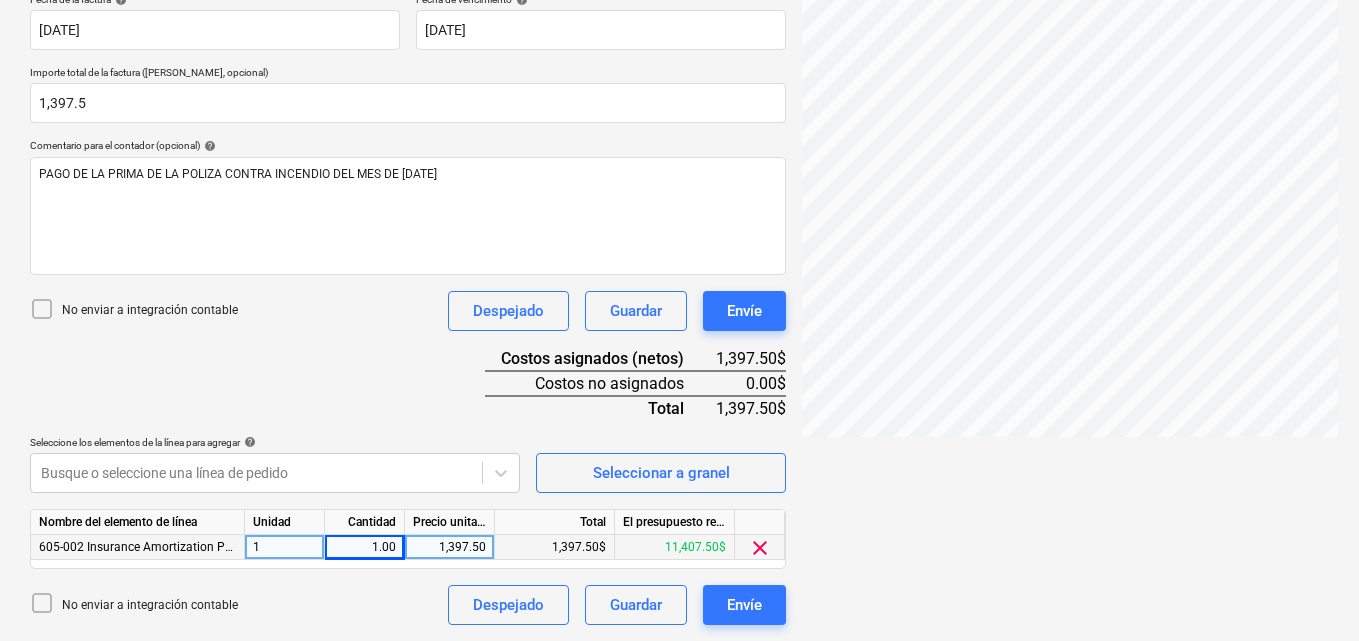 click on "EC-03030584773...pdf clear add sort < 1 > zoom_in zoom_out chat 0 save_alt" at bounding box center [1070, 171] 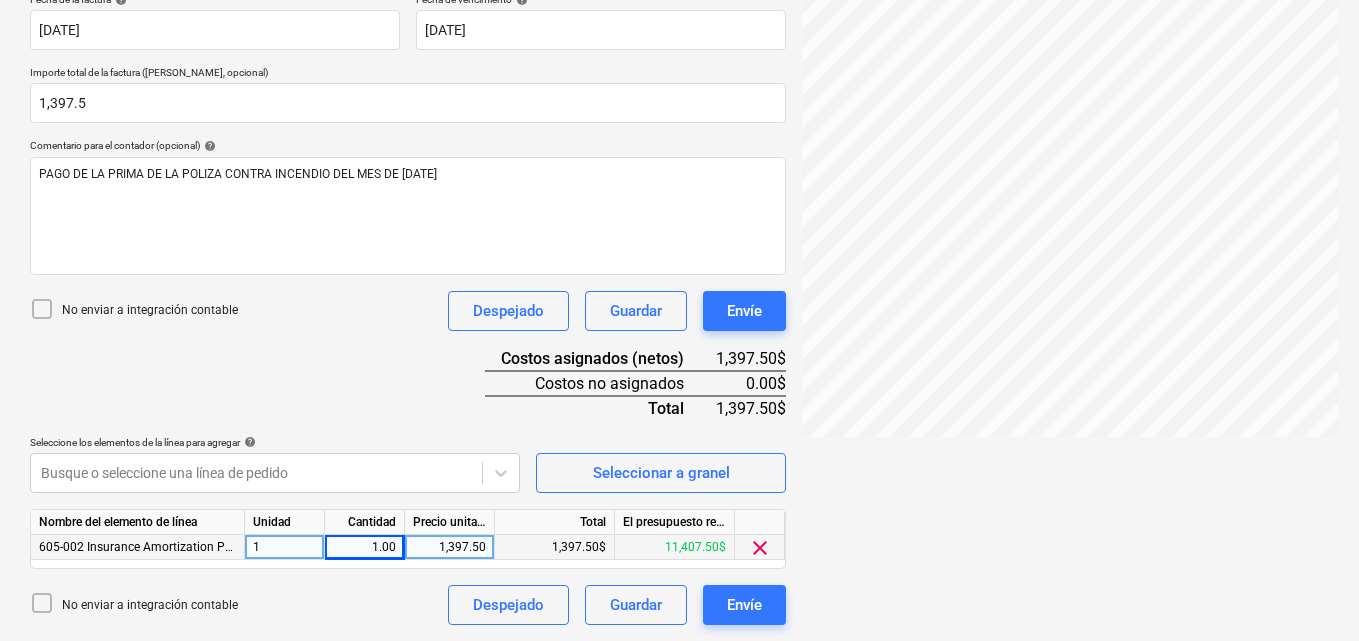 scroll, scrollTop: 556, scrollLeft: 5, axis: both 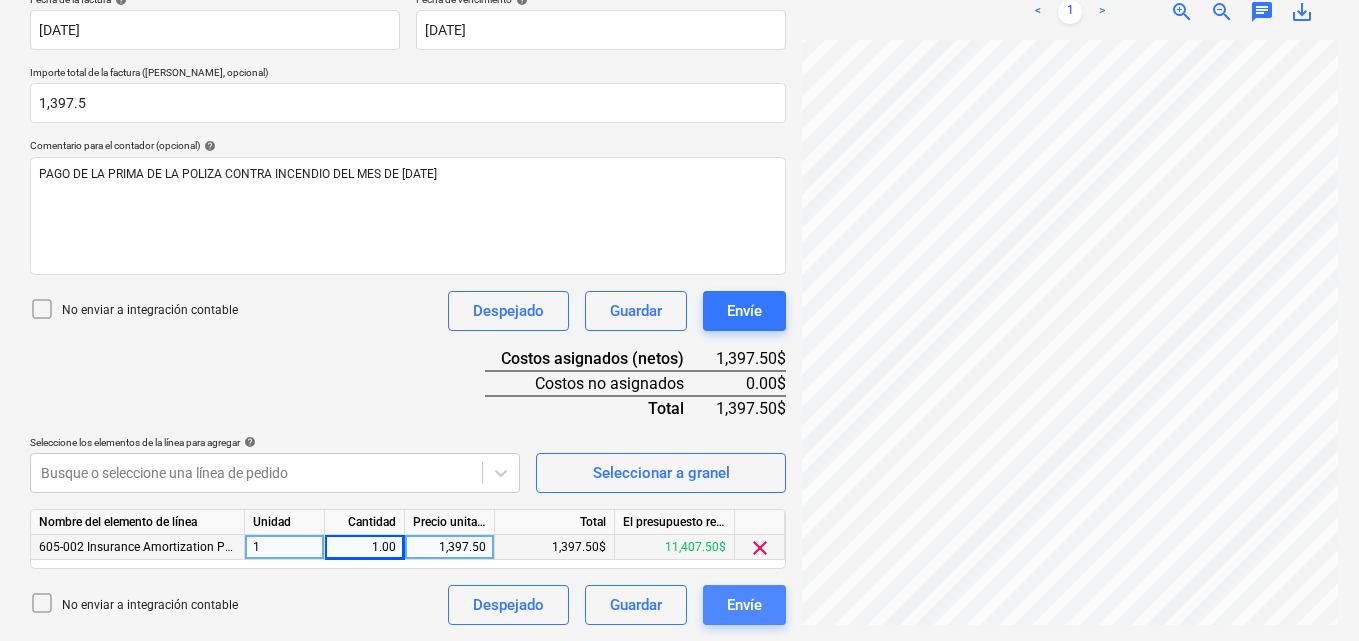 click on "Envíe" at bounding box center [744, 605] 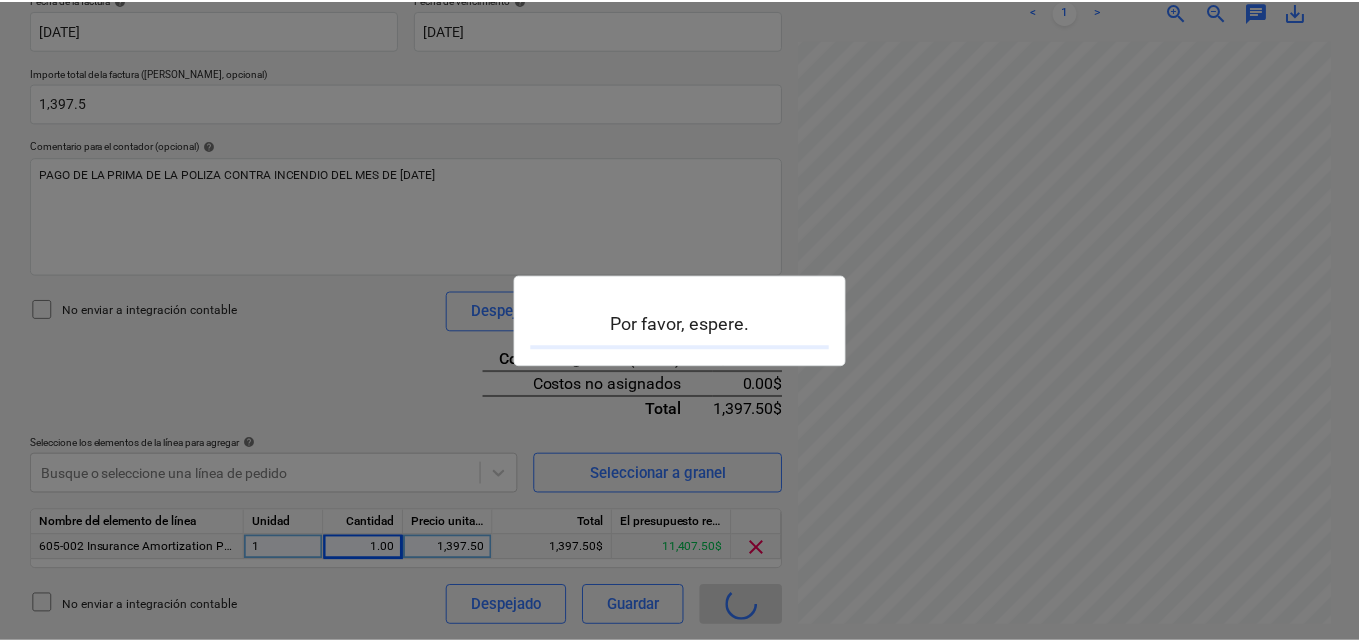 scroll, scrollTop: 0, scrollLeft: 0, axis: both 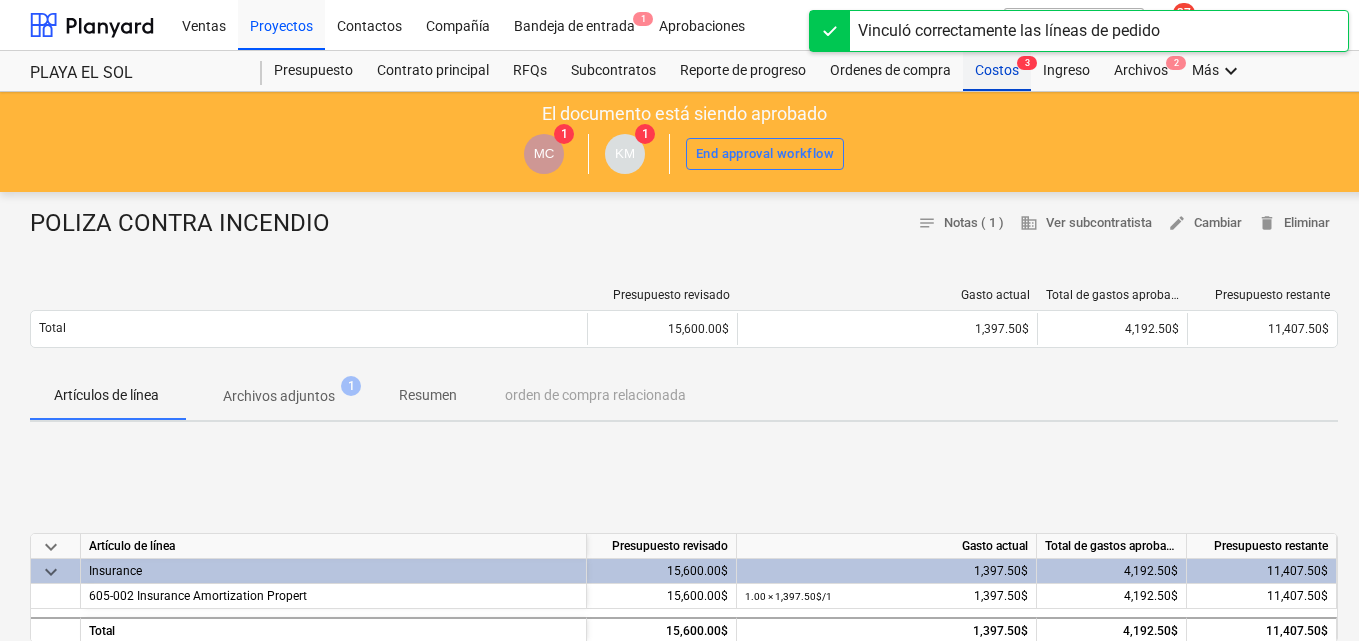click on "Costos 3" at bounding box center [997, 71] 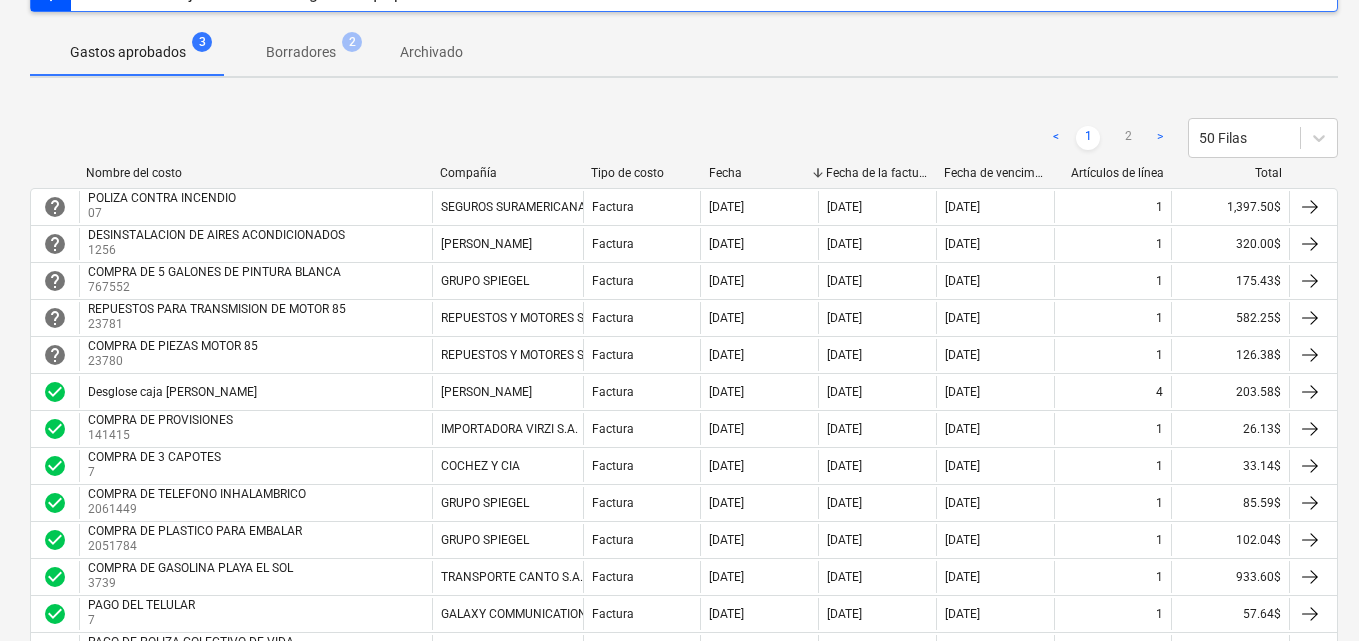 scroll, scrollTop: 0, scrollLeft: 0, axis: both 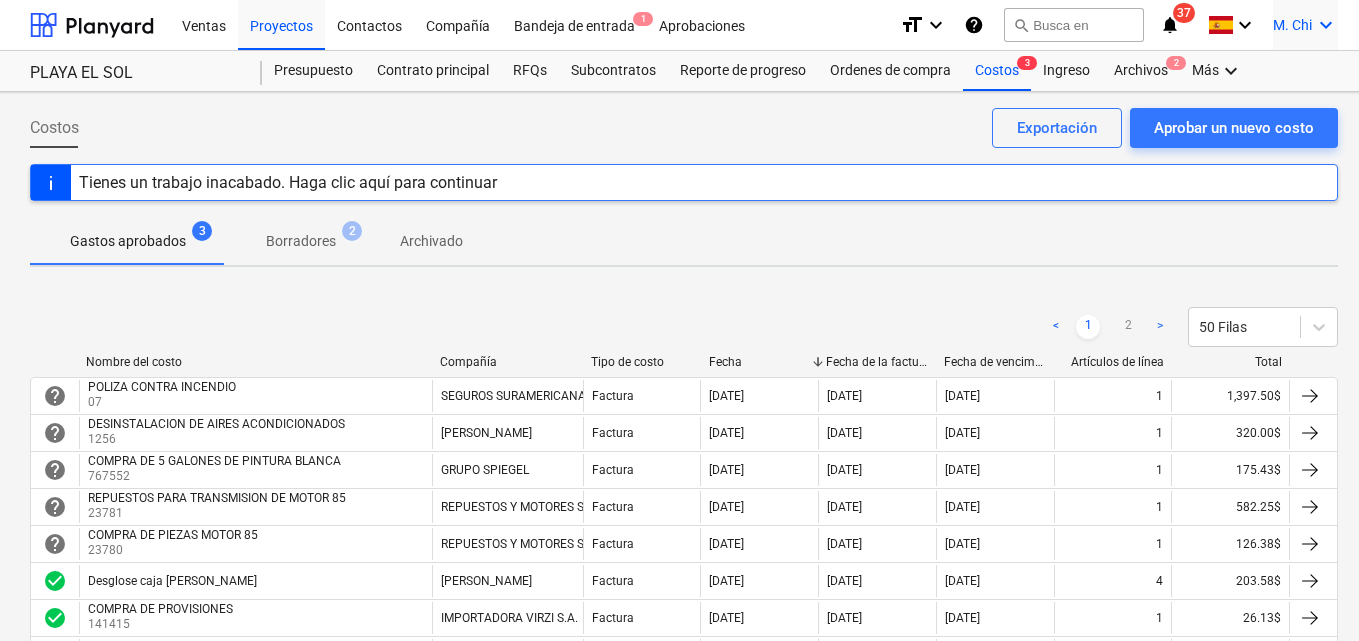 click on "keyboard_arrow_down" at bounding box center (1326, 25) 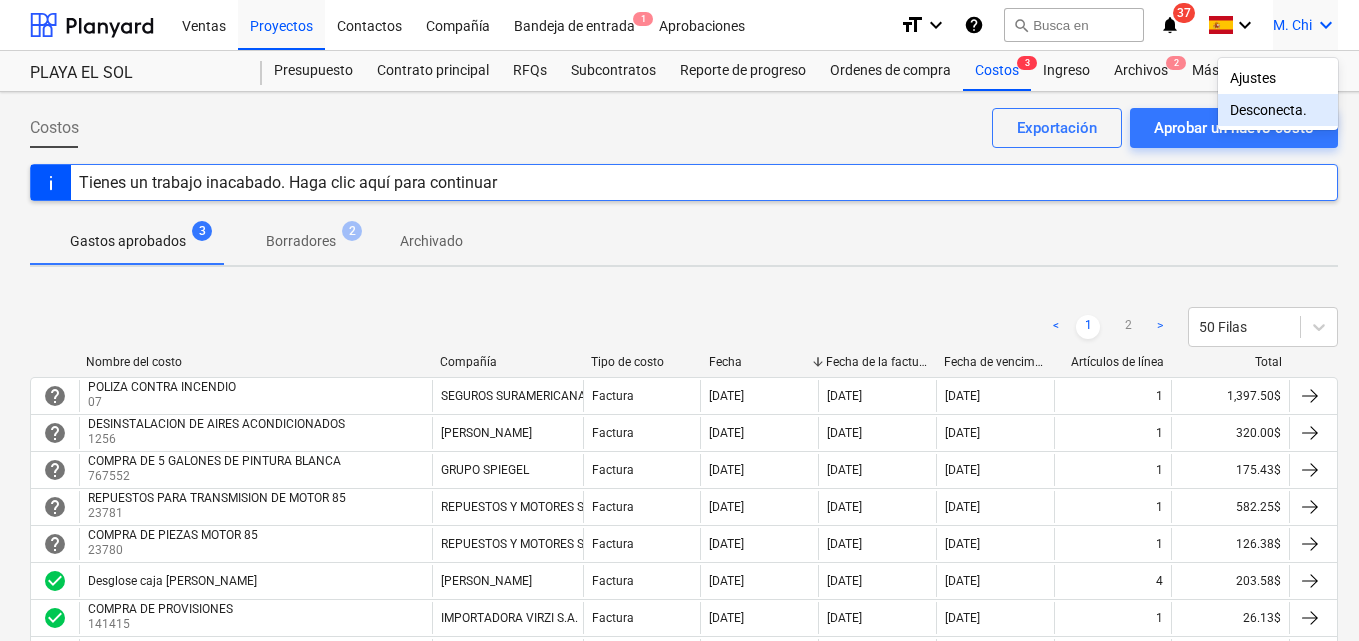 click on "Desconecta." at bounding box center [1278, 110] 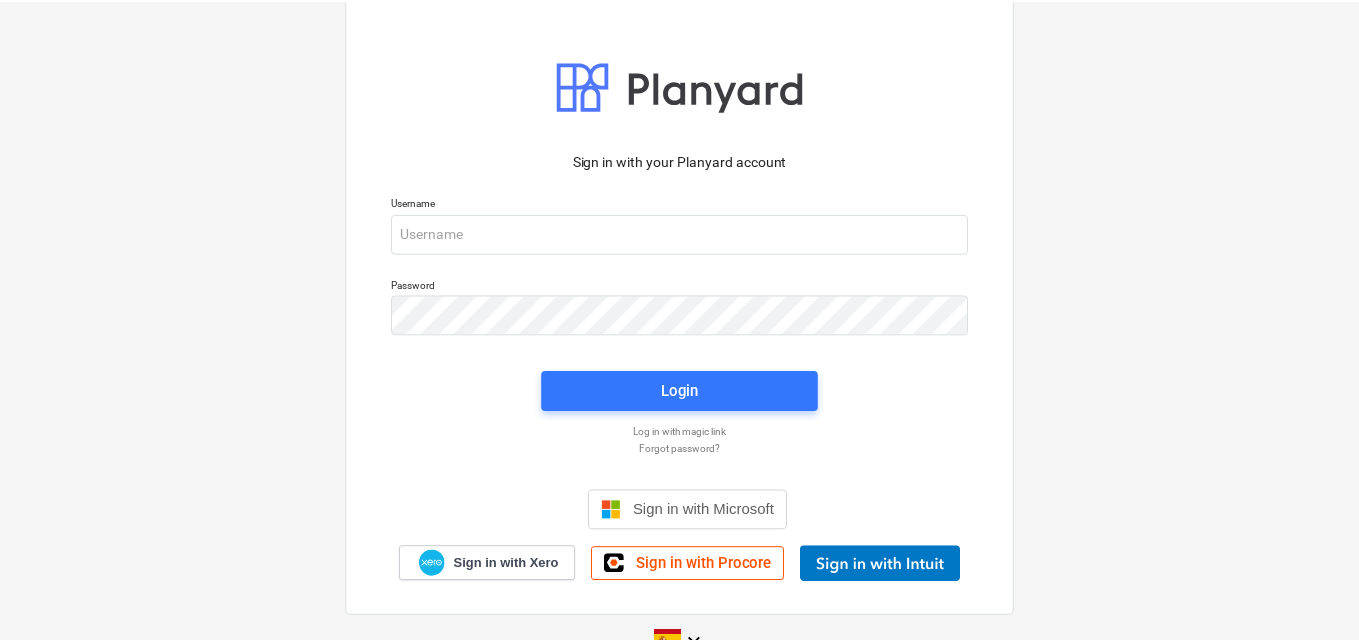 scroll, scrollTop: 0, scrollLeft: 0, axis: both 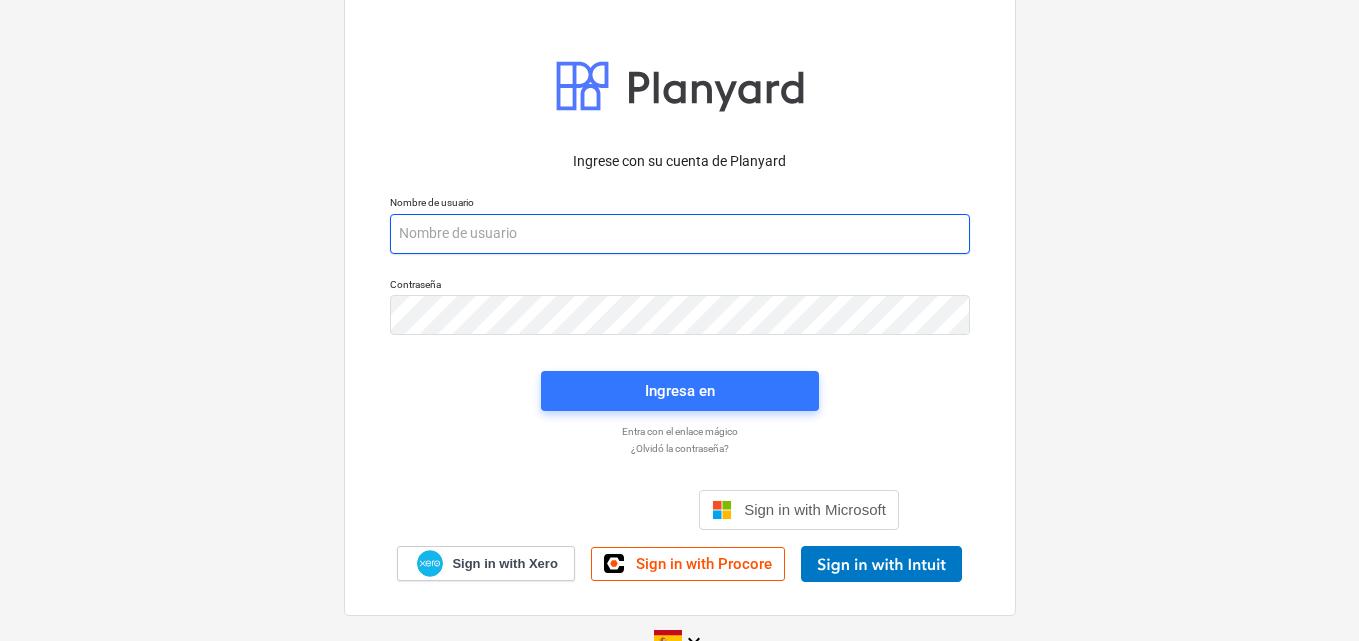 click at bounding box center [680, 234] 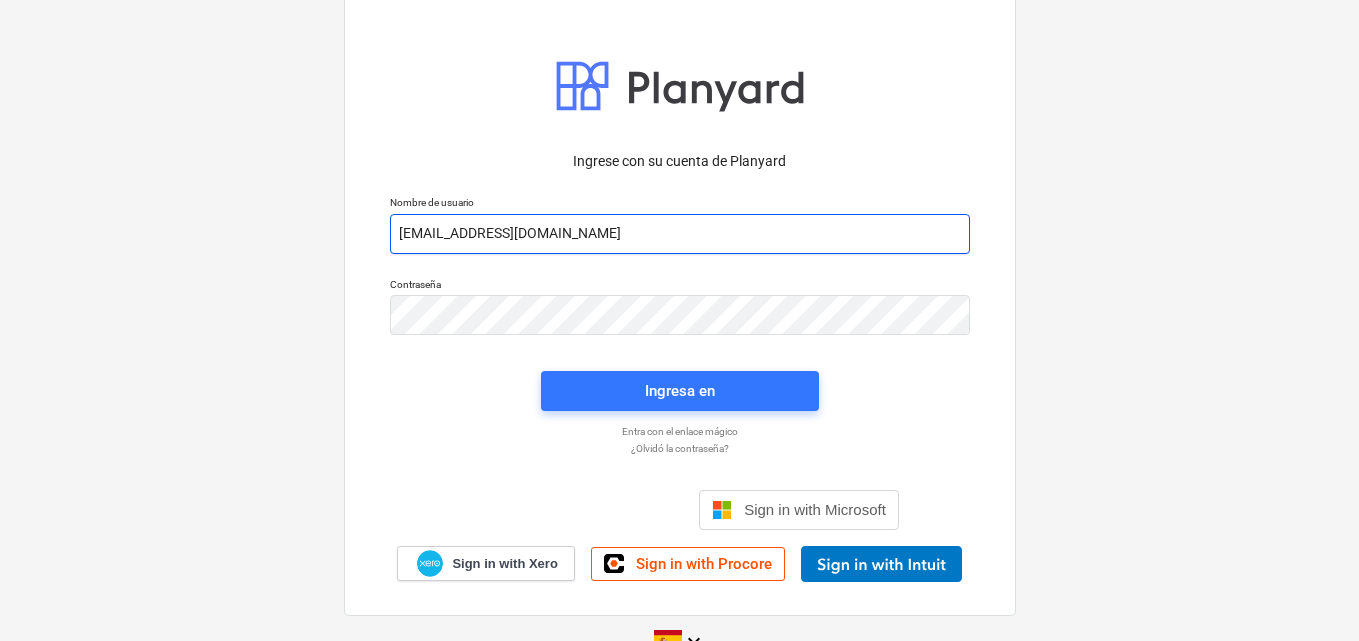 type on "[EMAIL_ADDRESS][DOMAIN_NAME]" 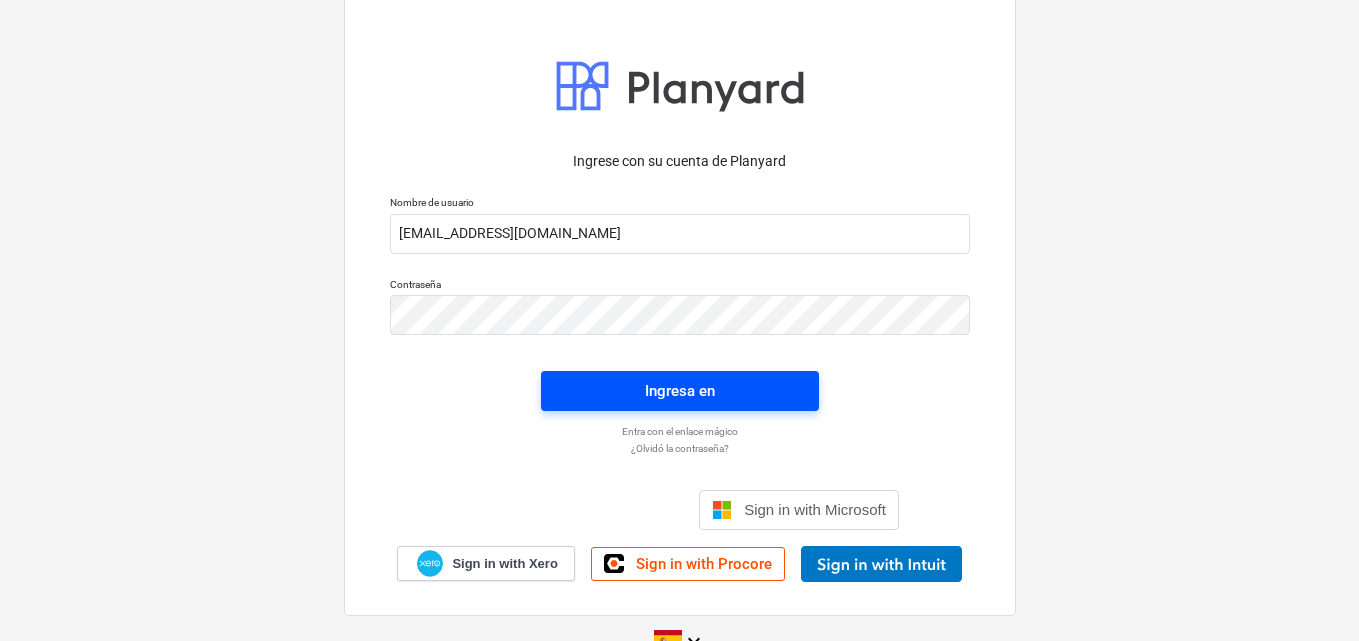 click on "Ingresa en" at bounding box center [680, 391] 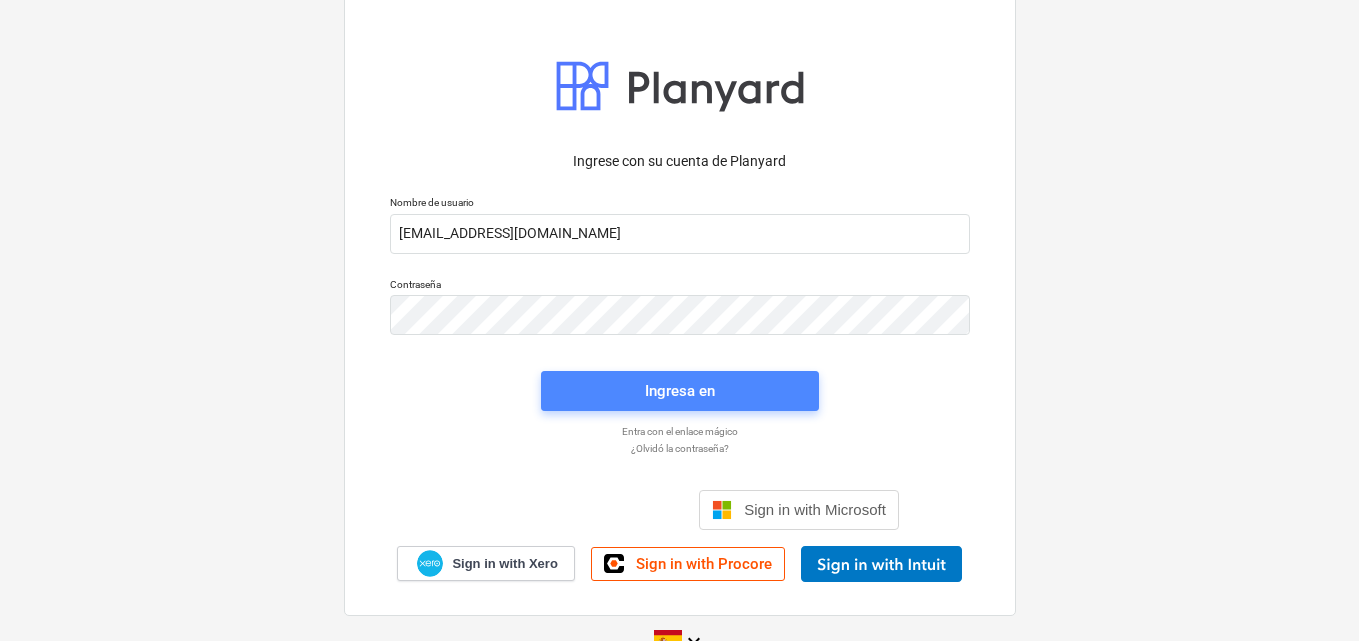 click on "Ingresa en" at bounding box center (680, 391) 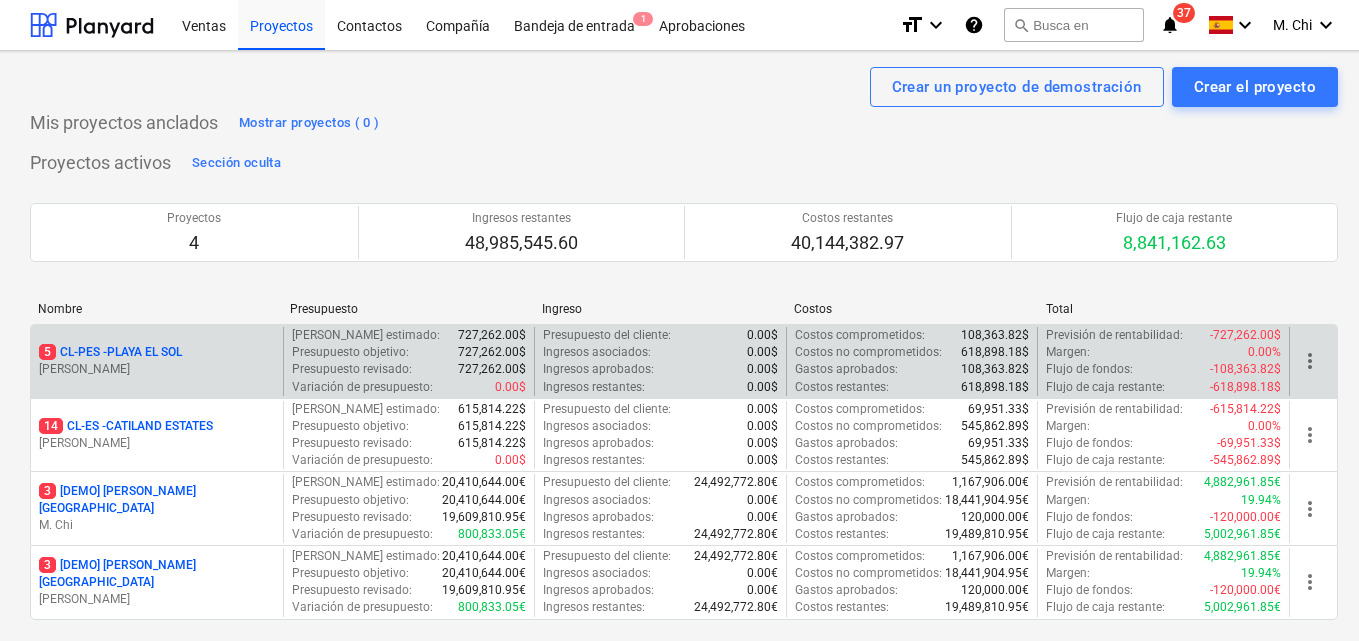 click on "Presupuesto revisado :" at bounding box center [352, 369] 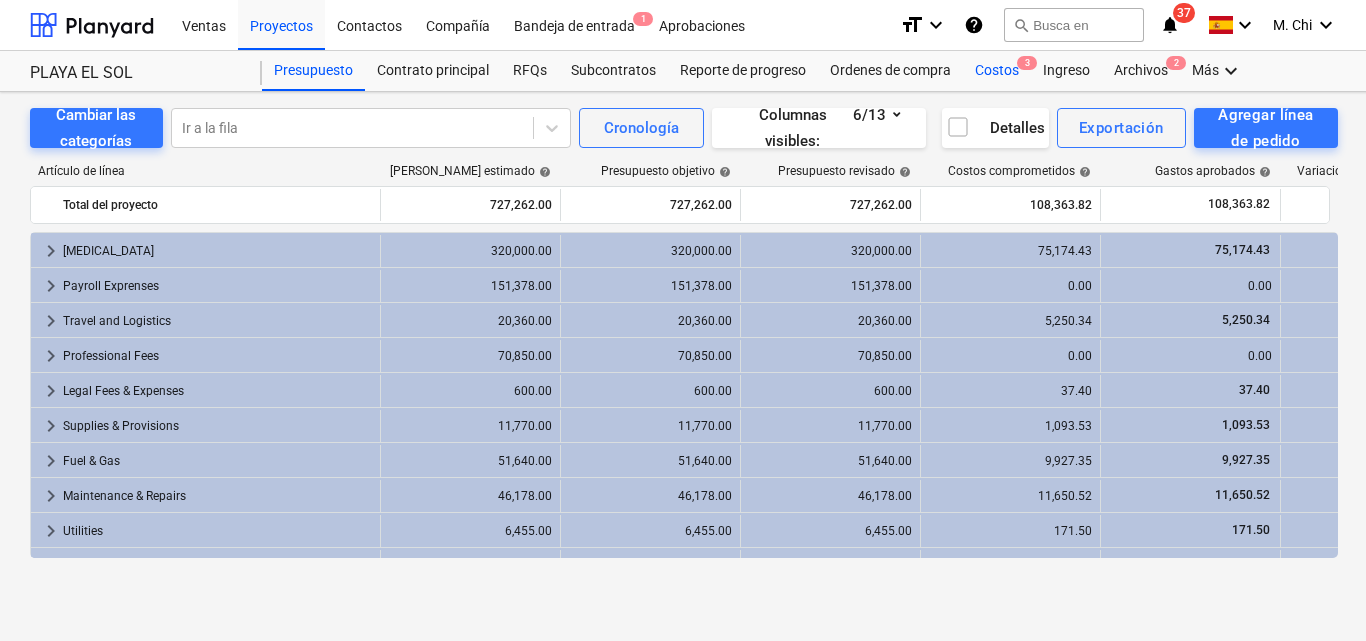 click on "Costos 3" at bounding box center (997, 71) 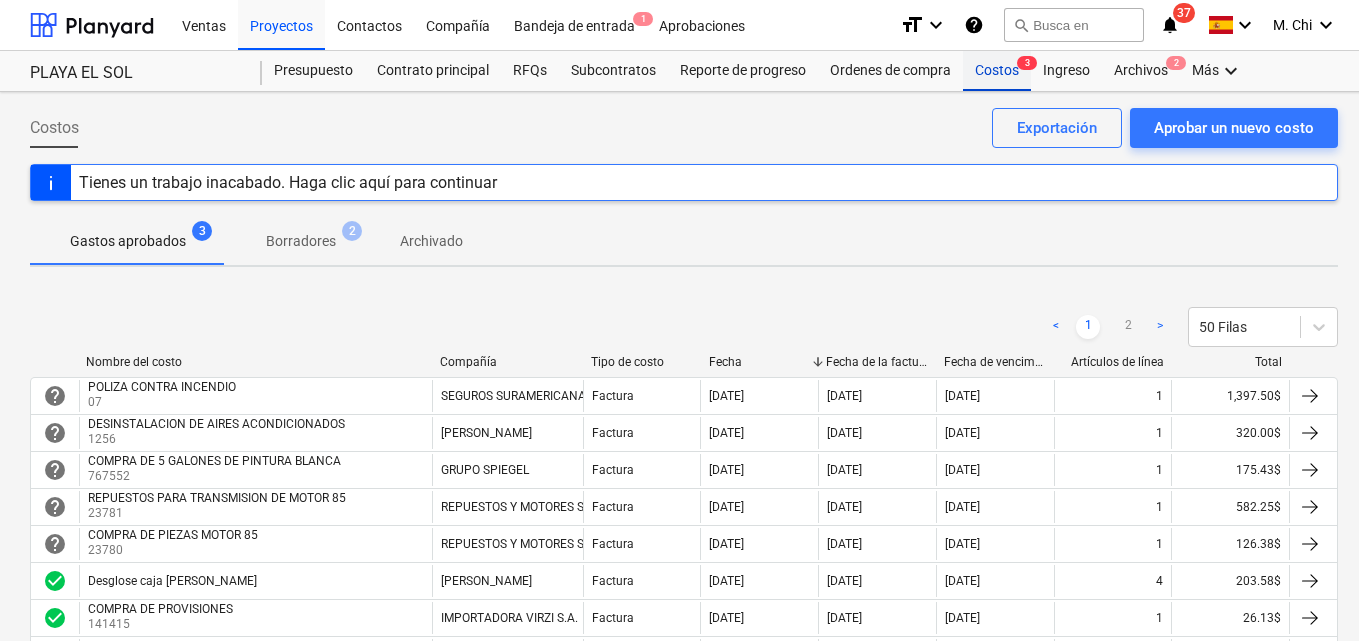 click on "Costos 3" at bounding box center [997, 71] 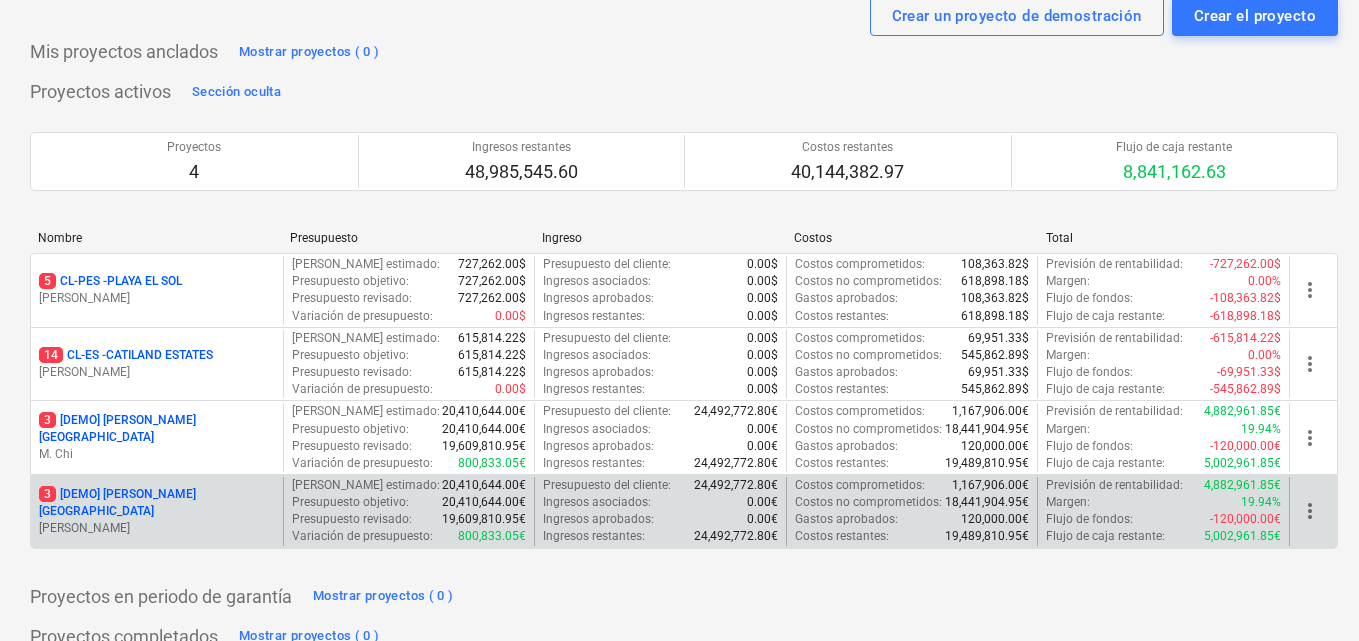 scroll, scrollTop: 39, scrollLeft: 0, axis: vertical 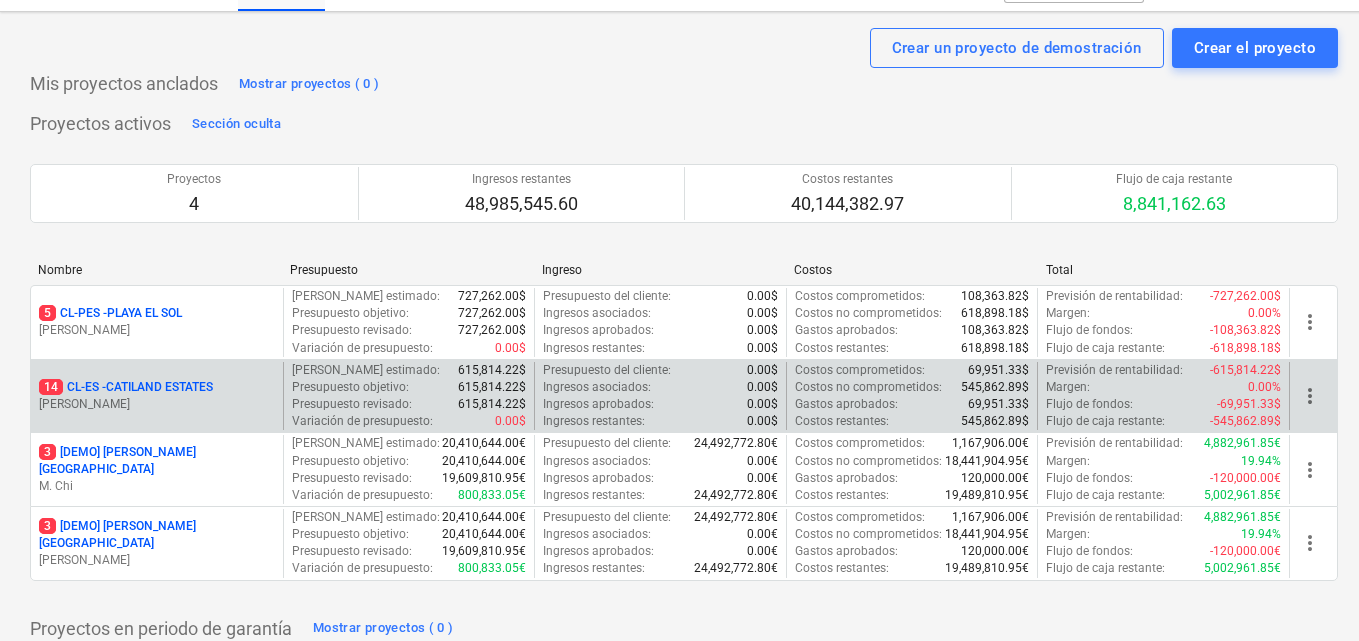 click on "[PERSON_NAME]" at bounding box center (157, 404) 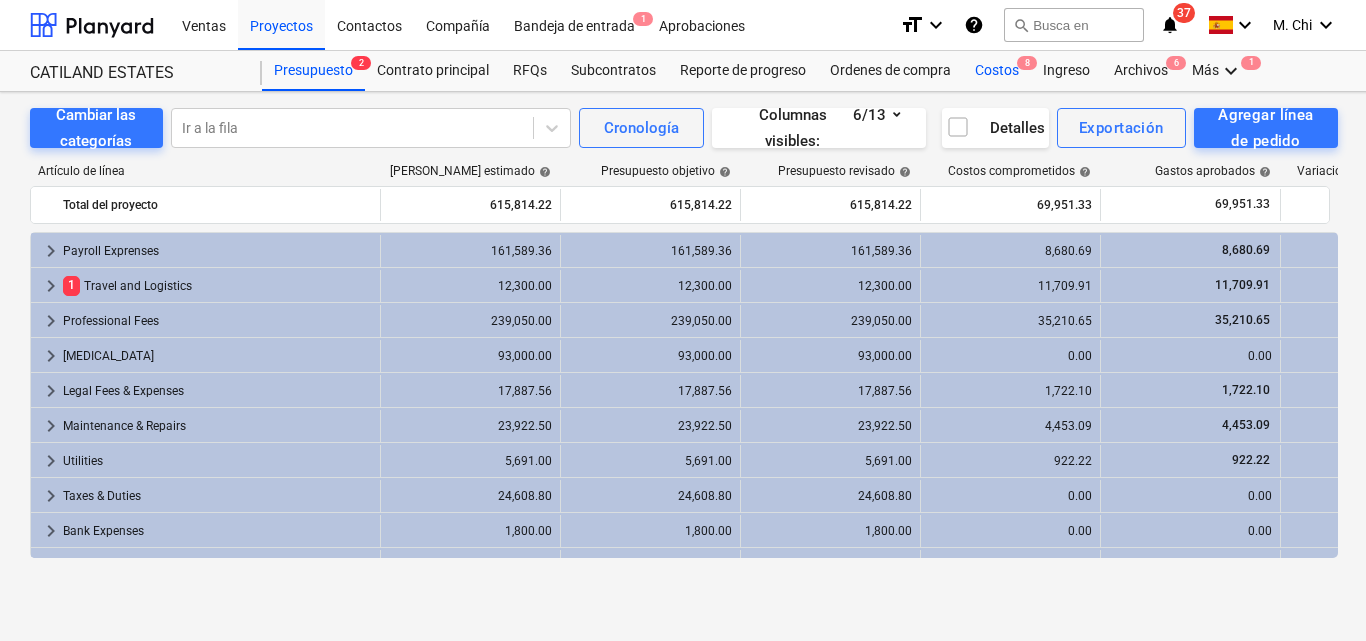 click on "Costos 8" at bounding box center (997, 71) 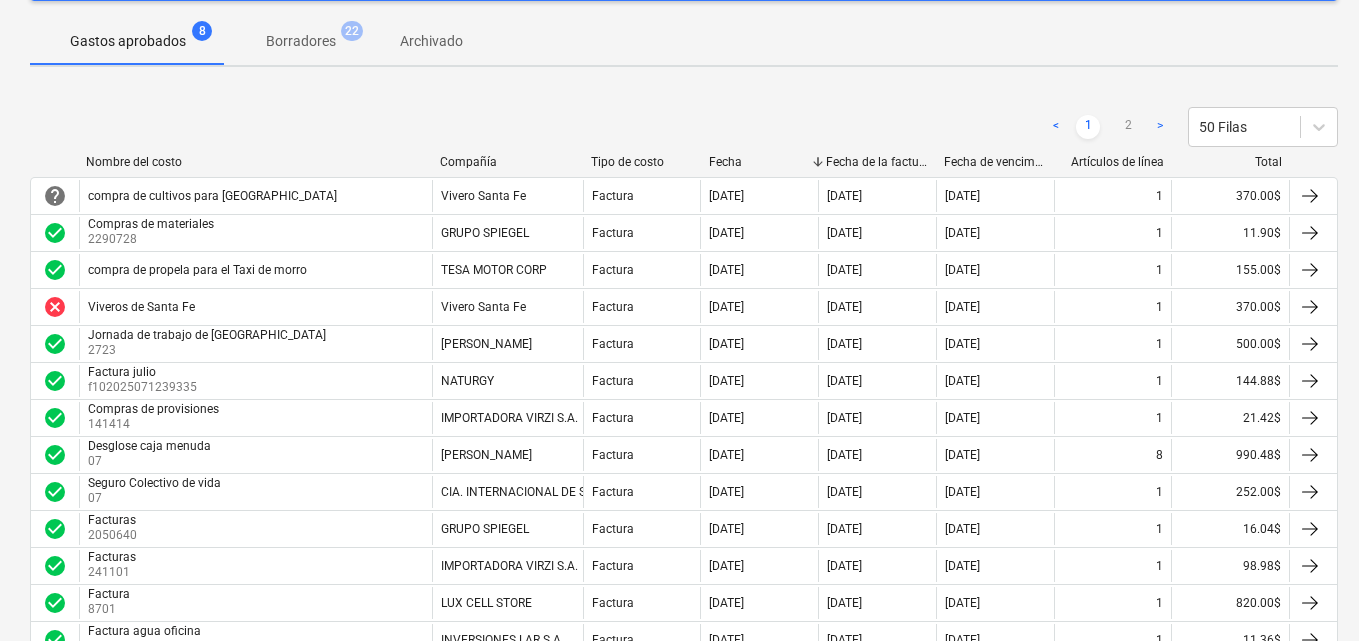 scroll, scrollTop: 0, scrollLeft: 0, axis: both 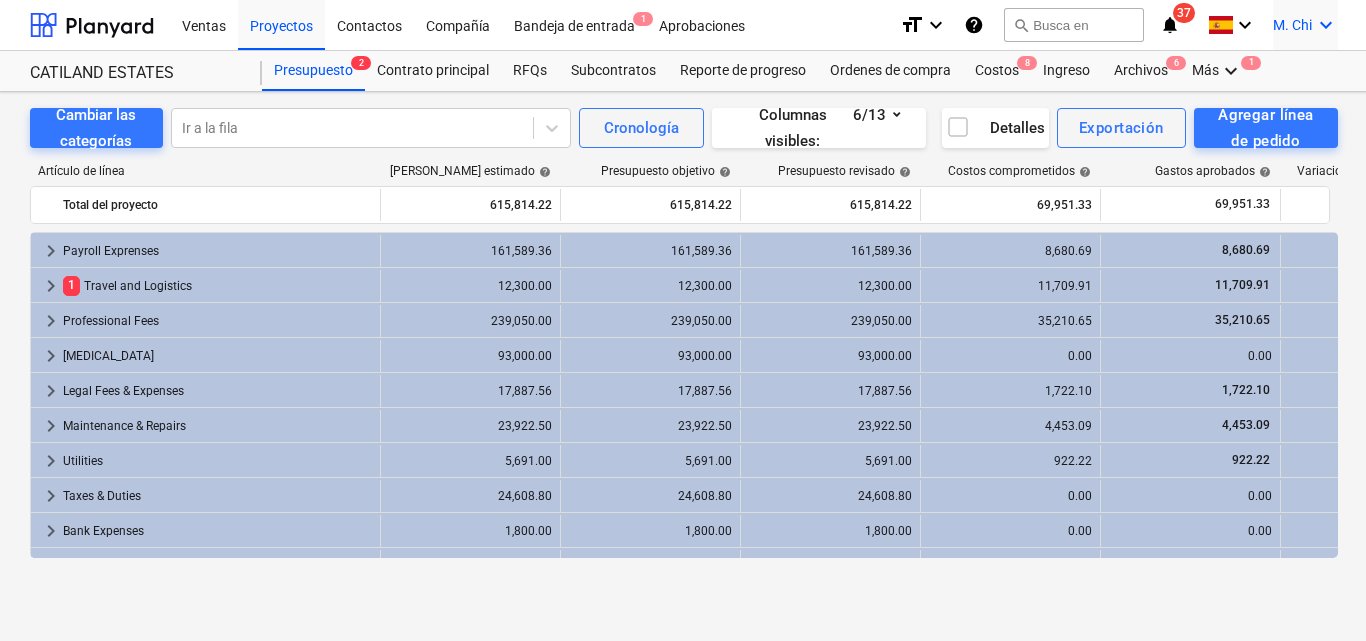click on "keyboard_arrow_down" at bounding box center (1326, 25) 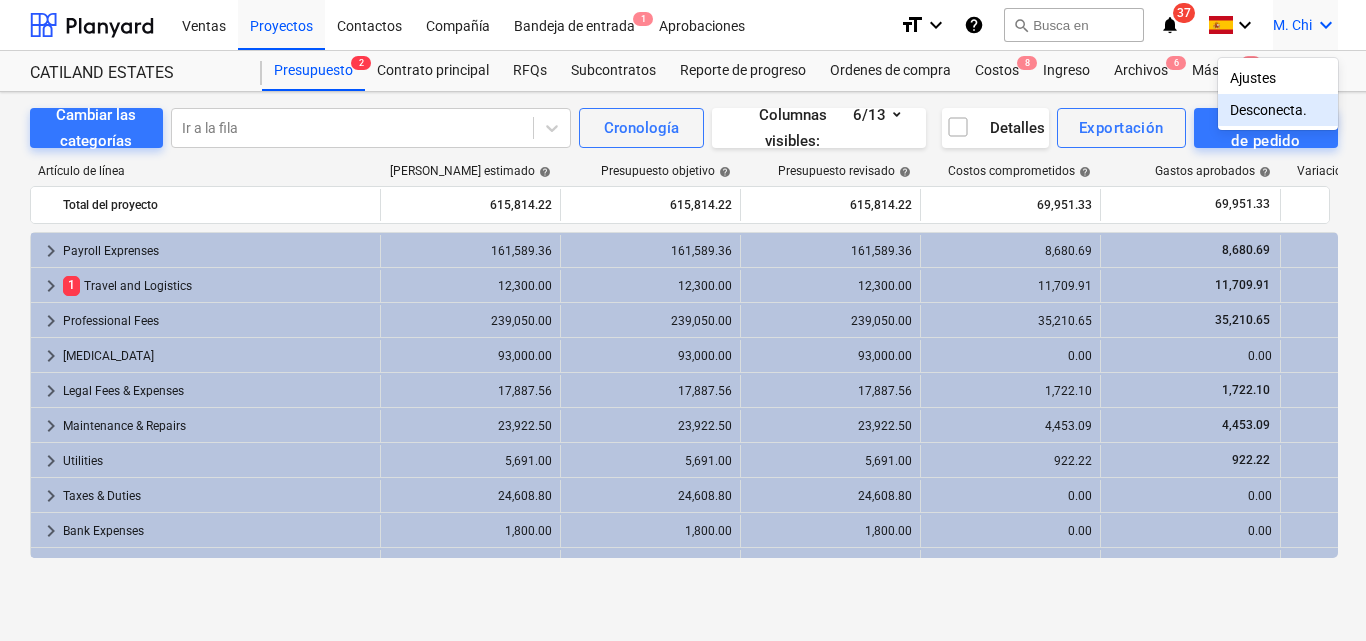 click on "Desconecta." at bounding box center [1278, 110] 